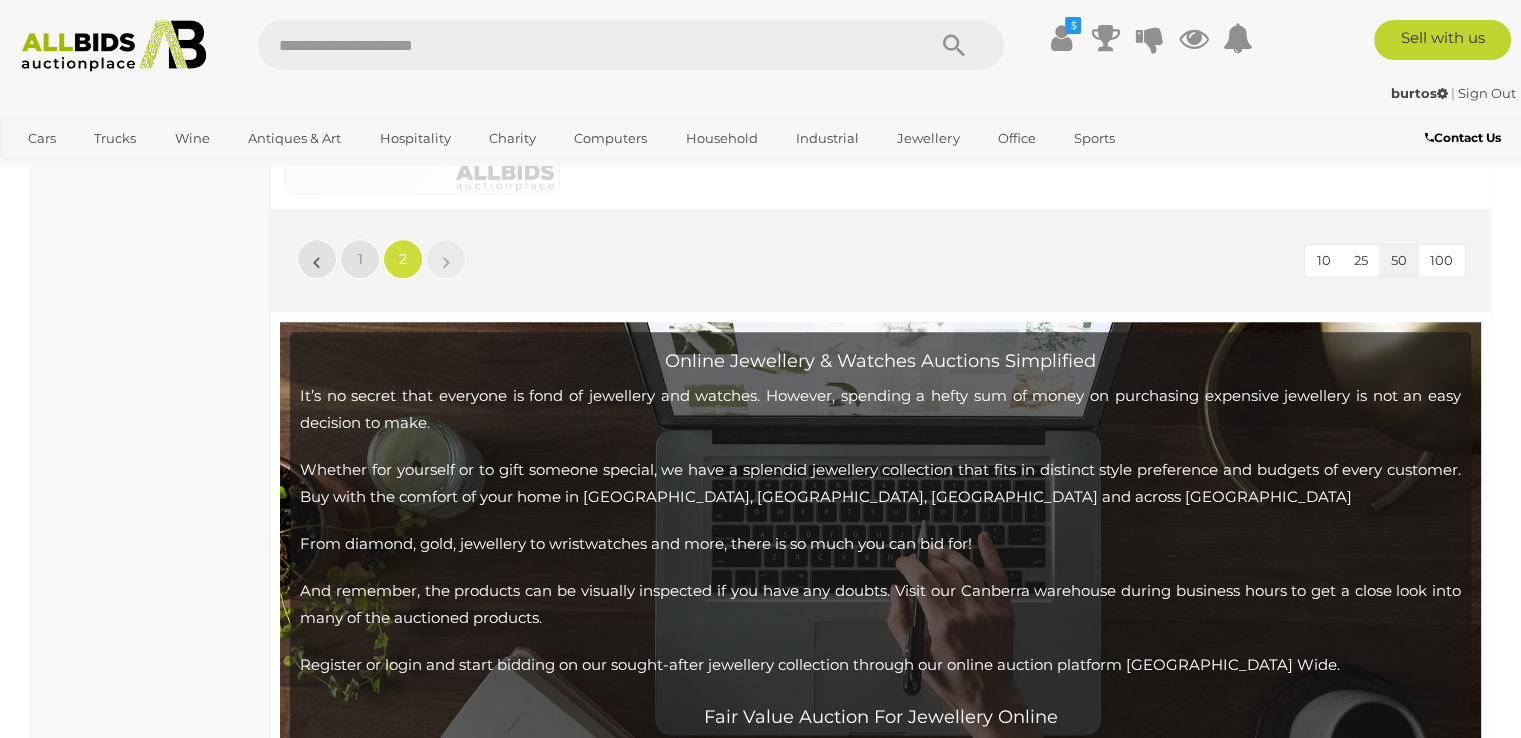 scroll, scrollTop: 8932, scrollLeft: 0, axis: vertical 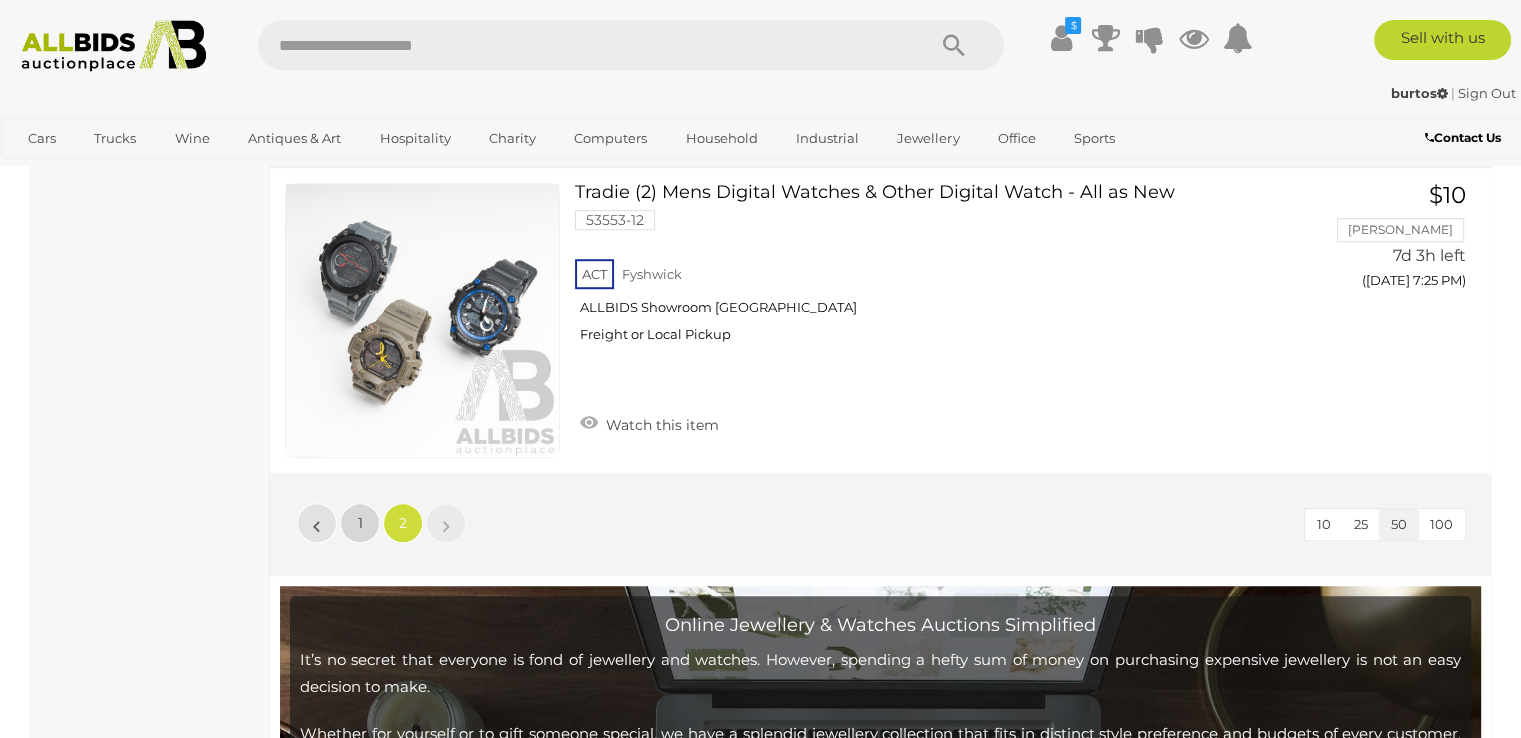click on "1" at bounding box center [360, 523] 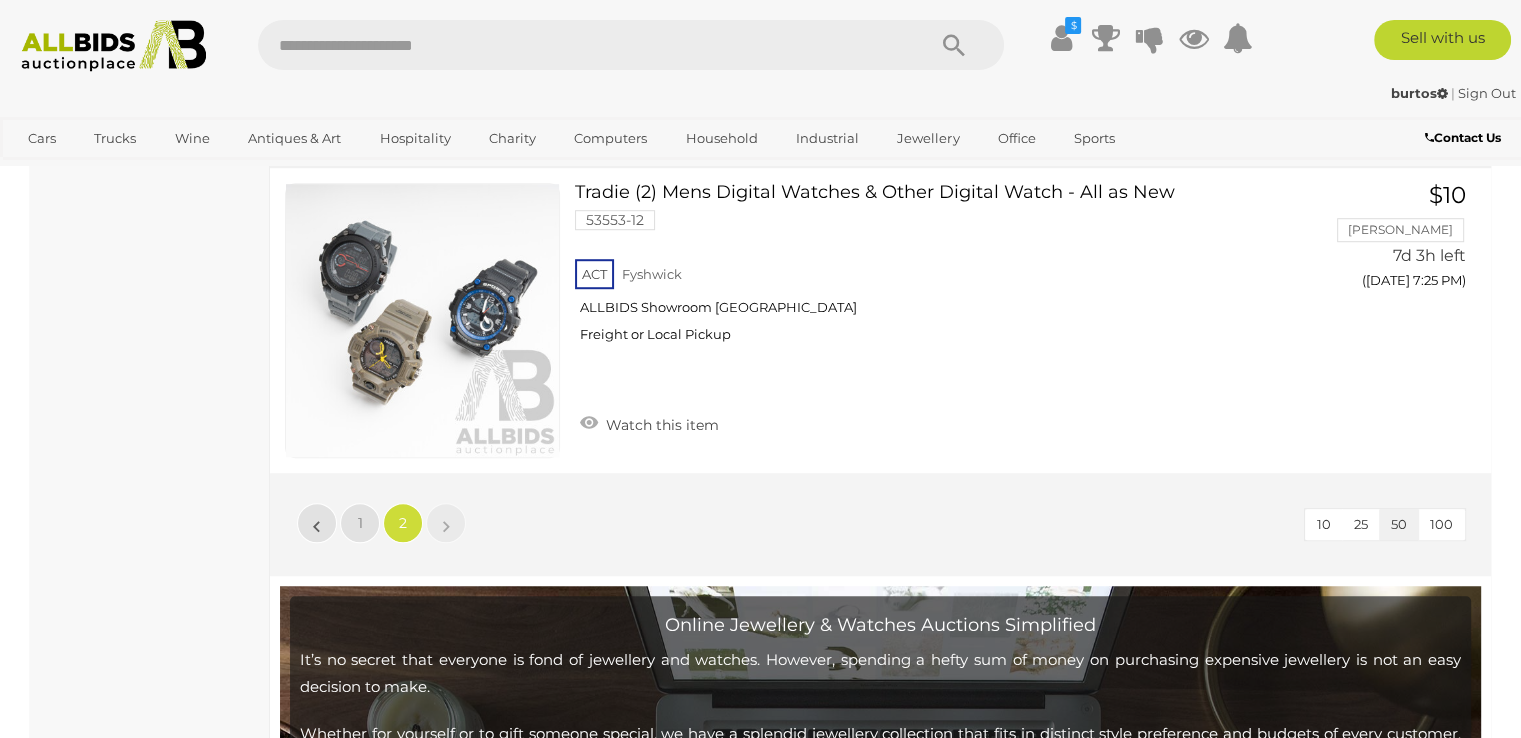 scroll, scrollTop: 432, scrollLeft: 0, axis: vertical 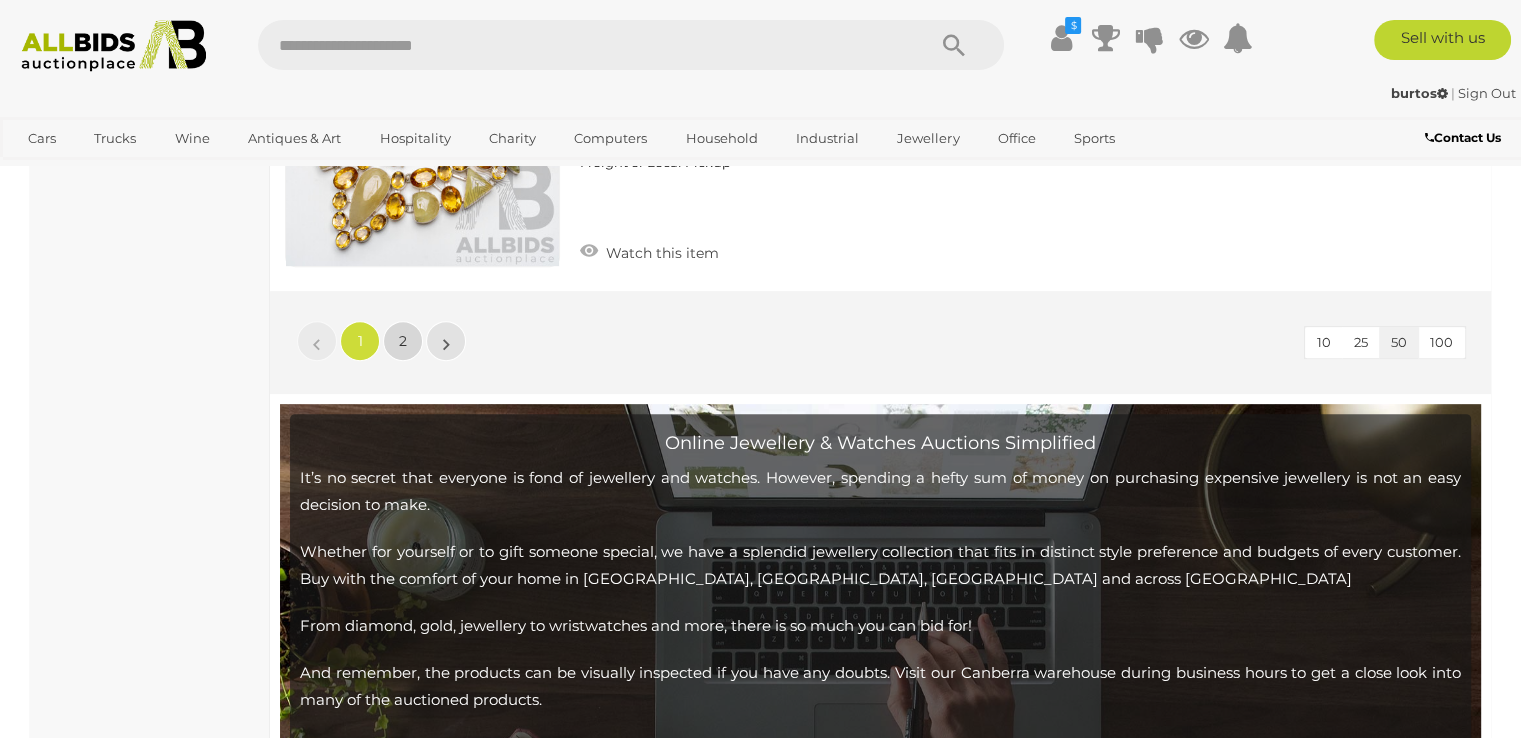 click on "2" at bounding box center [403, 341] 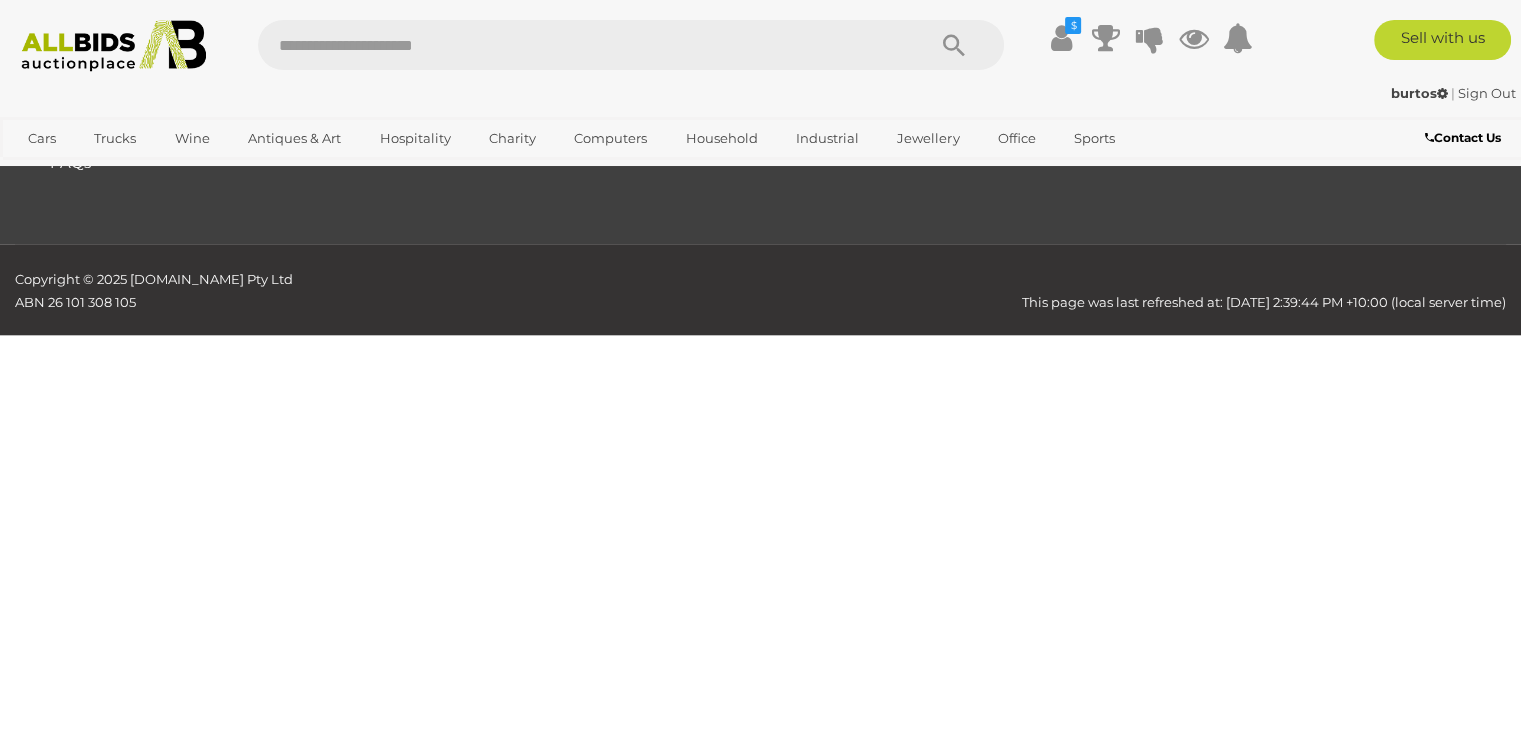 scroll, scrollTop: 432, scrollLeft: 0, axis: vertical 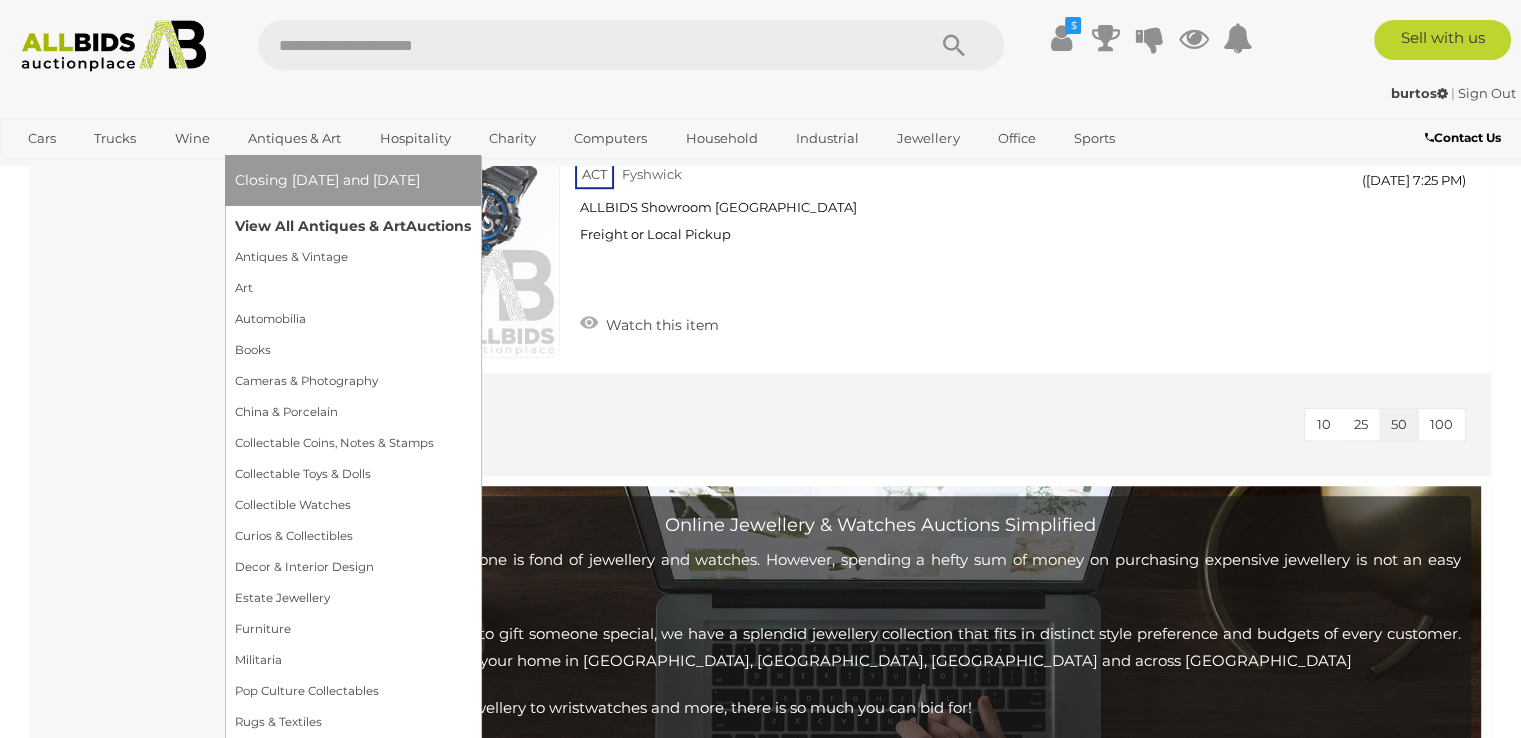 click on "View All Antiques & Art  Auctions" at bounding box center (353, 226) 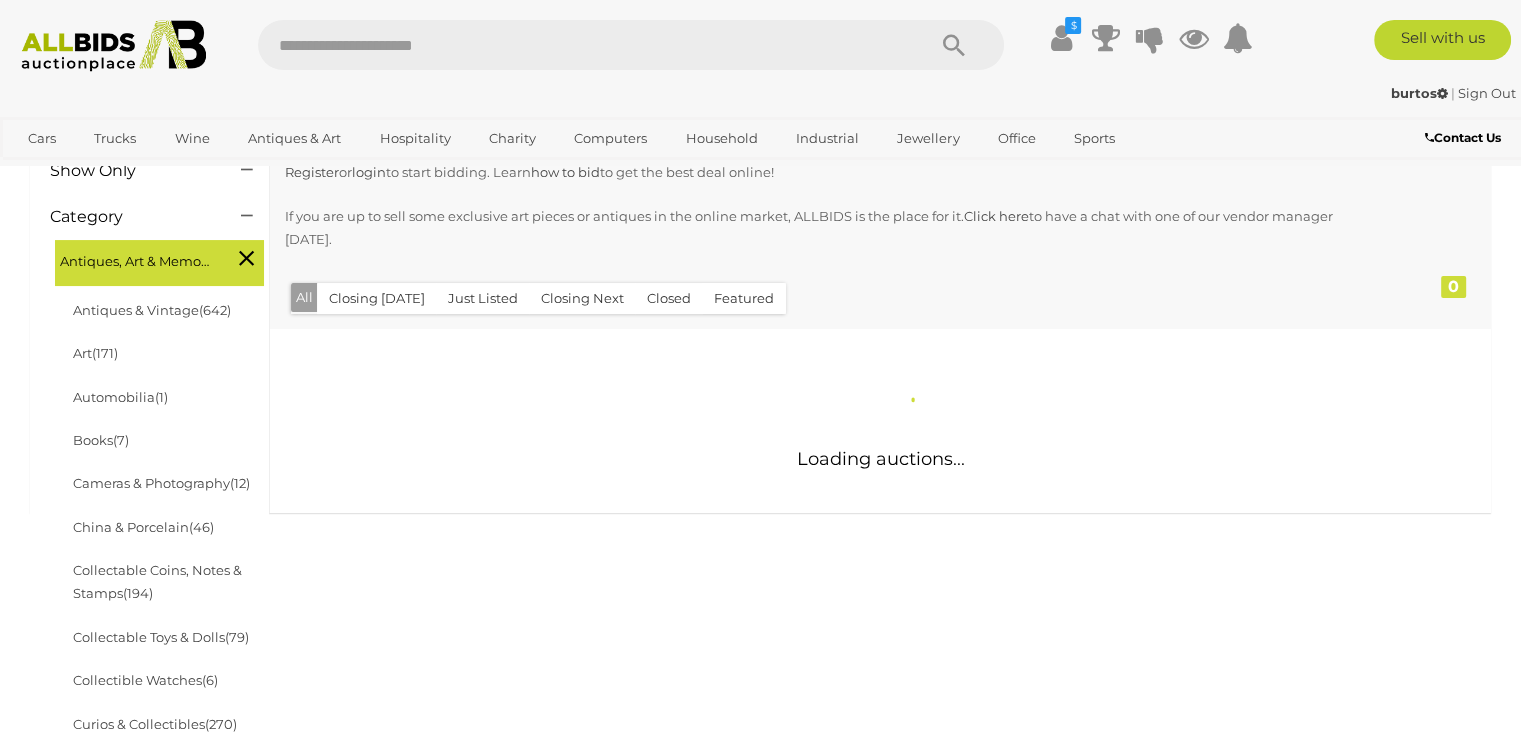 scroll, scrollTop: 300, scrollLeft: 0, axis: vertical 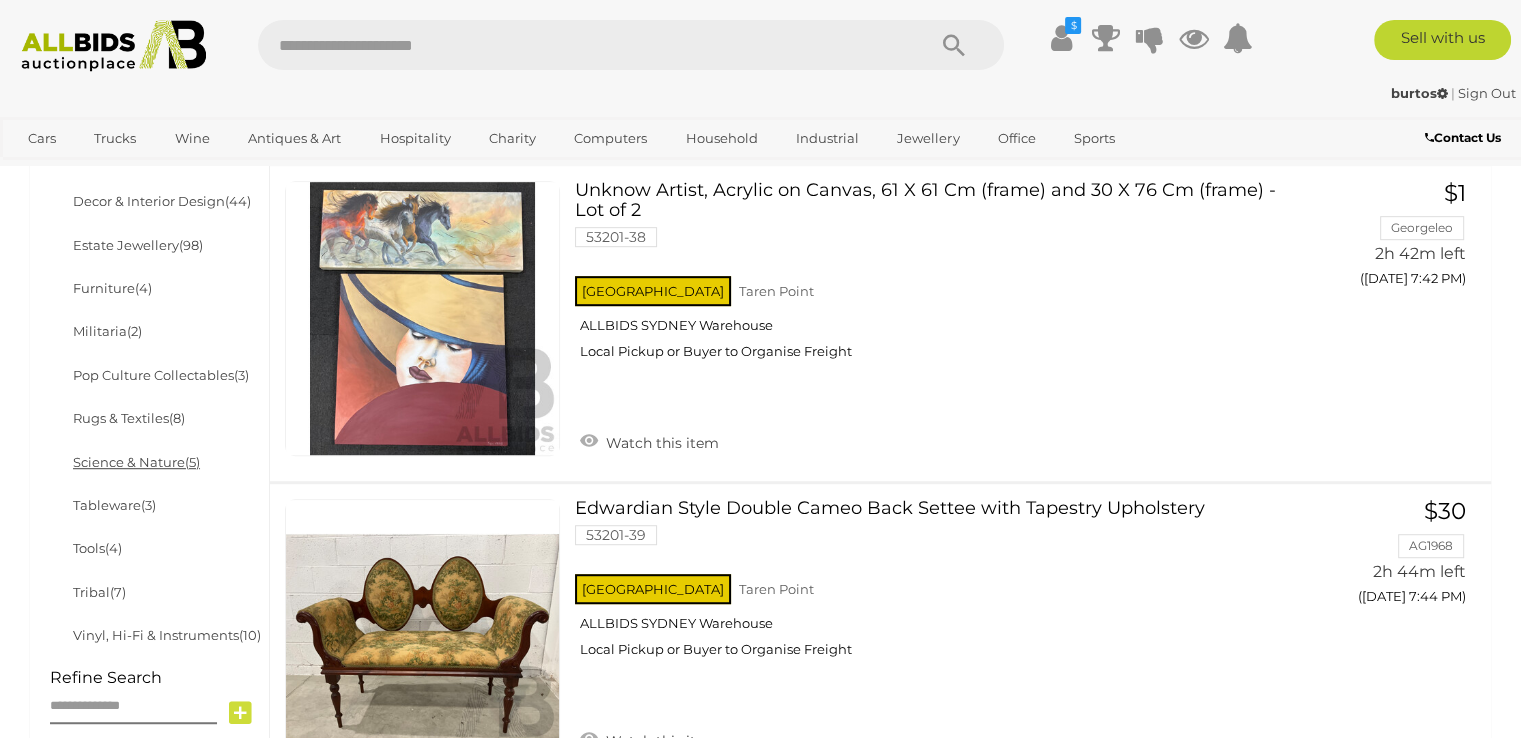 click on "Science & Nature
(5)" at bounding box center [136, 462] 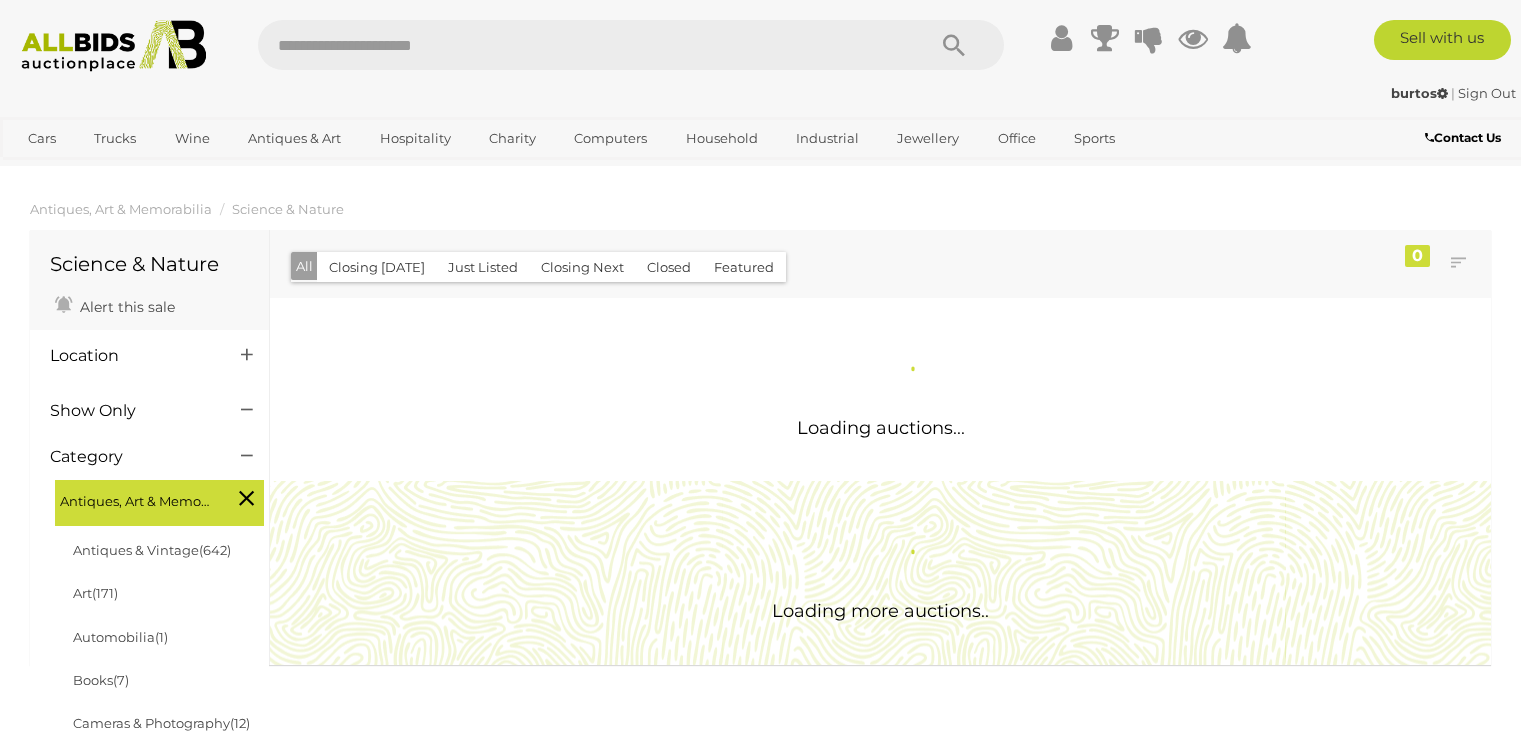 scroll, scrollTop: 0, scrollLeft: 0, axis: both 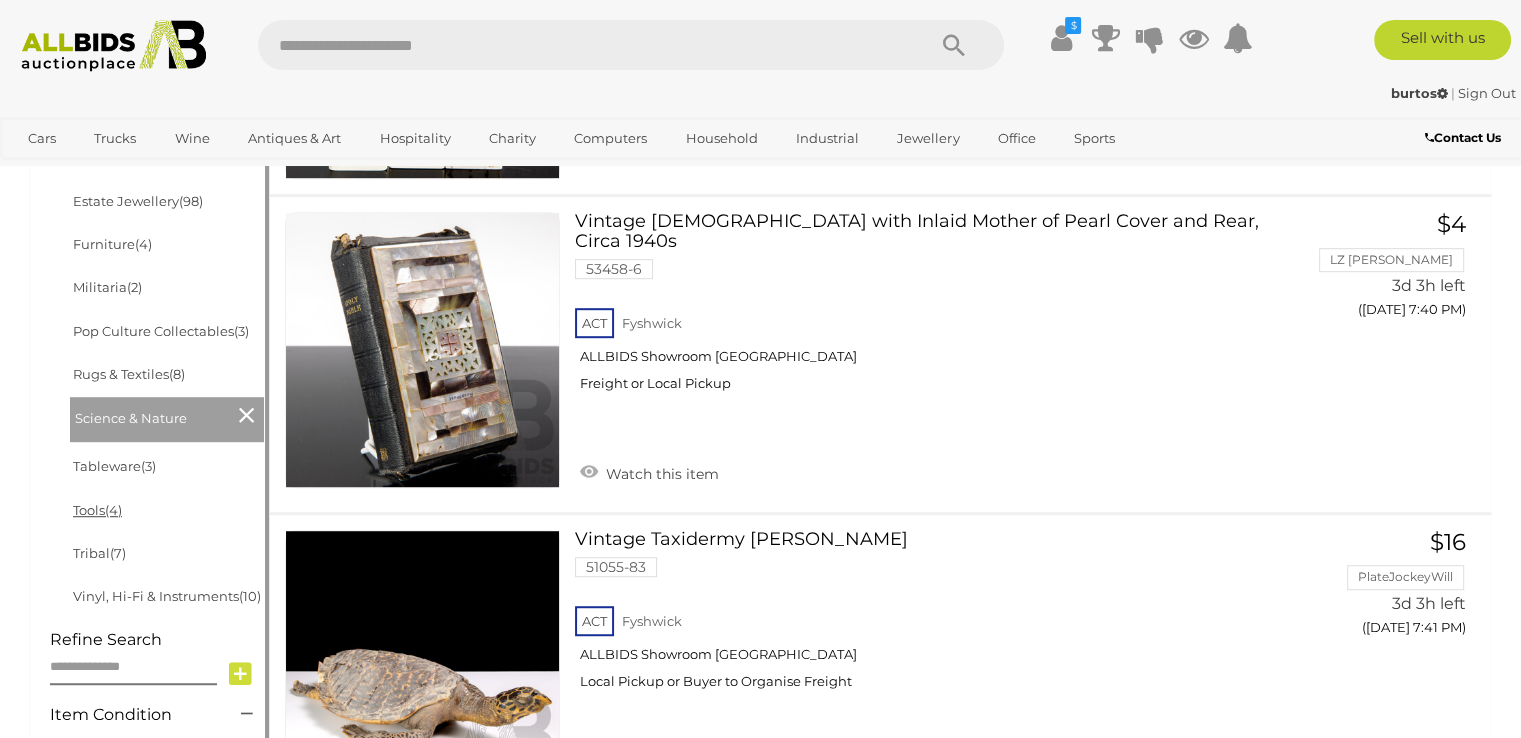 click on "Tools
(4)" at bounding box center (97, 510) 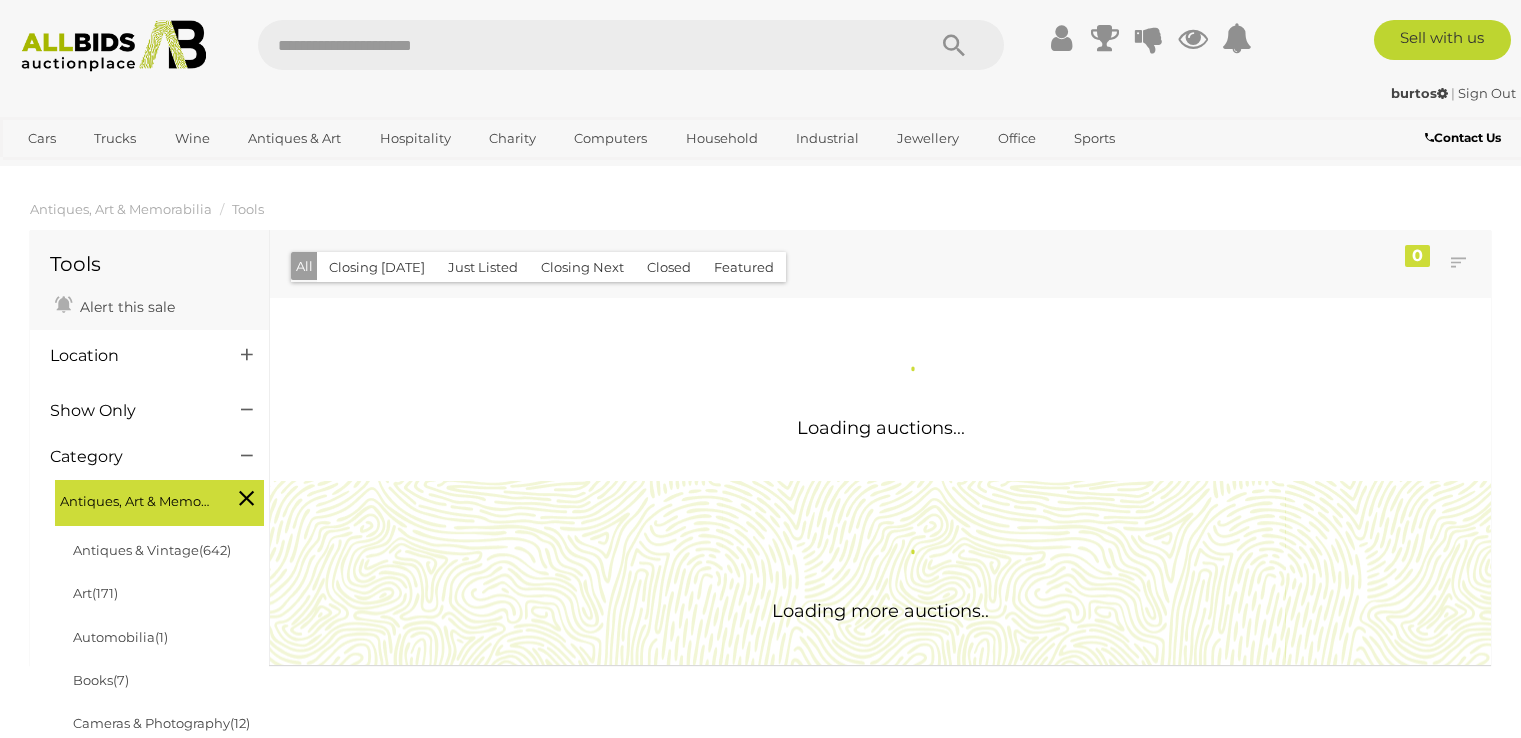 scroll, scrollTop: 0, scrollLeft: 0, axis: both 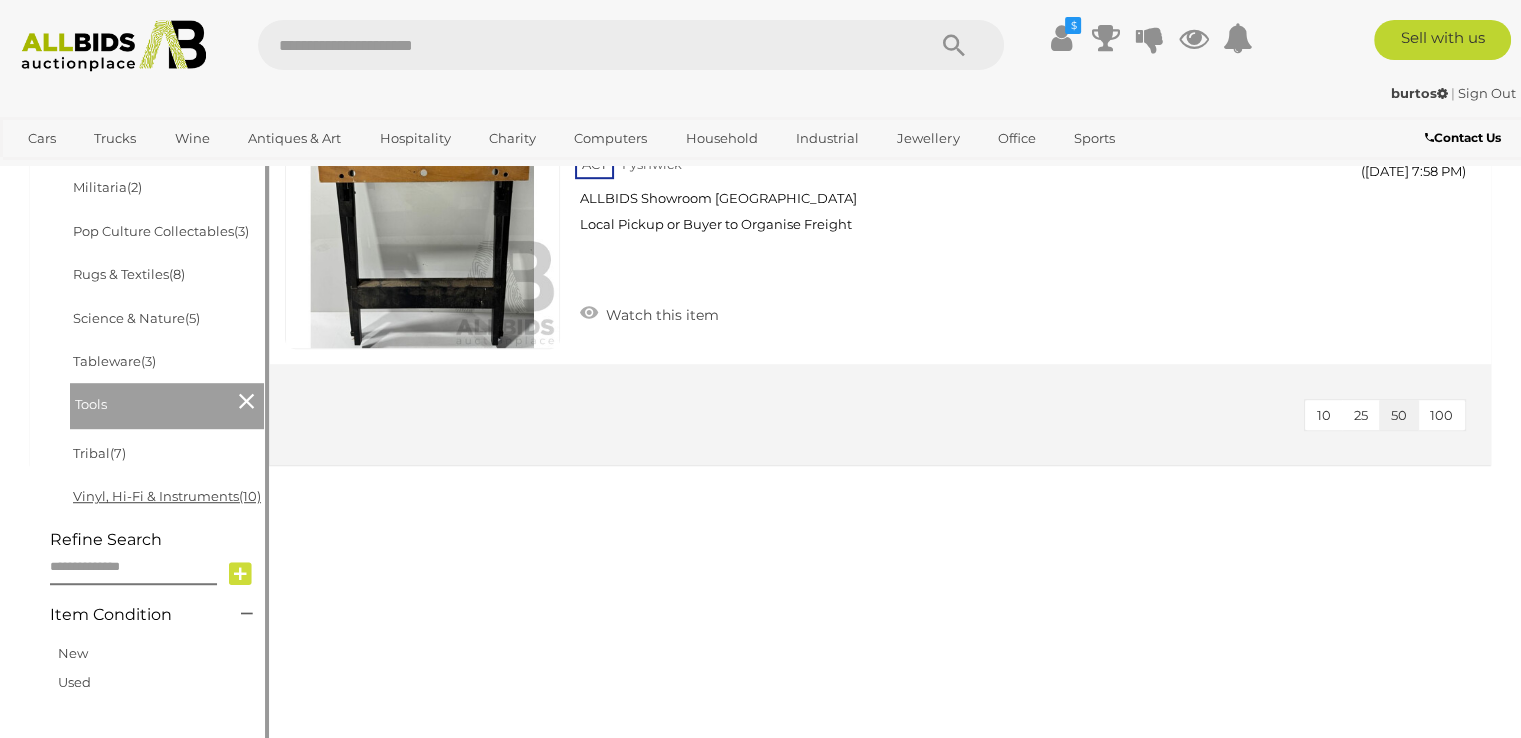 click on "Vinyl, Hi-Fi & Instruments
(10)" at bounding box center [167, 496] 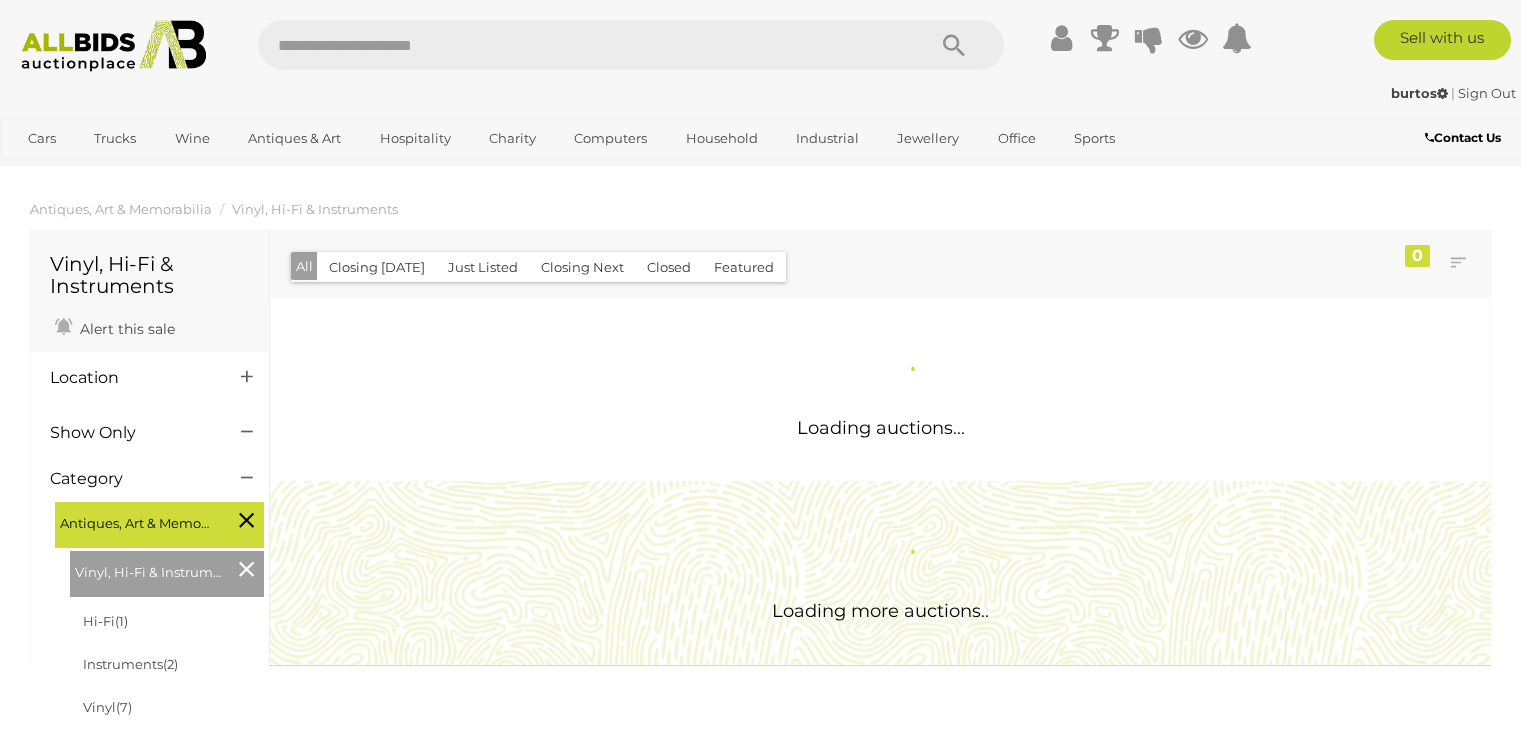 scroll, scrollTop: 0, scrollLeft: 0, axis: both 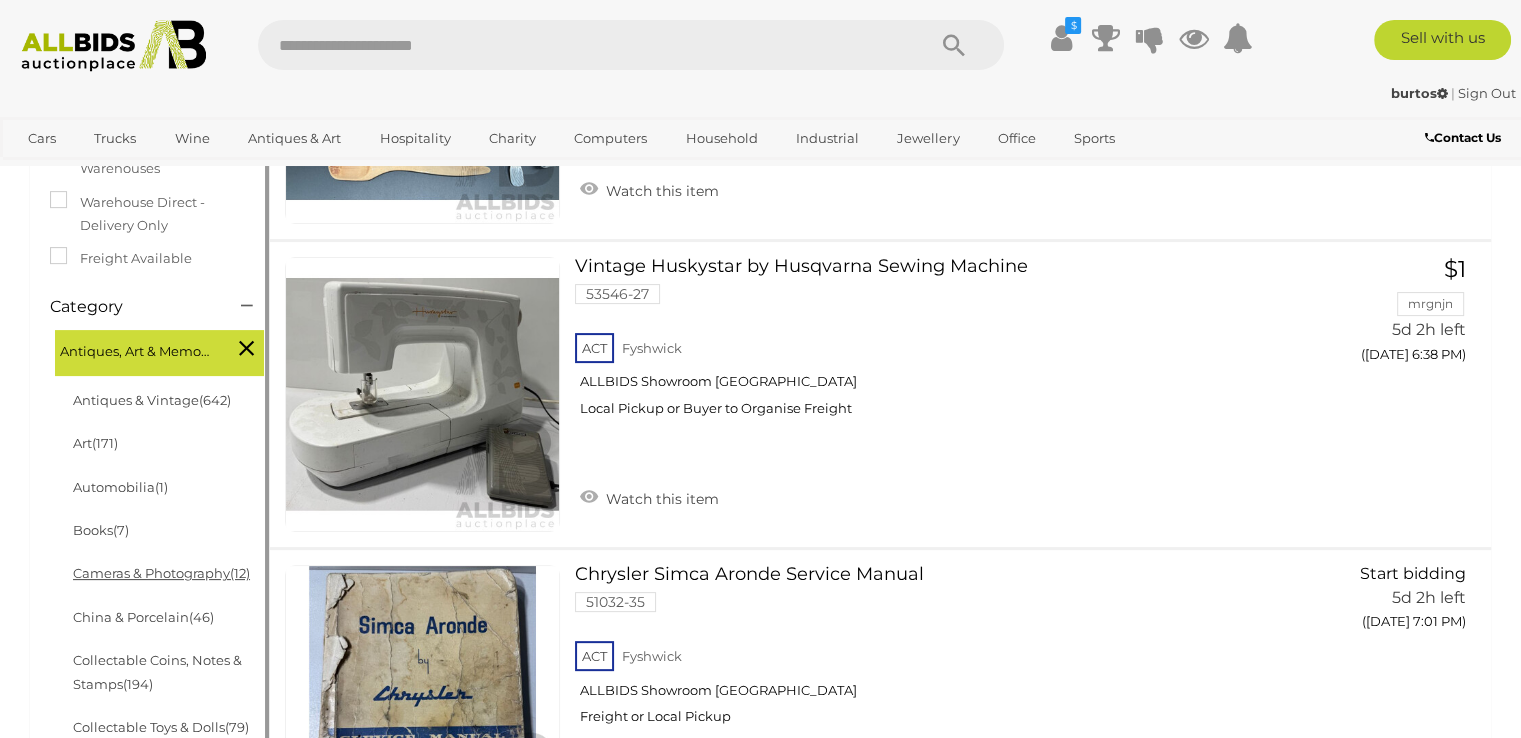 click on "Cameras & Photography
(12)" at bounding box center [161, 573] 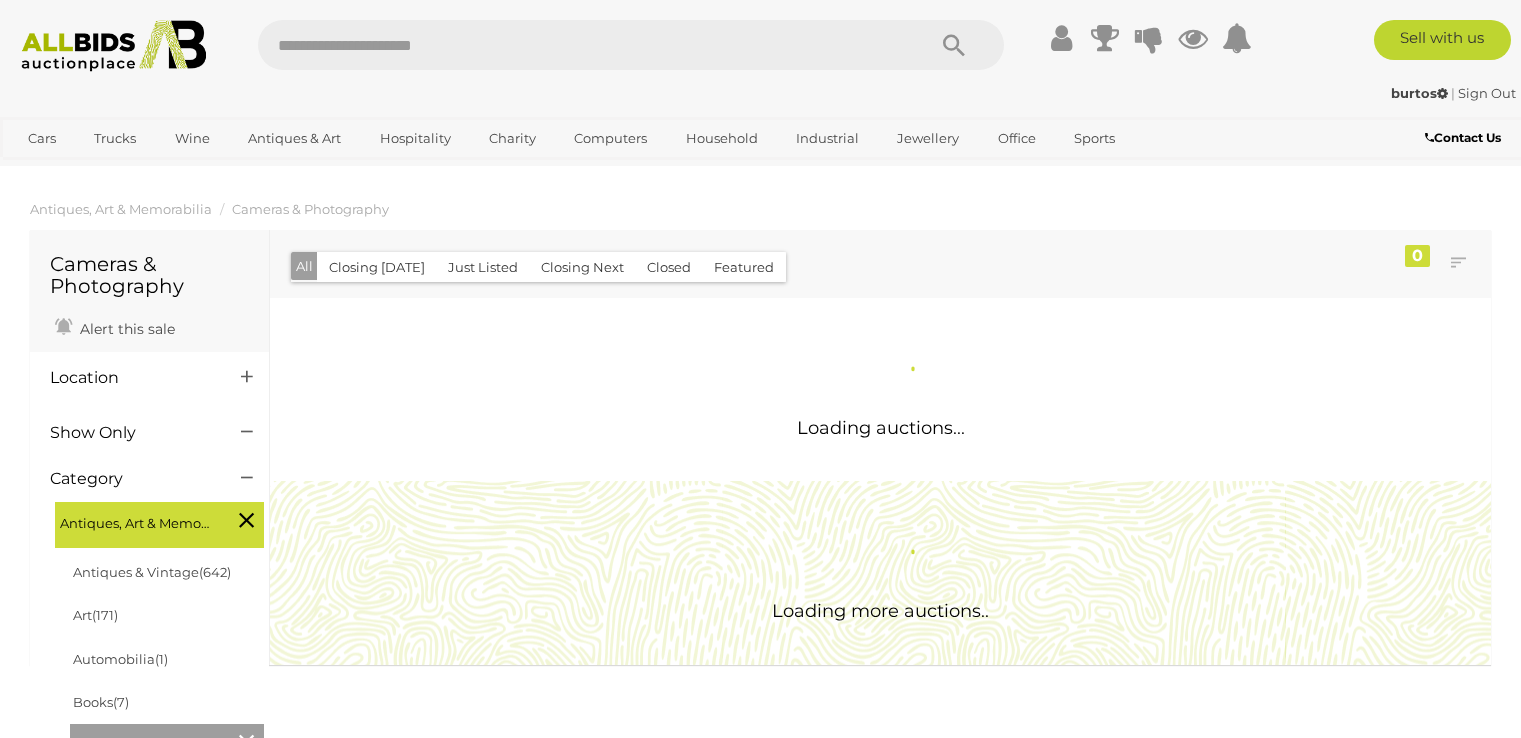 scroll, scrollTop: 0, scrollLeft: 0, axis: both 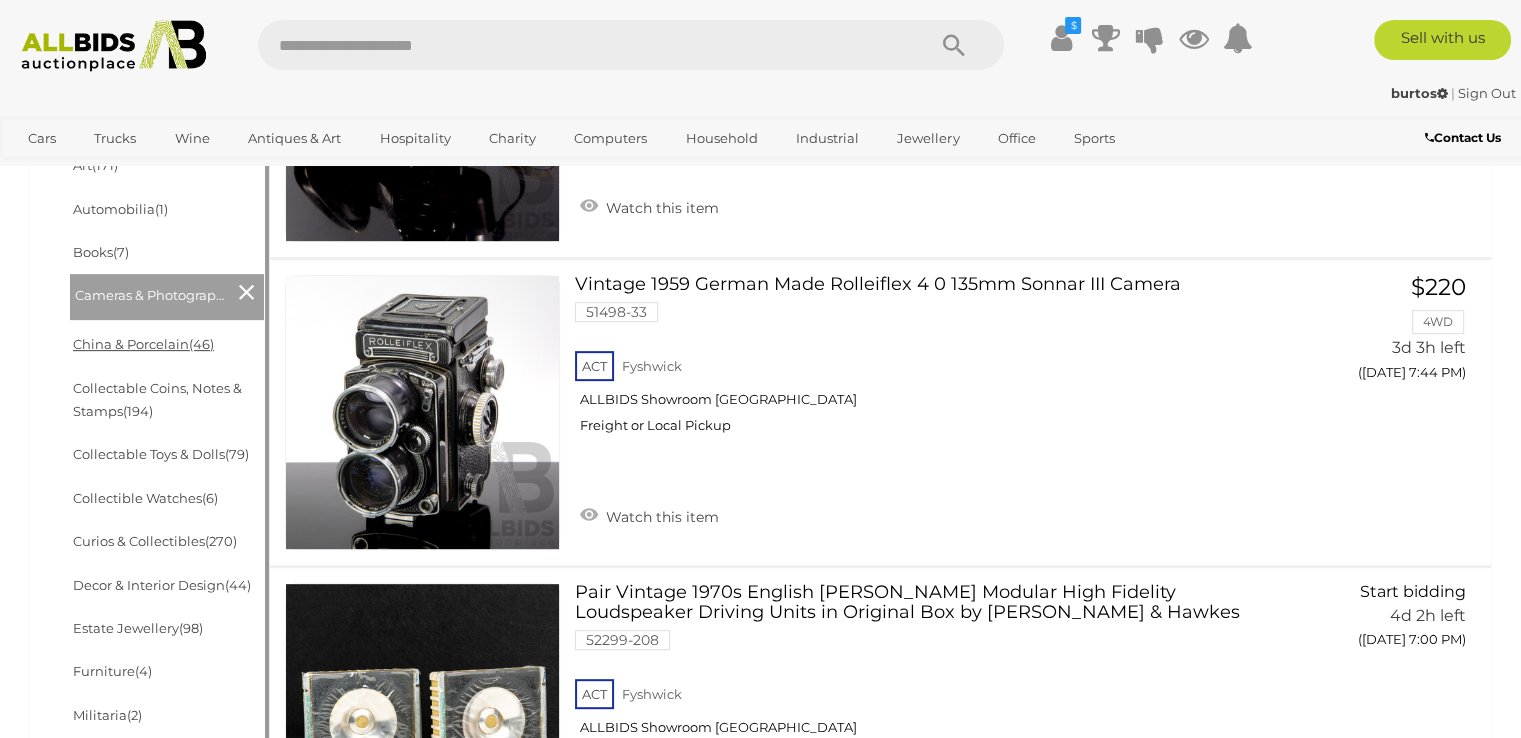click on "China & Porcelain
(46)" at bounding box center [143, 344] 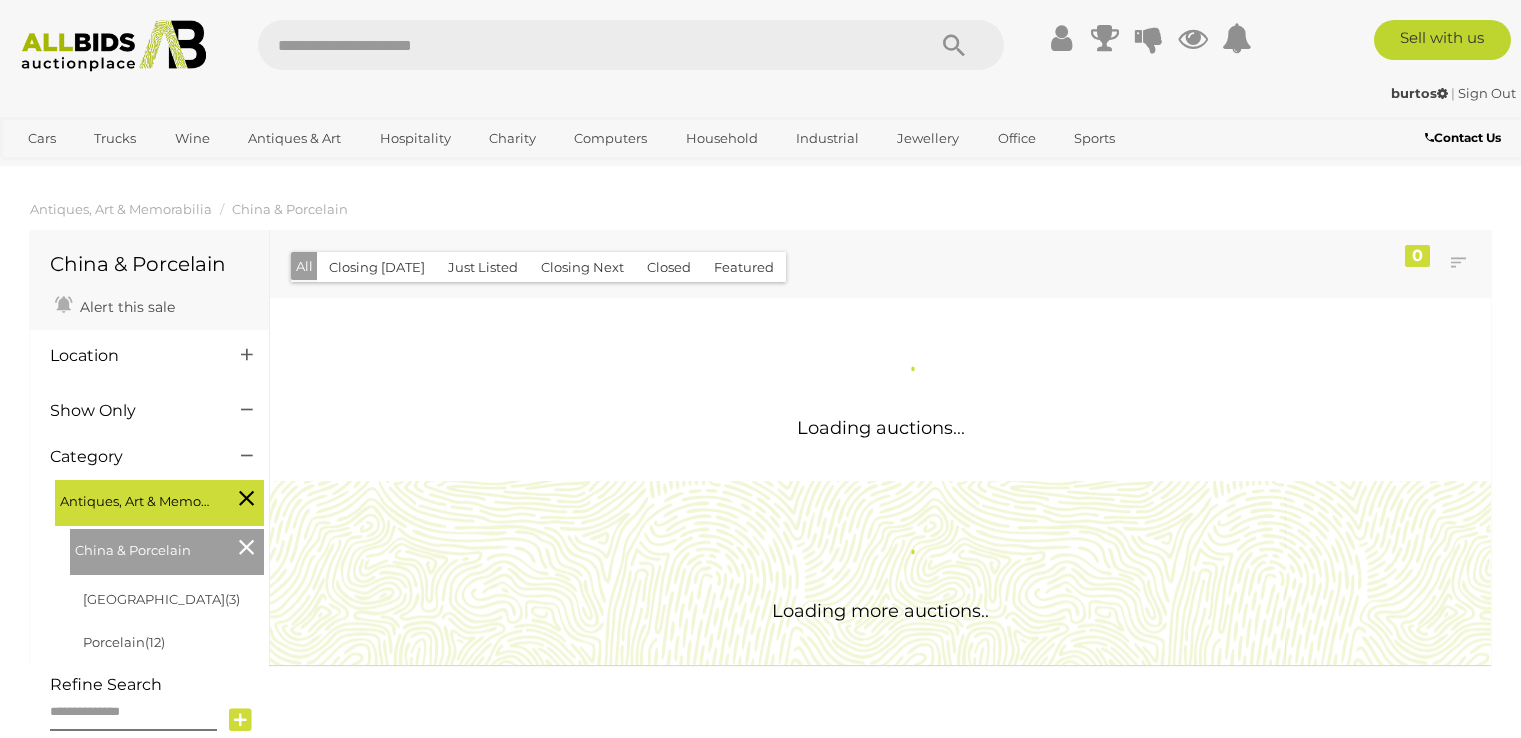 scroll, scrollTop: 0, scrollLeft: 0, axis: both 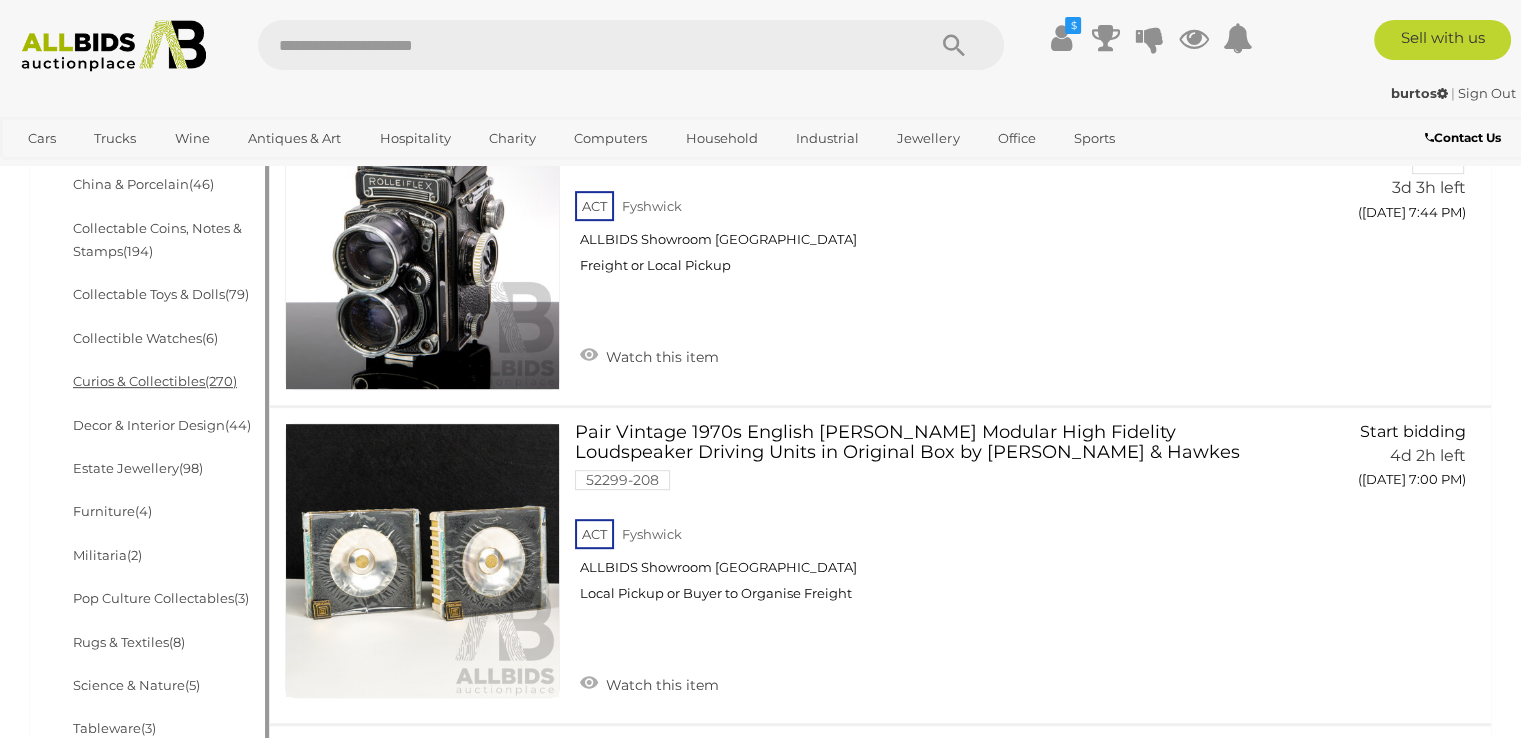 click on "Curios & Collectibles
(270)" at bounding box center [155, 381] 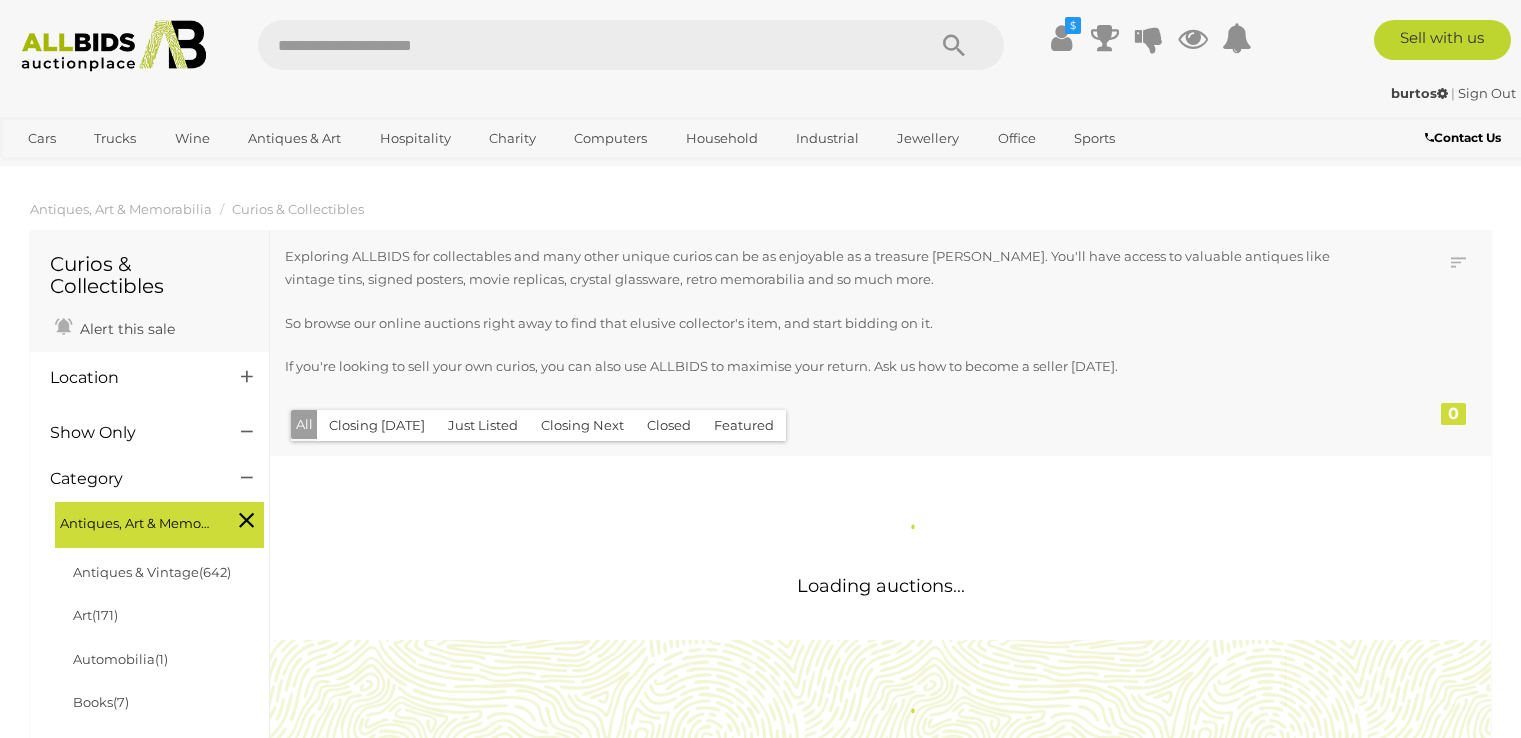 scroll, scrollTop: 0, scrollLeft: 0, axis: both 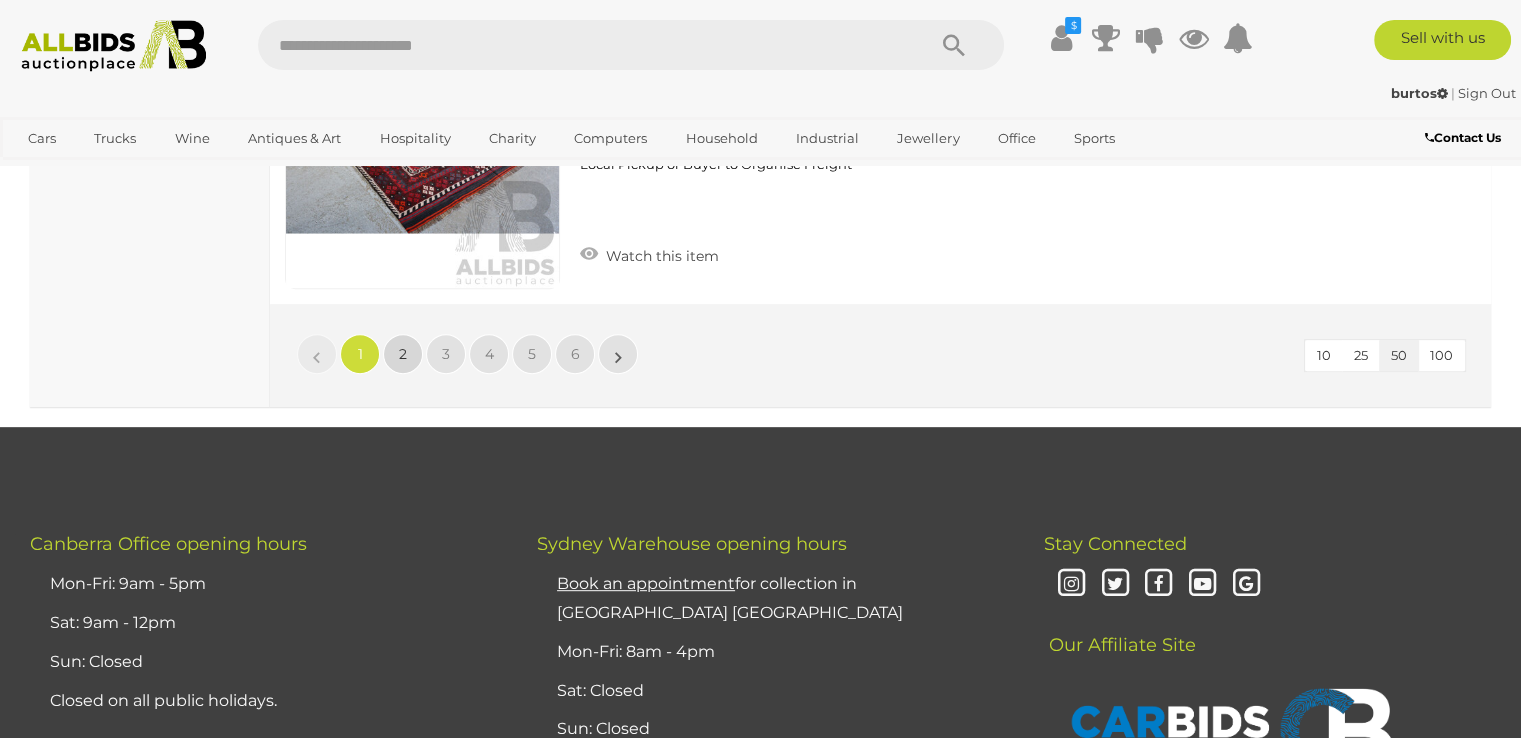 click on "2" at bounding box center (403, 354) 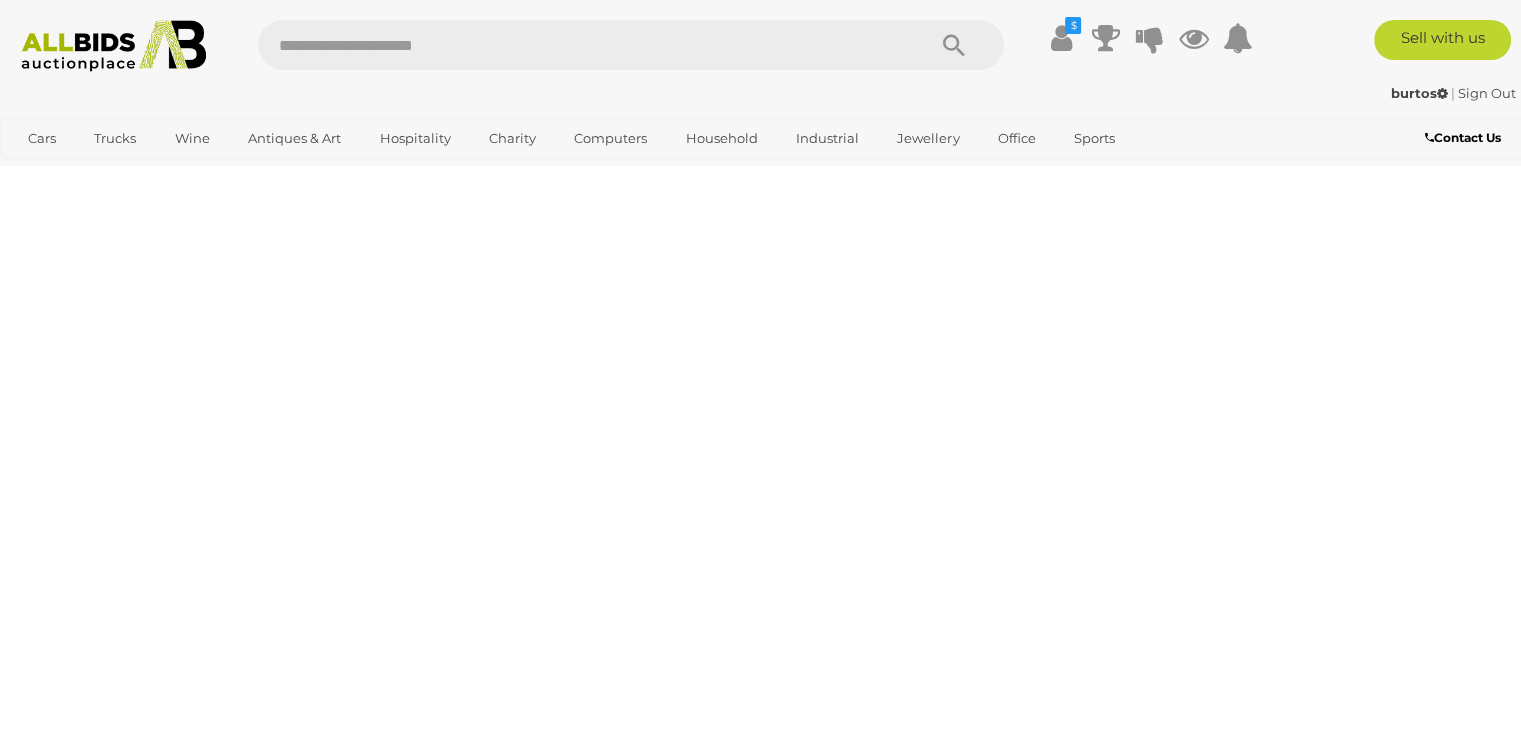 scroll, scrollTop: 289, scrollLeft: 0, axis: vertical 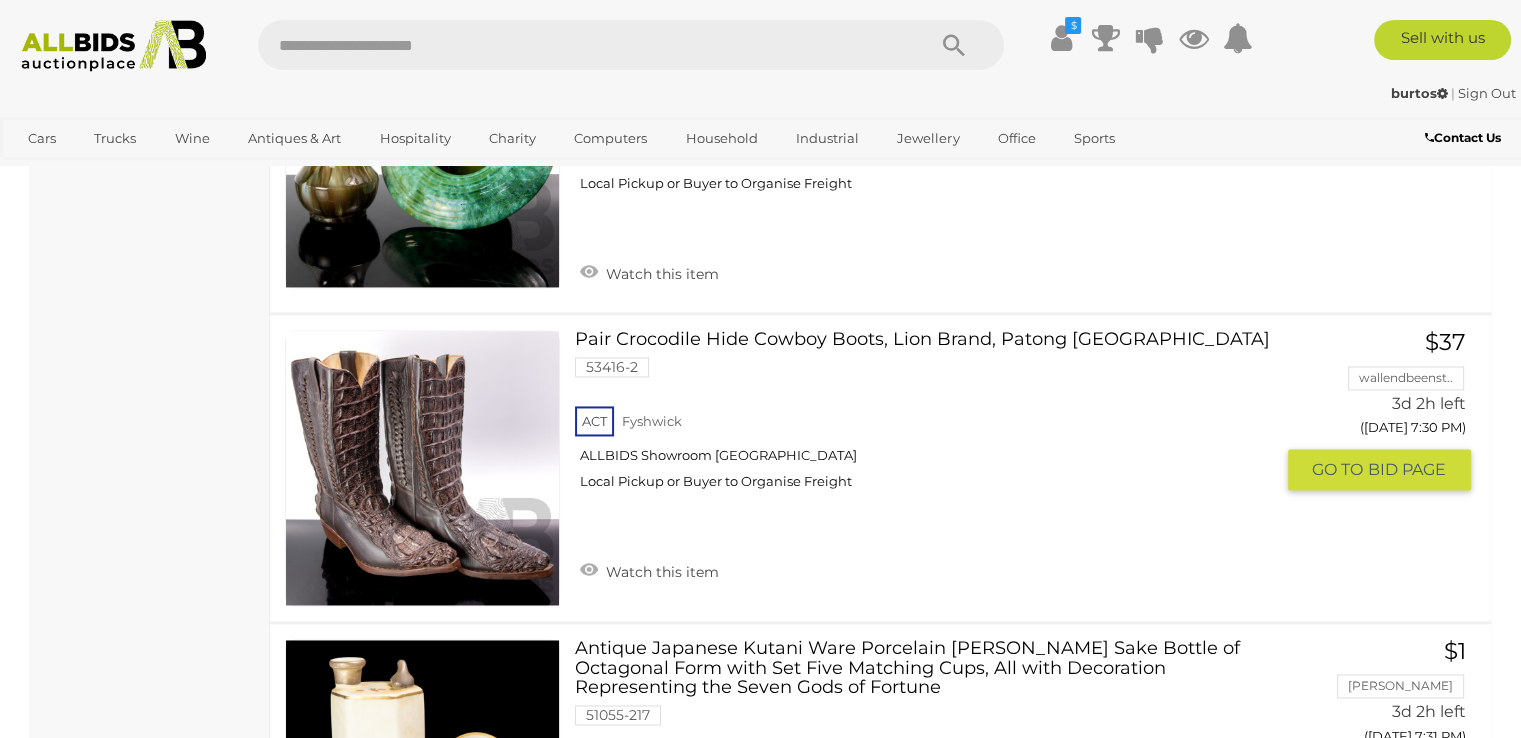 click at bounding box center [422, 467] 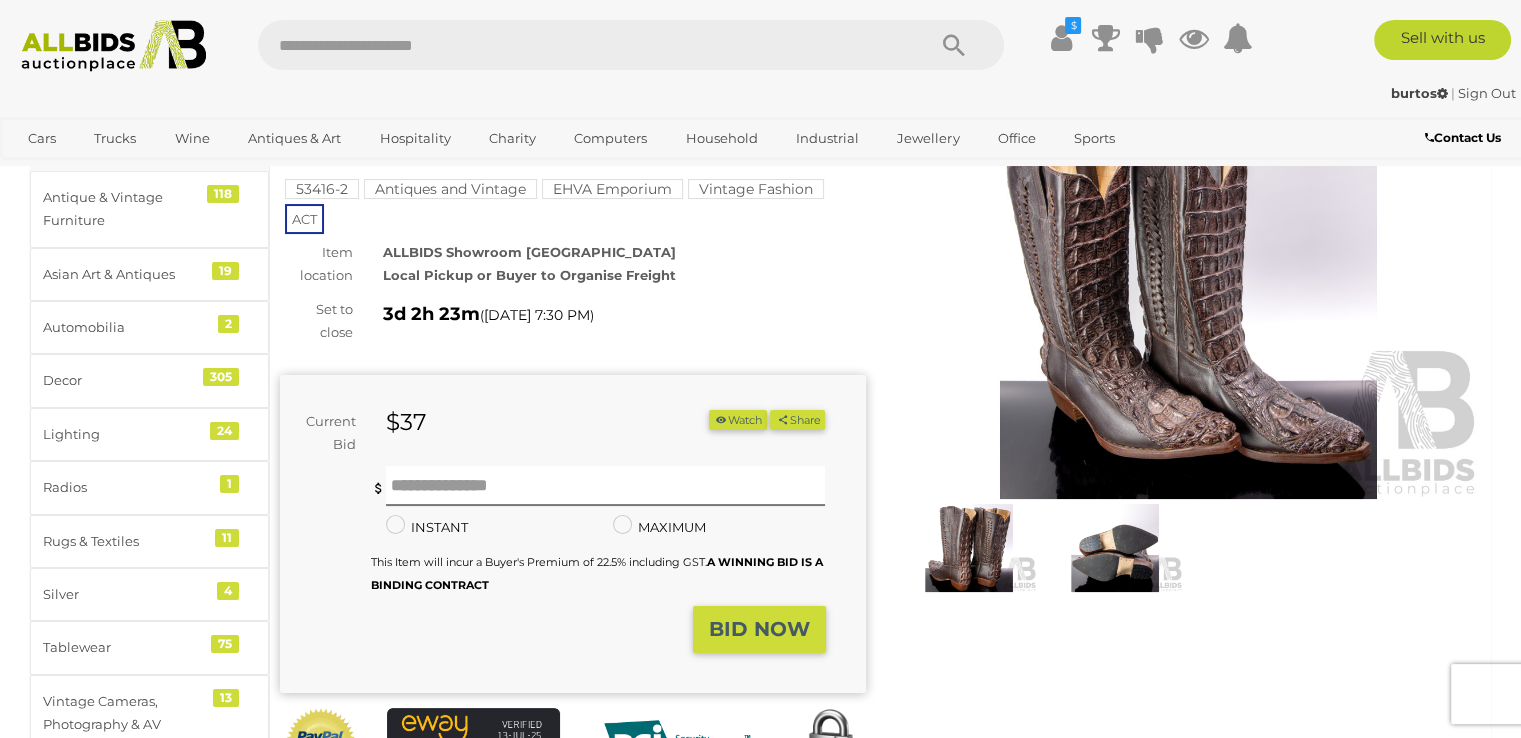 scroll, scrollTop: 0, scrollLeft: 0, axis: both 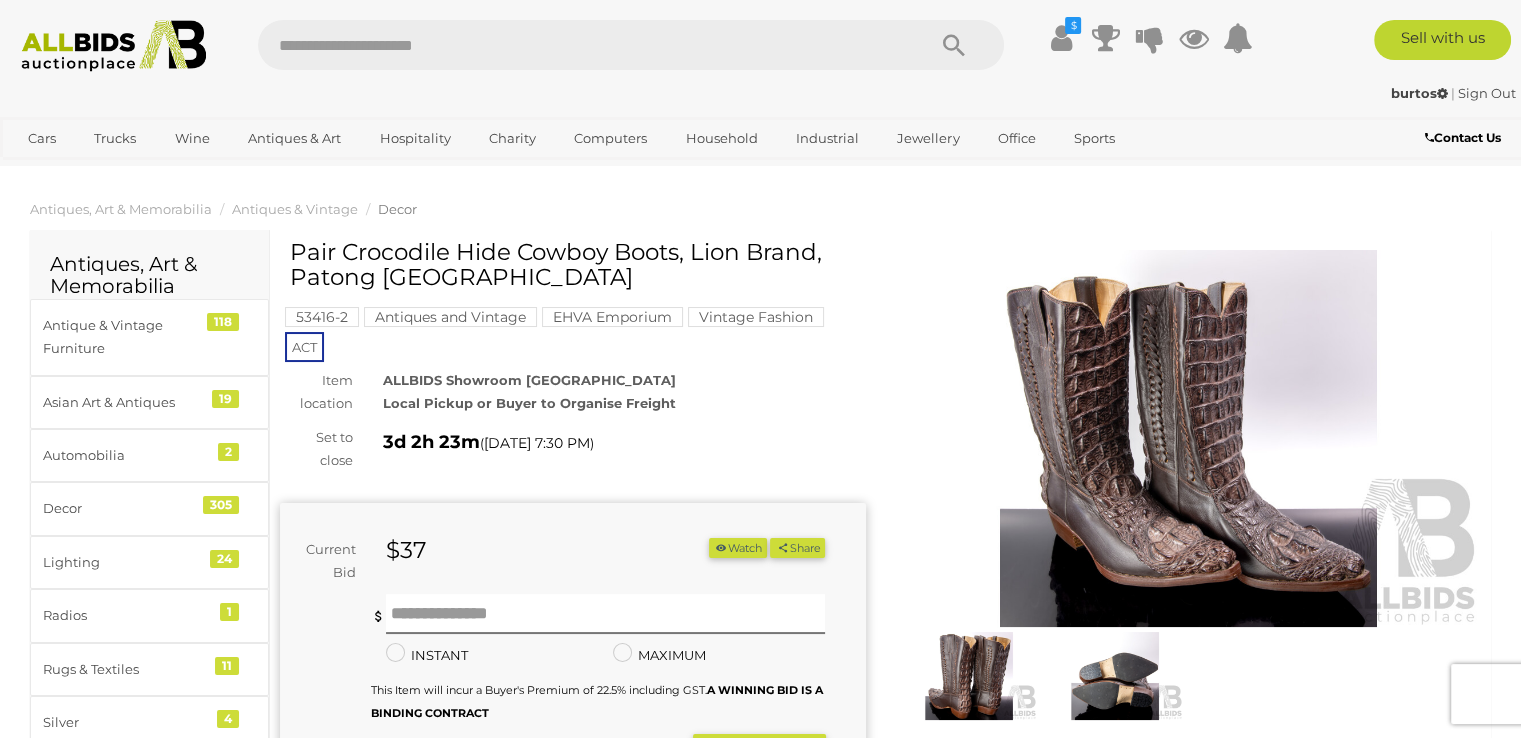 click at bounding box center [1189, 438] 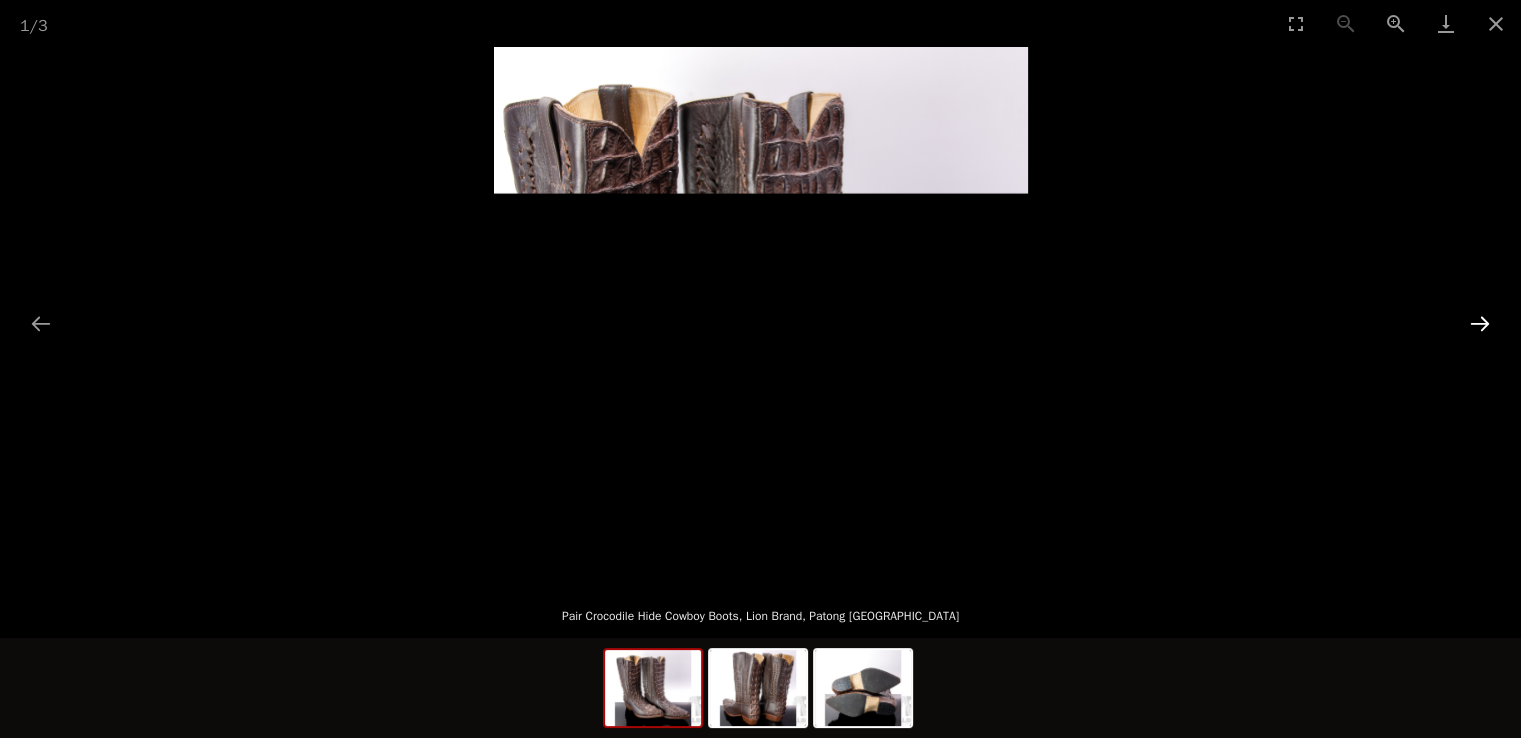 click at bounding box center [1480, 323] 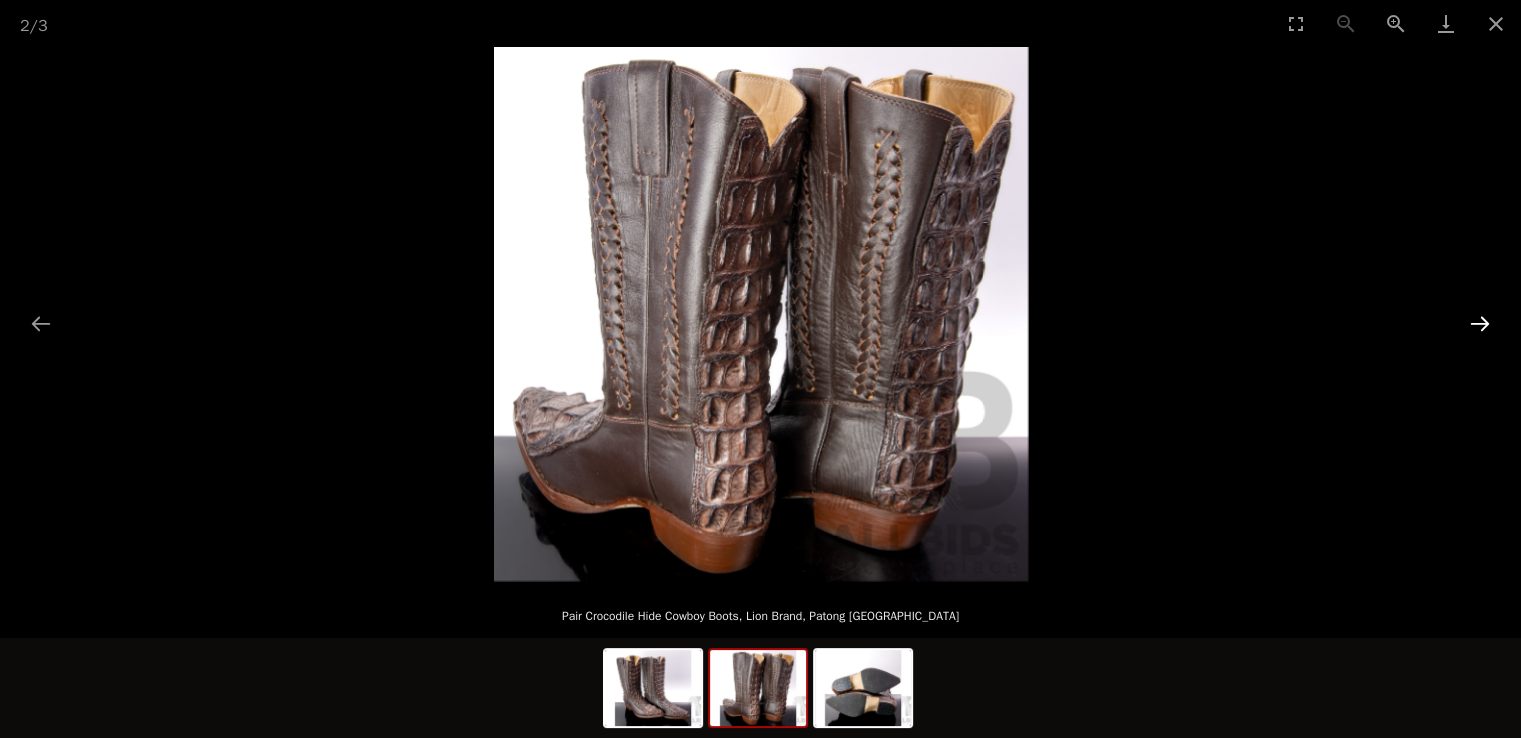 click at bounding box center [1480, 323] 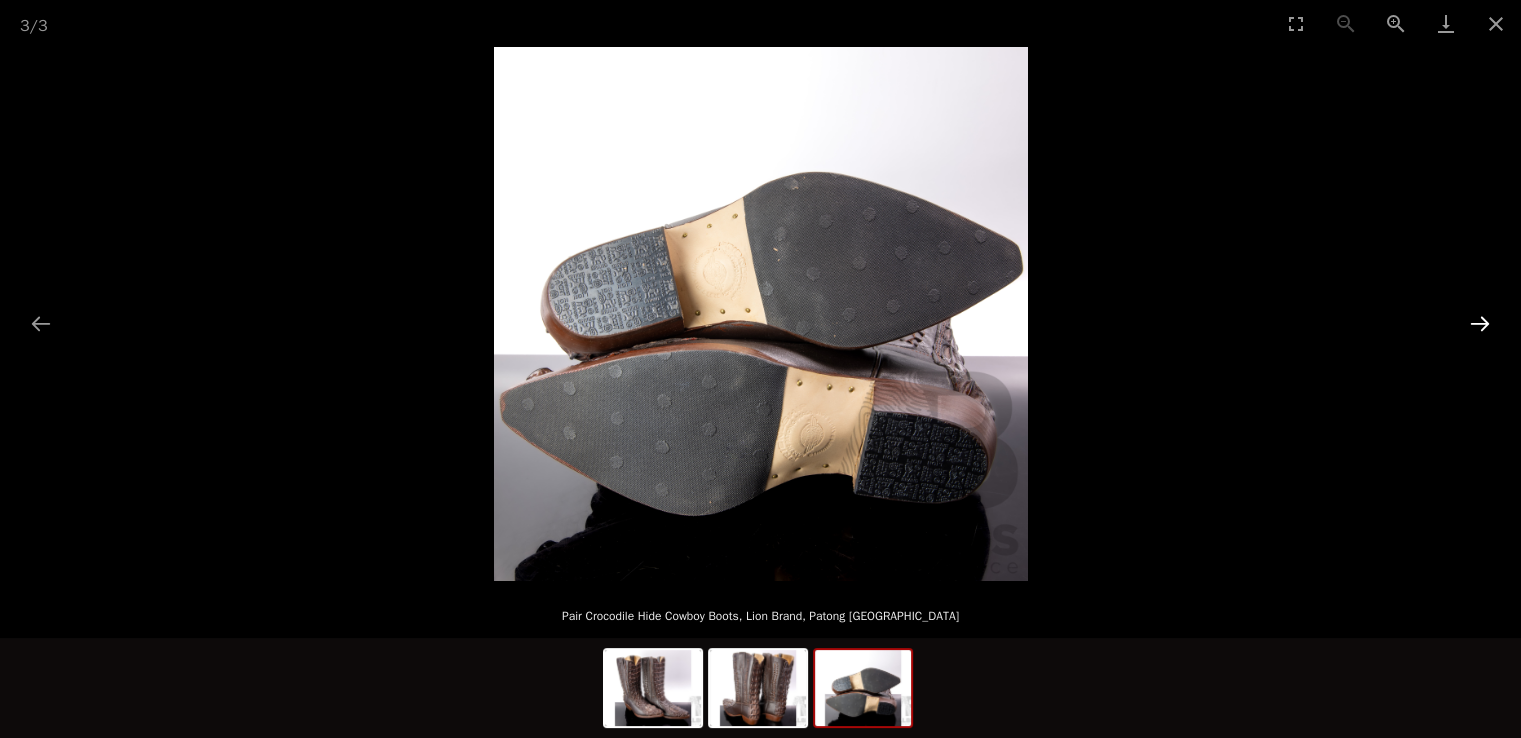 click at bounding box center [1480, 323] 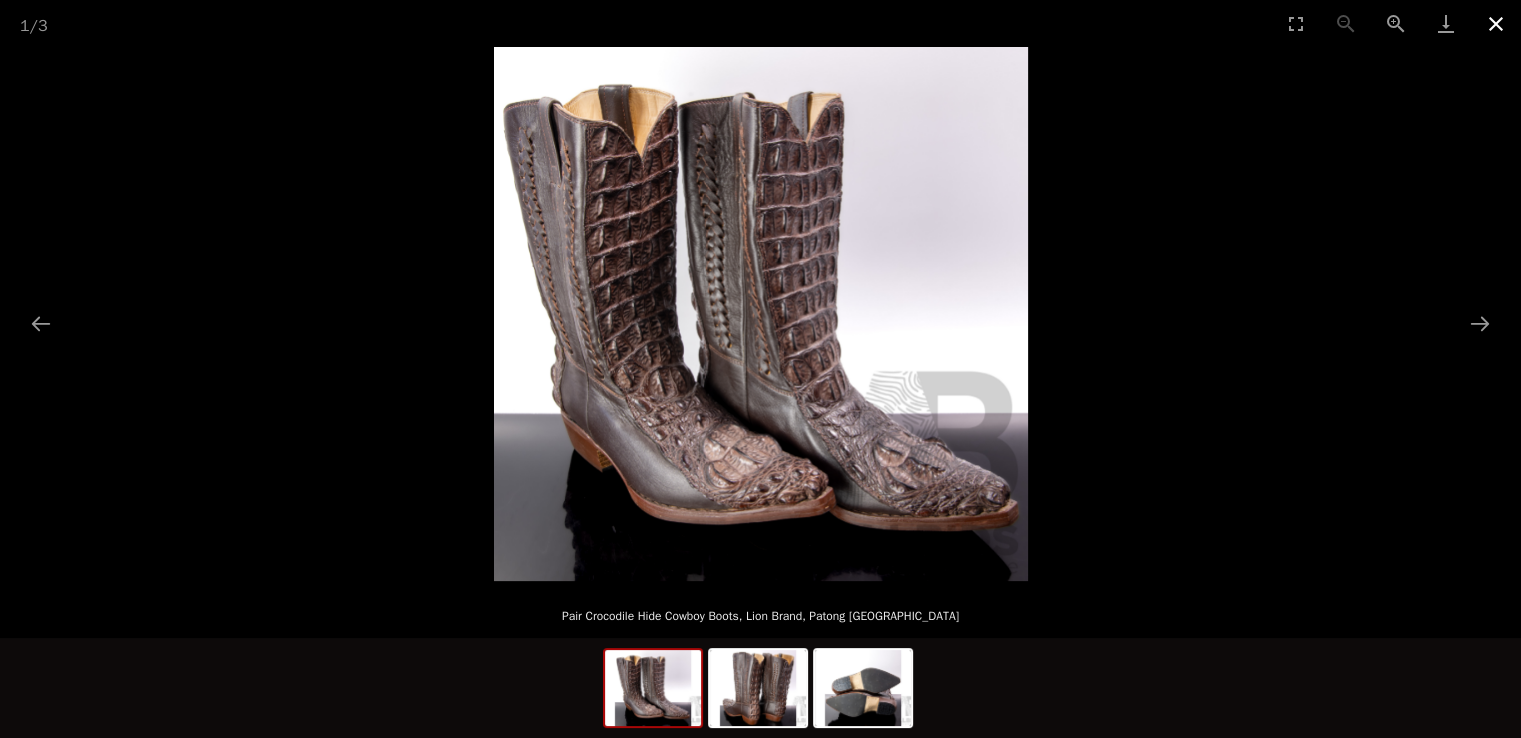 click at bounding box center (1496, 23) 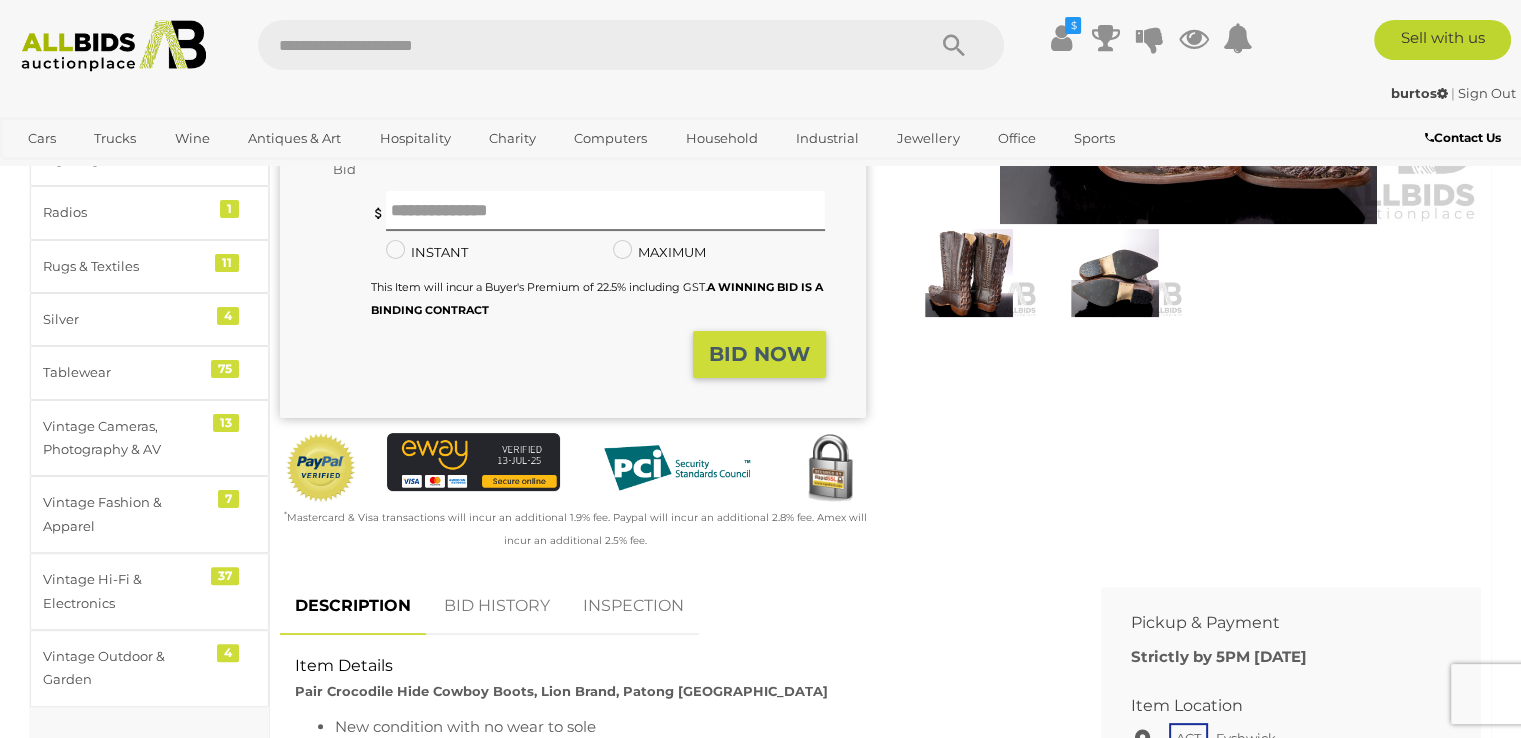 scroll, scrollTop: 0, scrollLeft: 0, axis: both 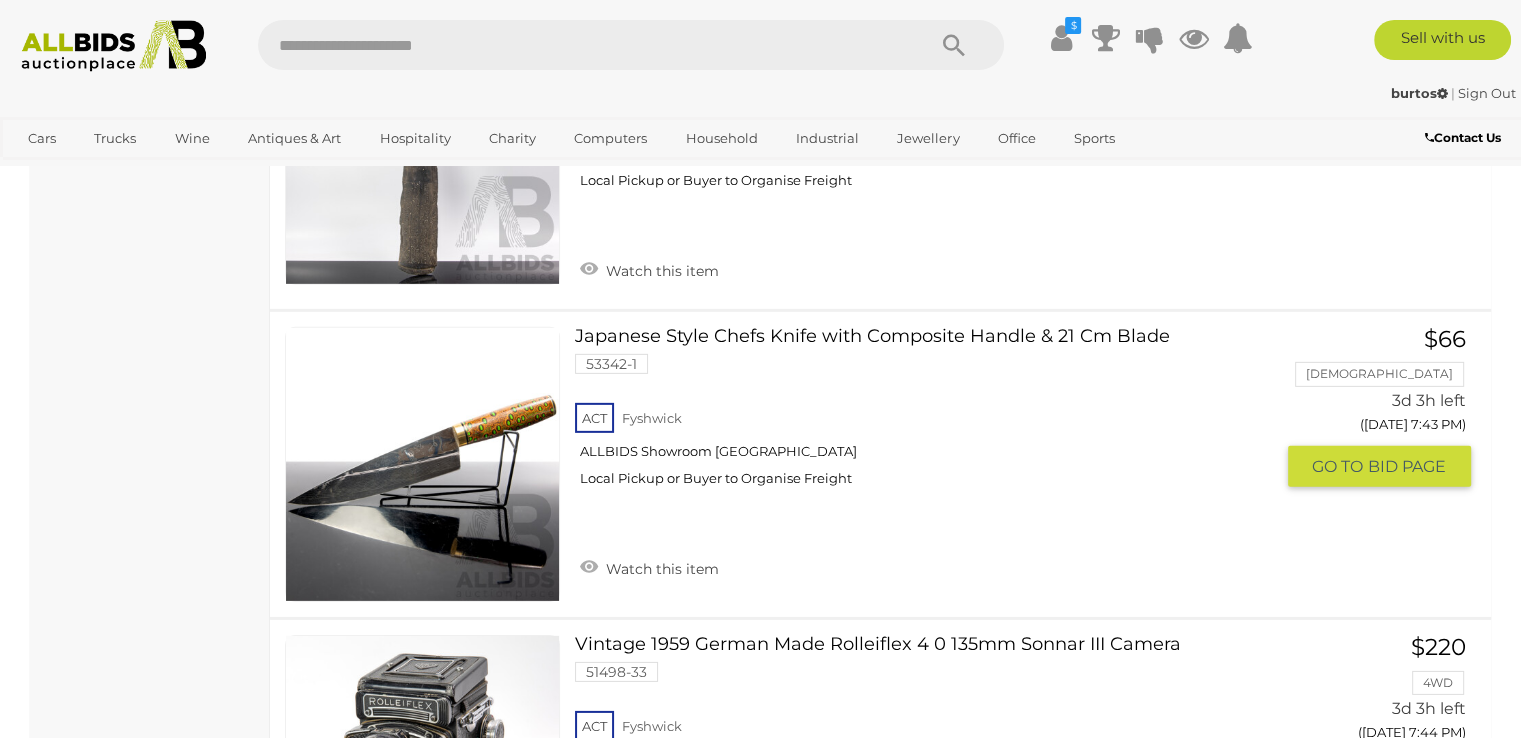 click at bounding box center [422, 464] 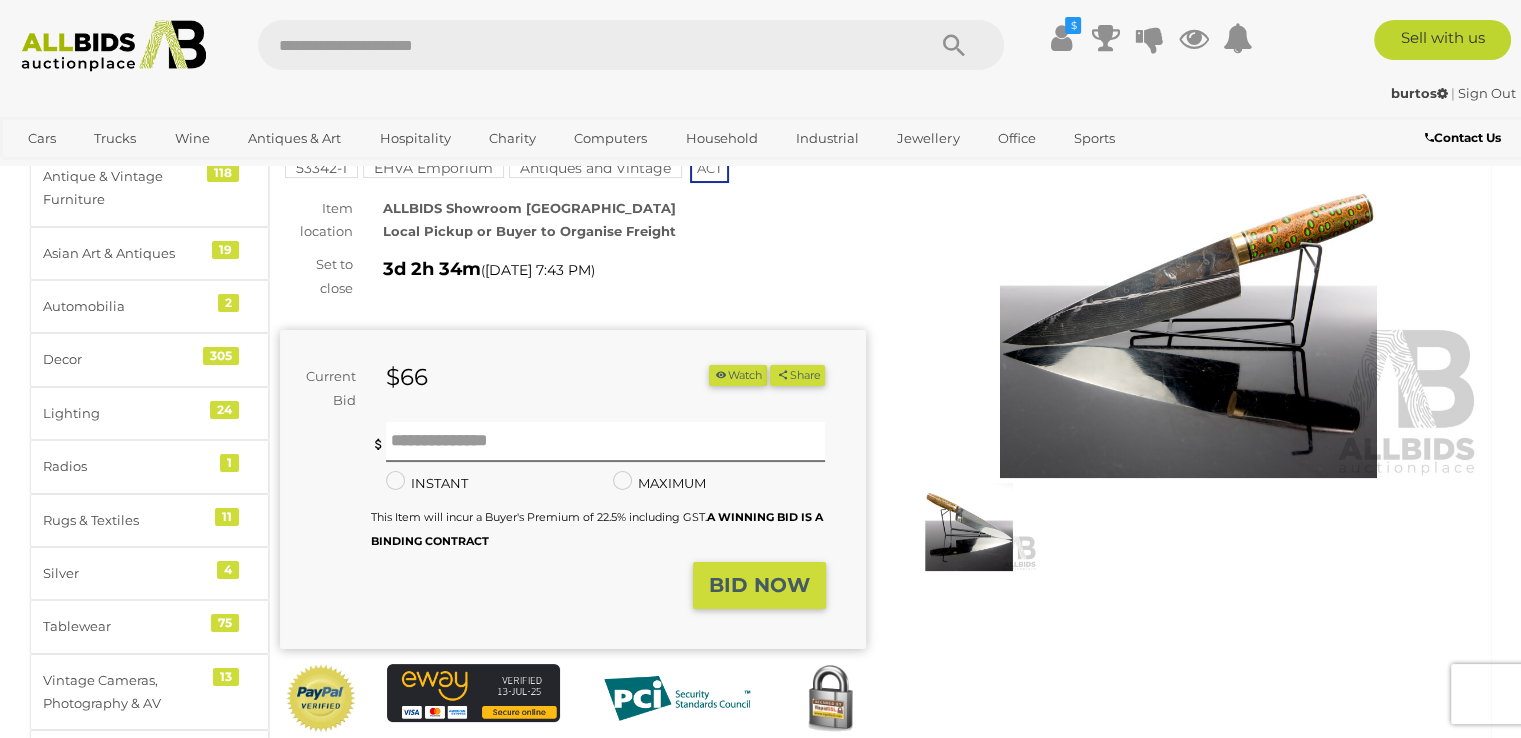 scroll, scrollTop: 100, scrollLeft: 0, axis: vertical 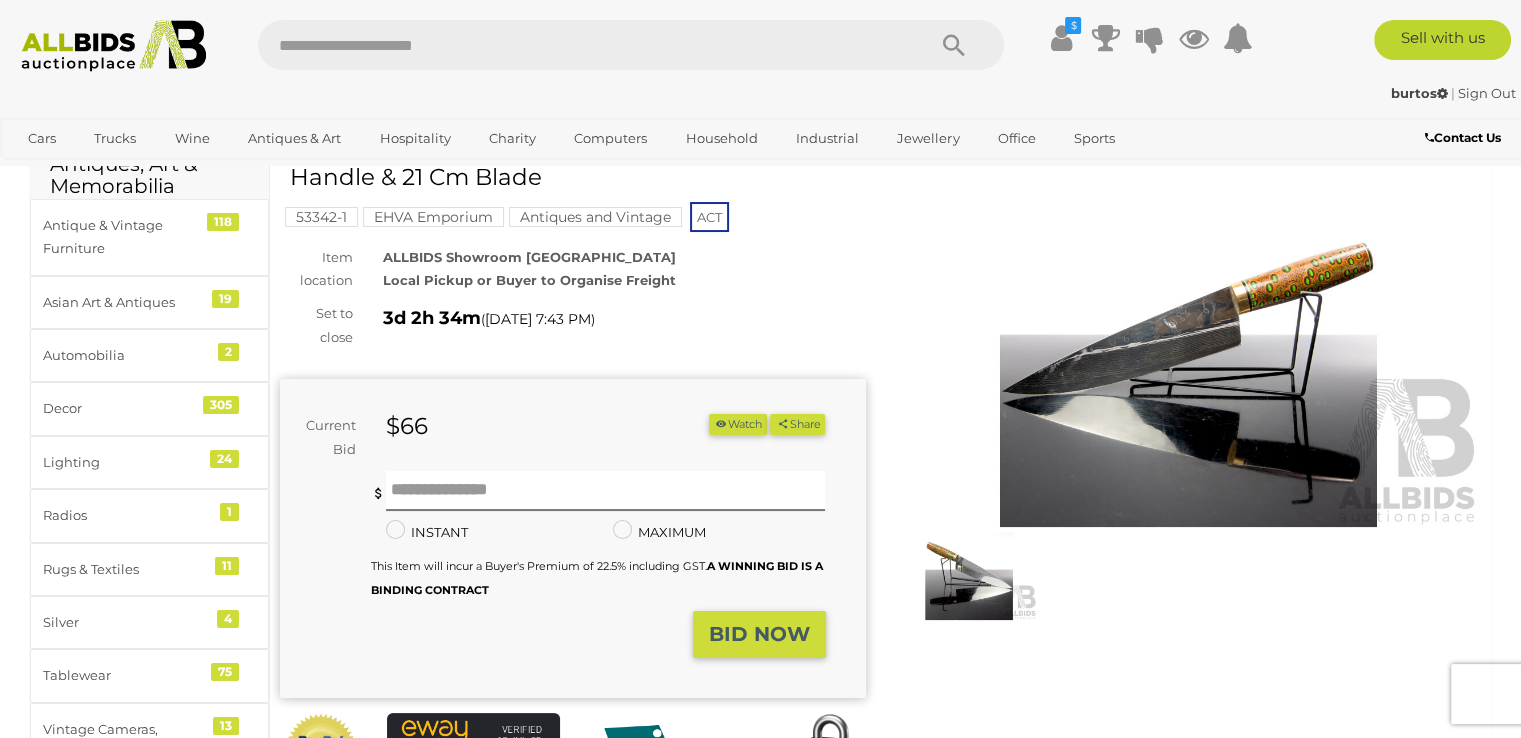 click at bounding box center (1189, 338) 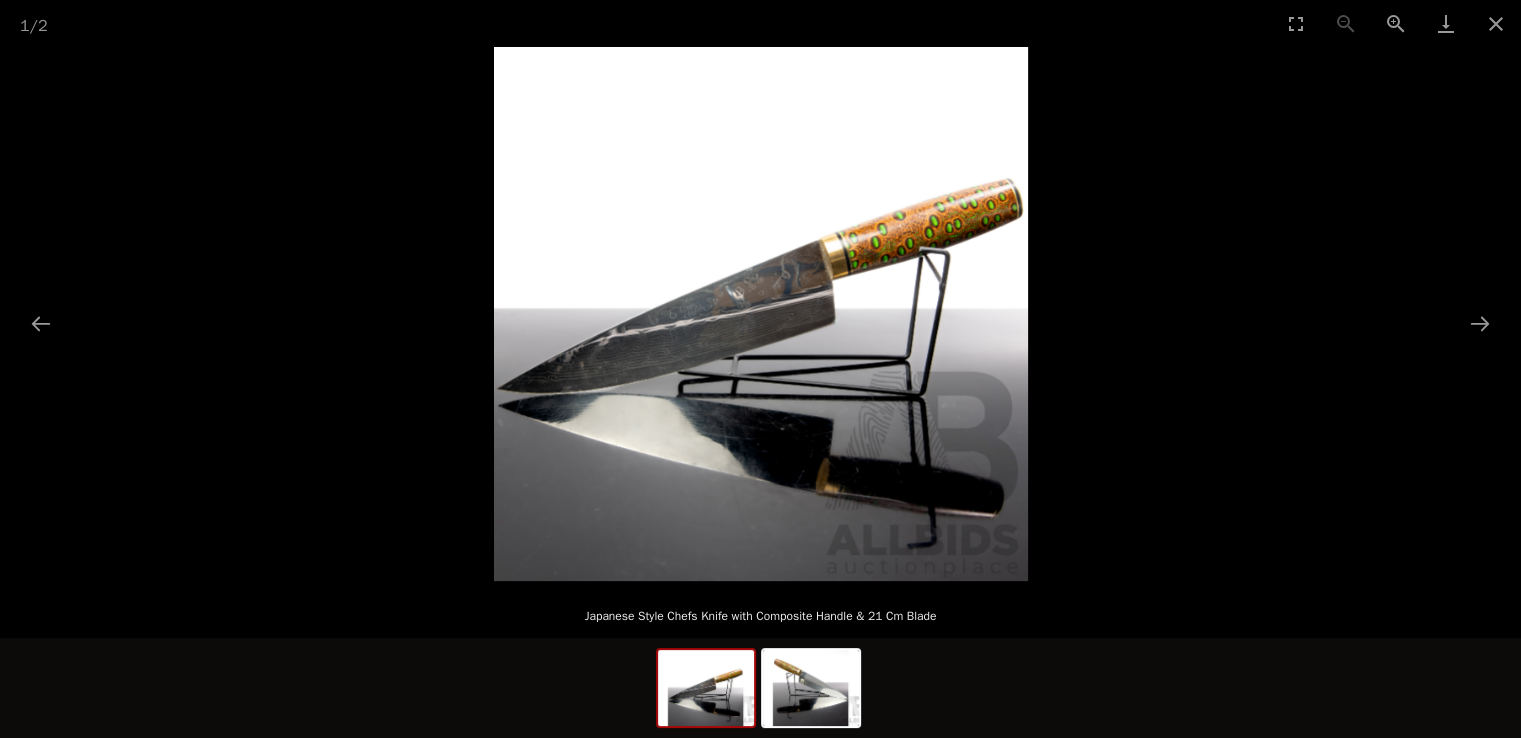 scroll, scrollTop: 0, scrollLeft: 0, axis: both 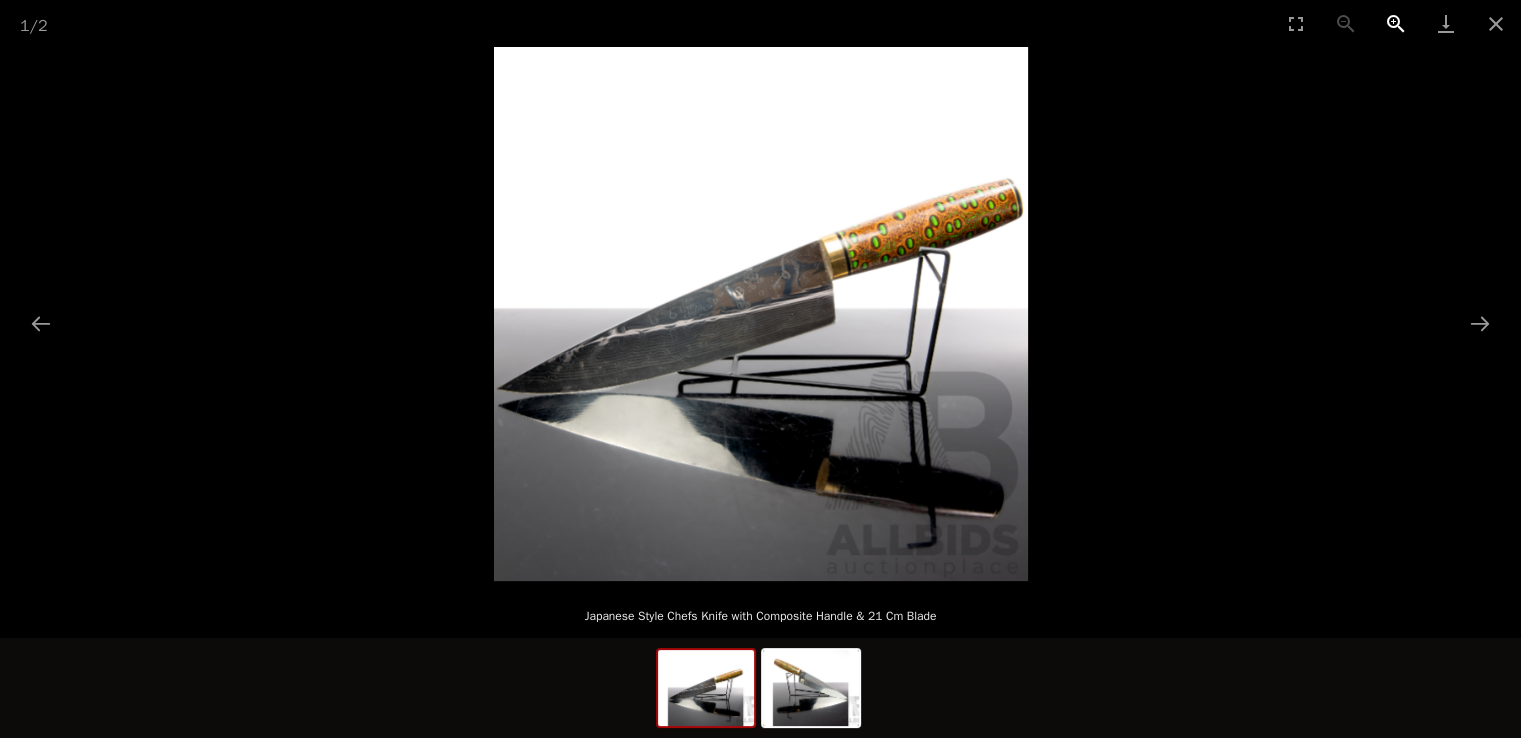 click at bounding box center [1396, 23] 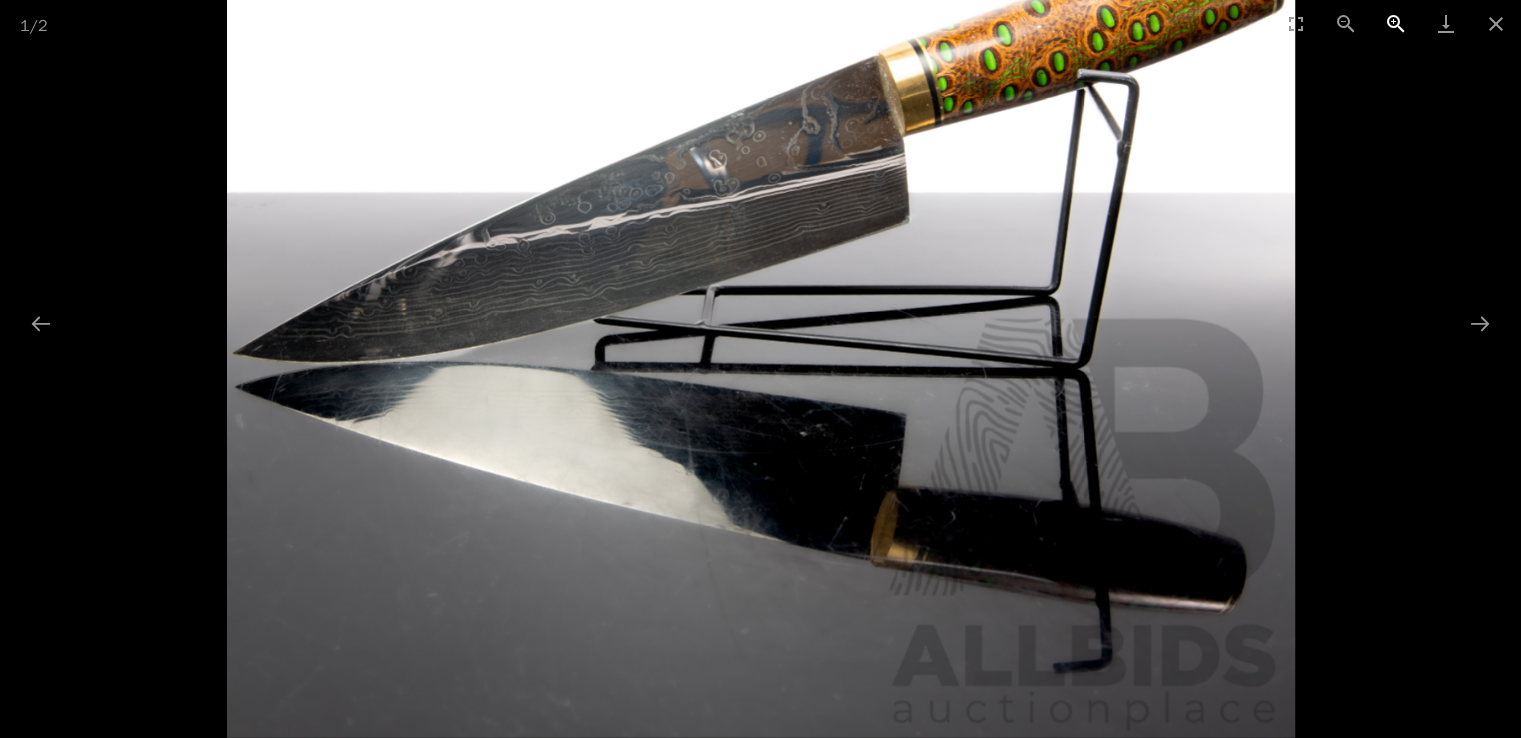 click at bounding box center (1396, 23) 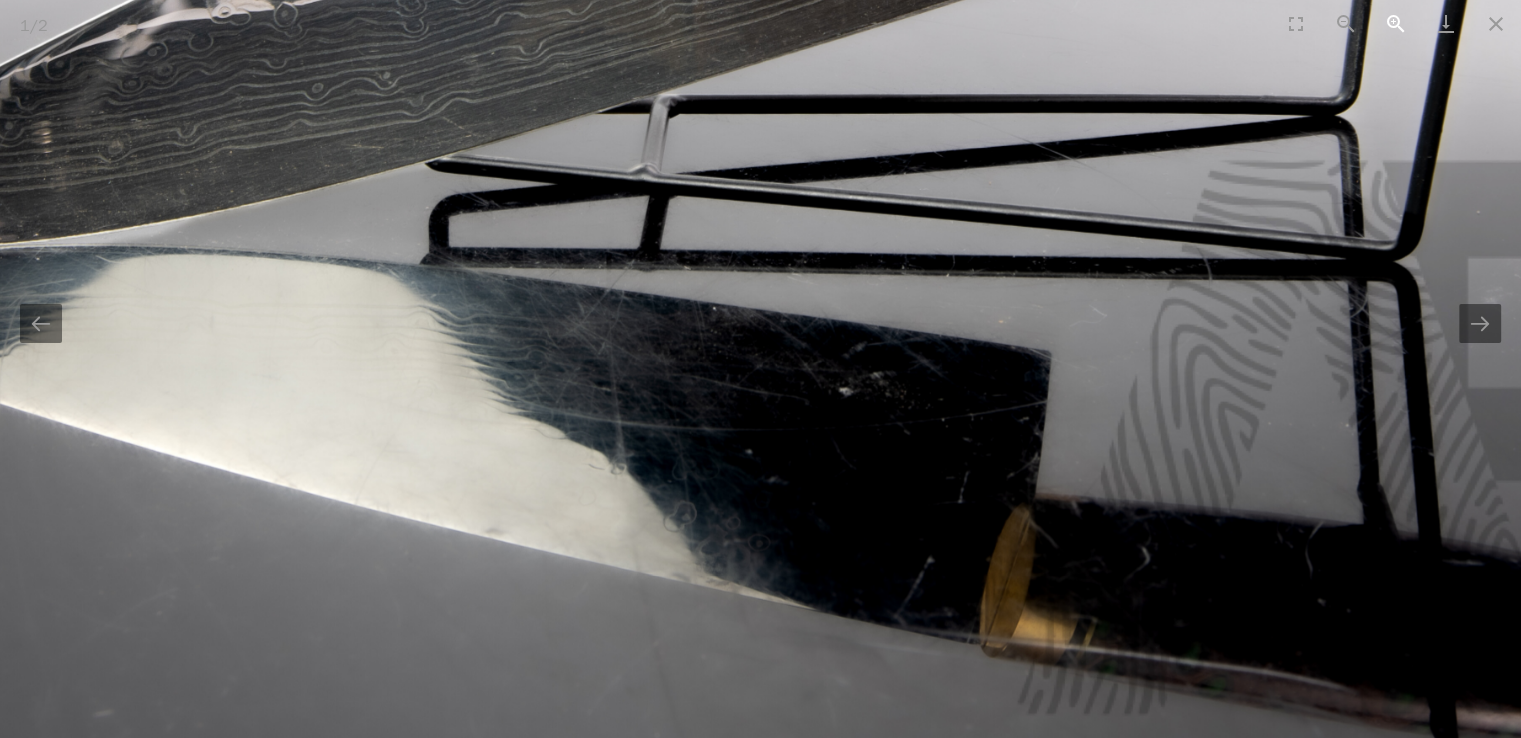 click at bounding box center (1396, 23) 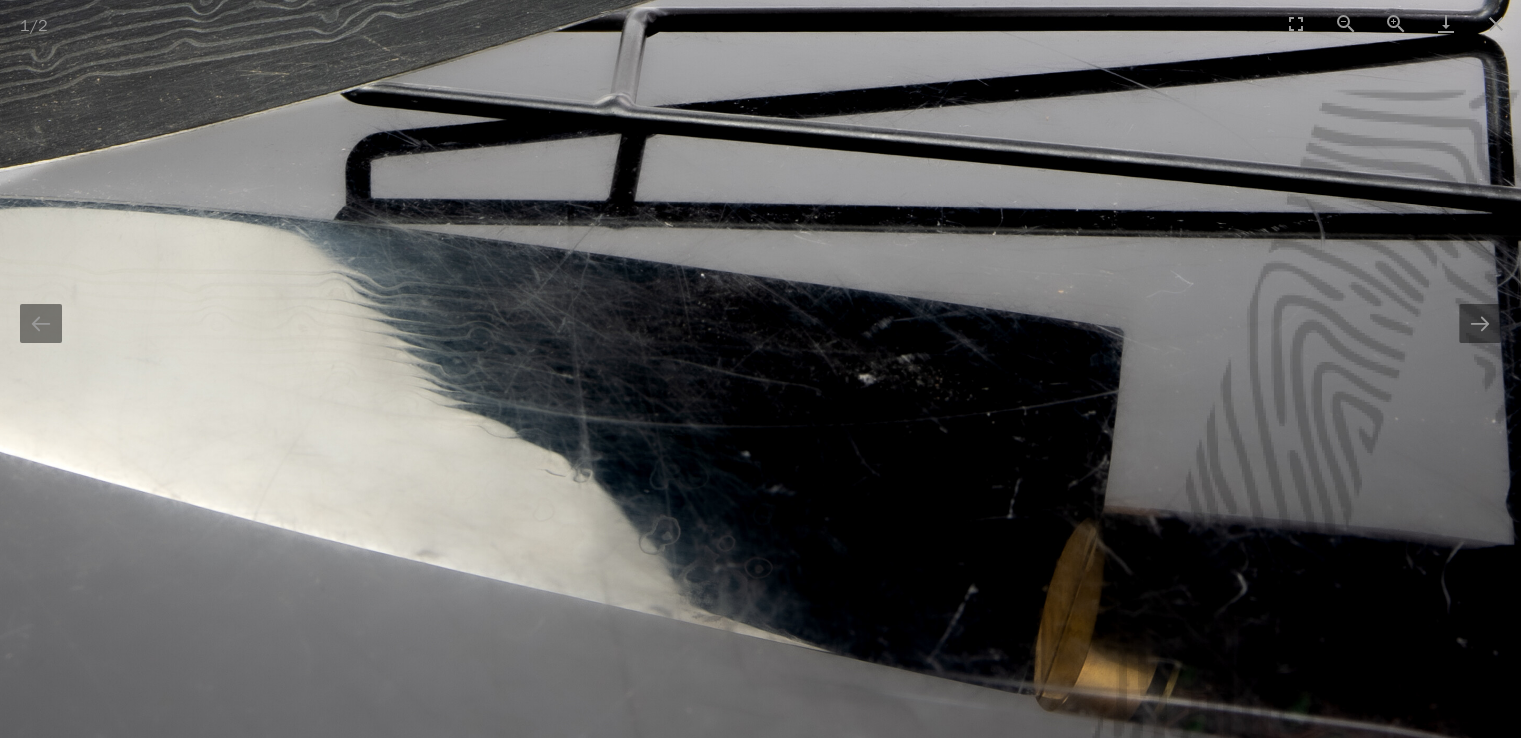 scroll, scrollTop: 0, scrollLeft: 0, axis: both 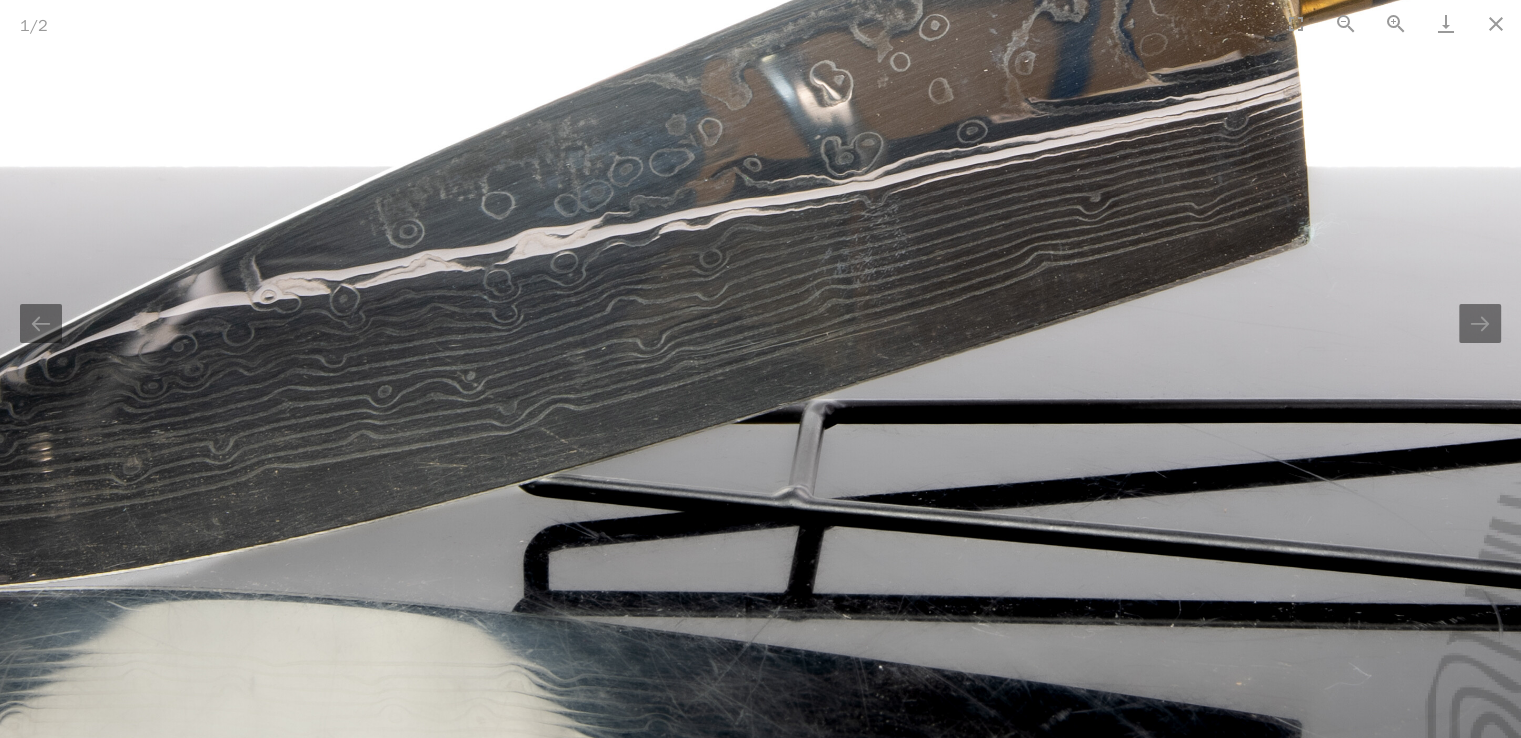 drag, startPoint x: 964, startPoint y: 189, endPoint x: 1152, endPoint y: 541, distance: 399.0589 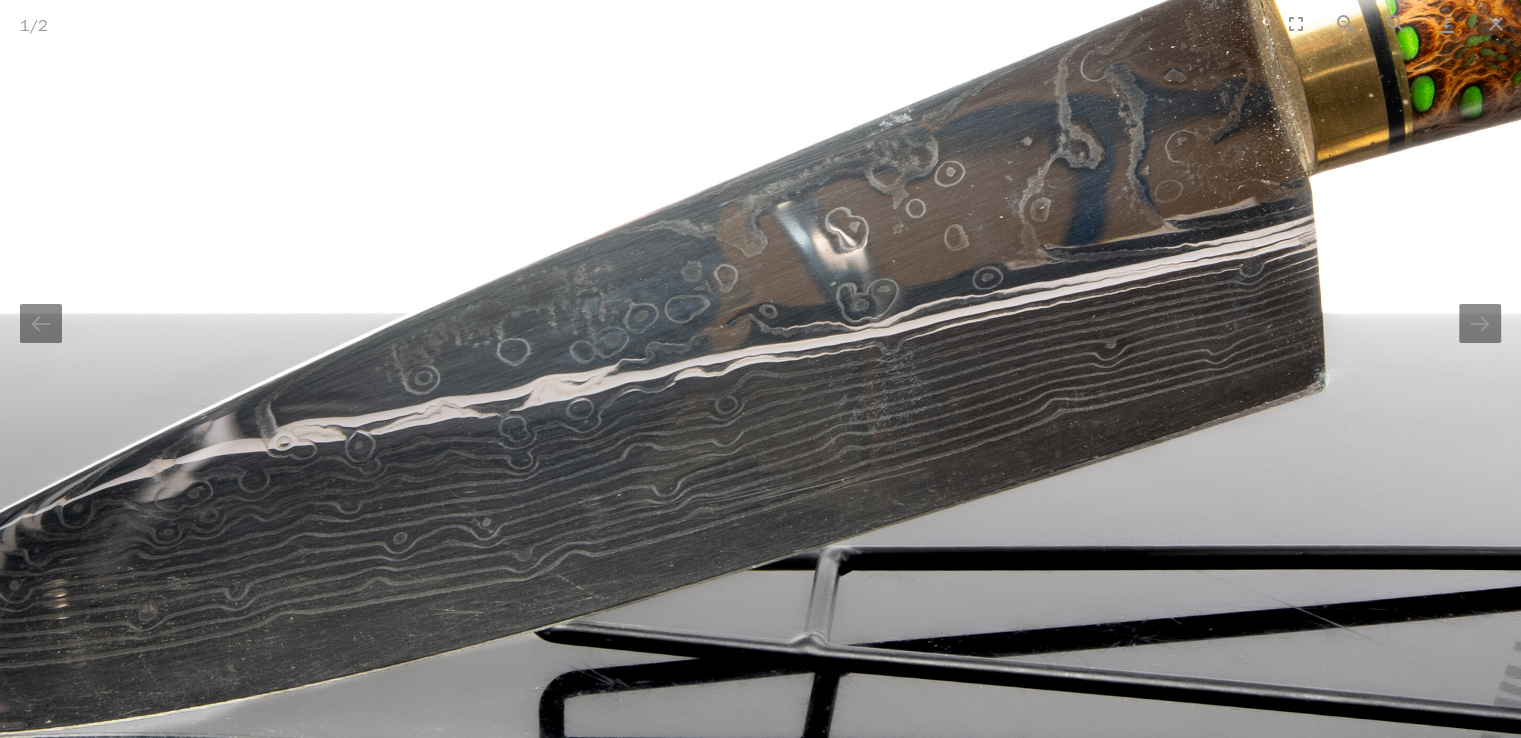 scroll, scrollTop: 0, scrollLeft: 0, axis: both 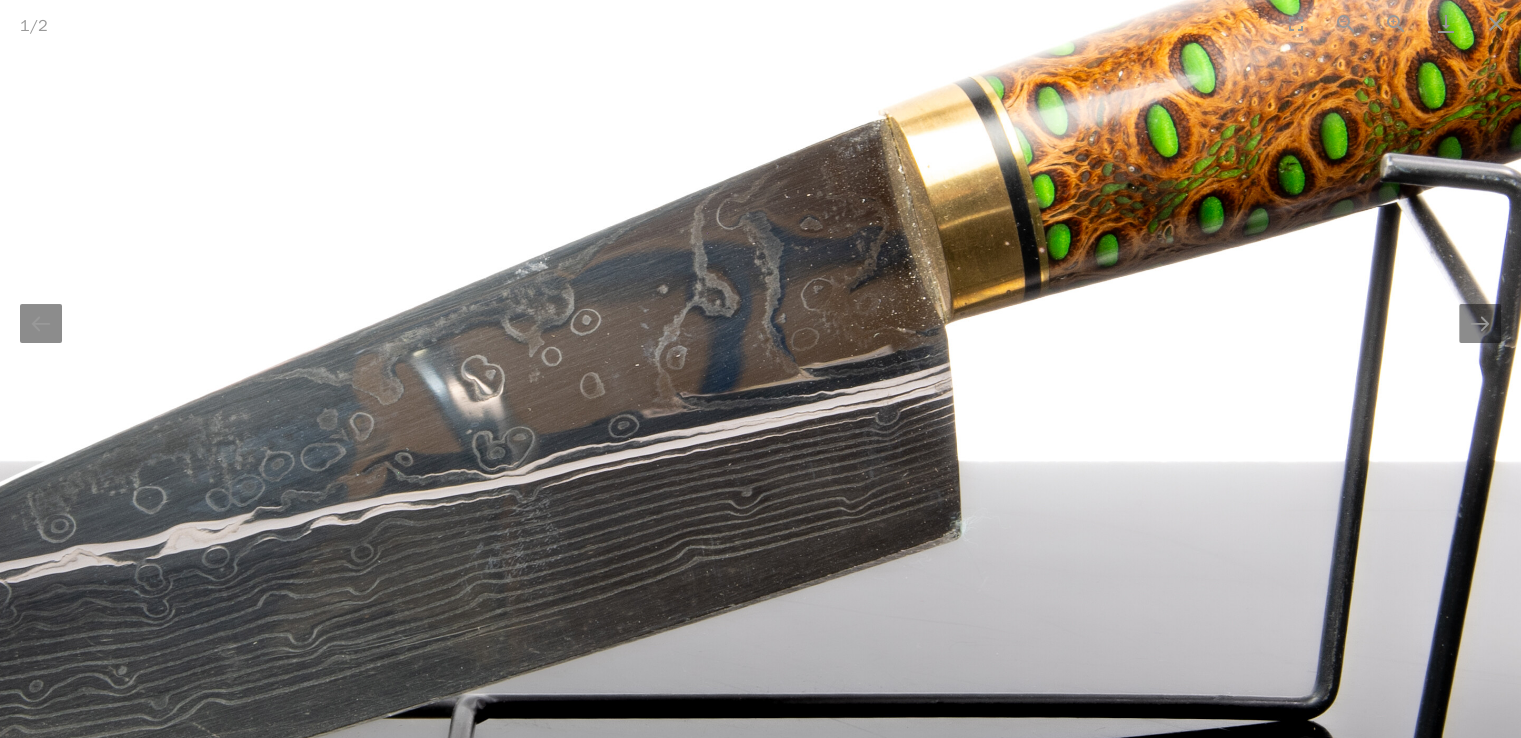 drag, startPoint x: 1105, startPoint y: 243, endPoint x: 741, endPoint y: 391, distance: 392.93765 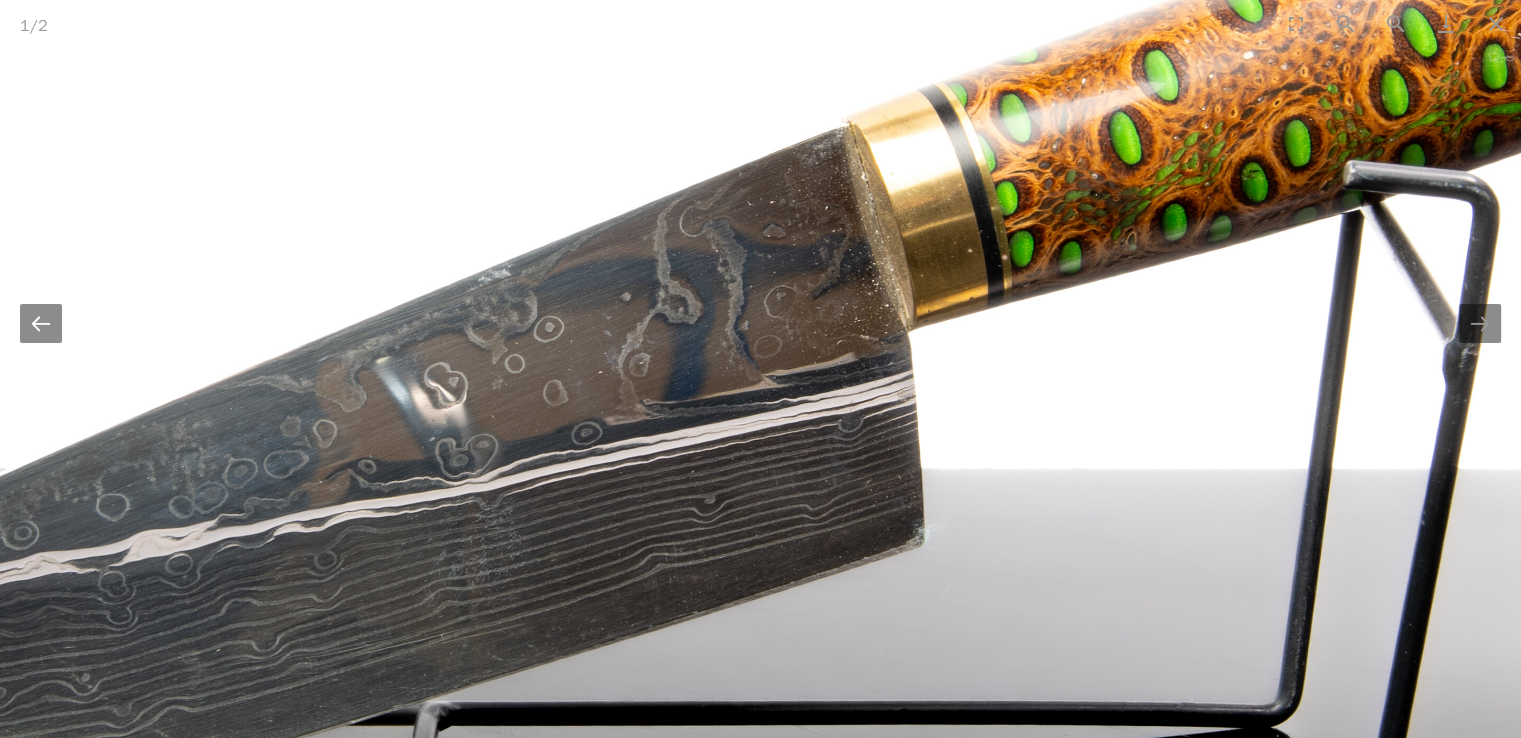 click at bounding box center (41, 323) 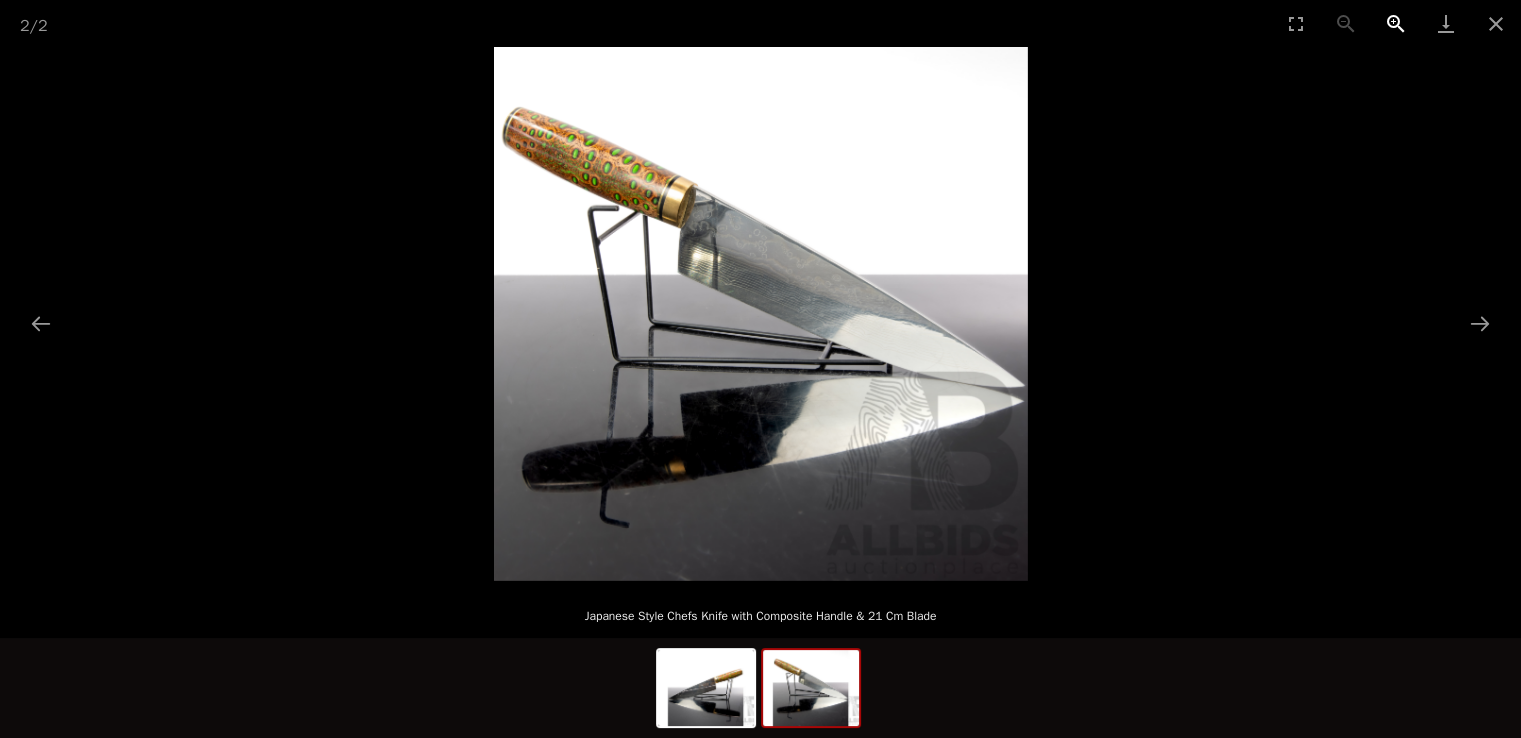 click at bounding box center (1396, 23) 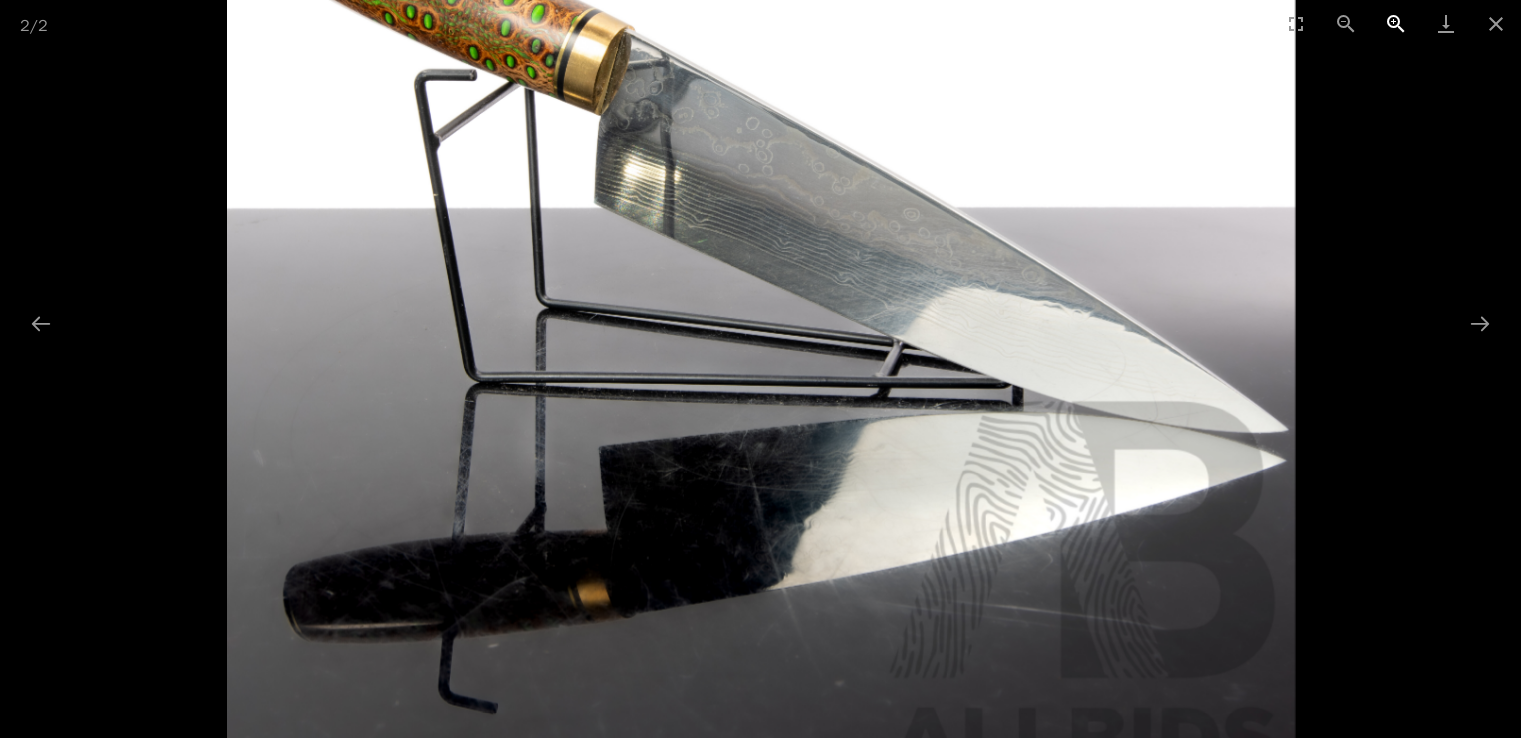 click at bounding box center [1396, 23] 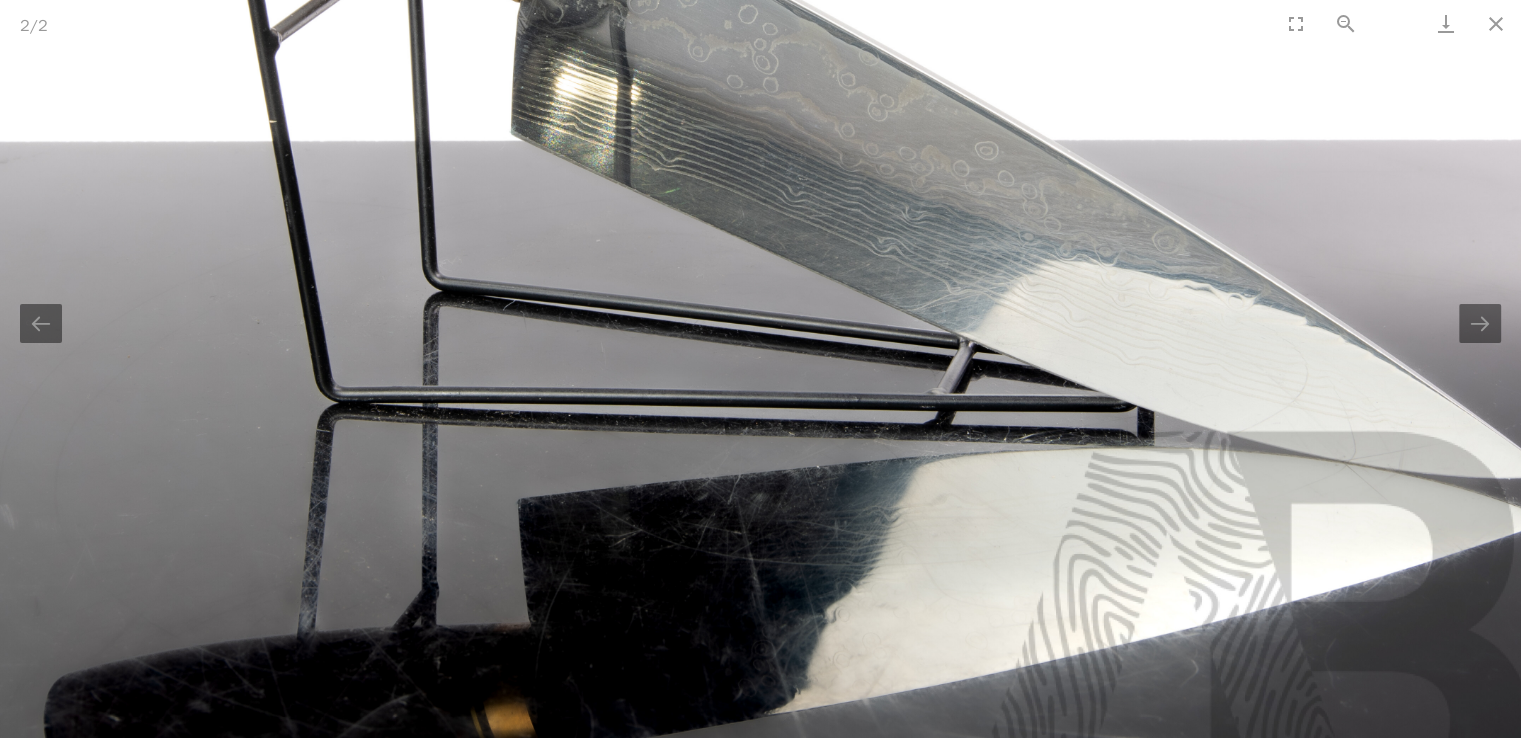 click at bounding box center [1396, 23] 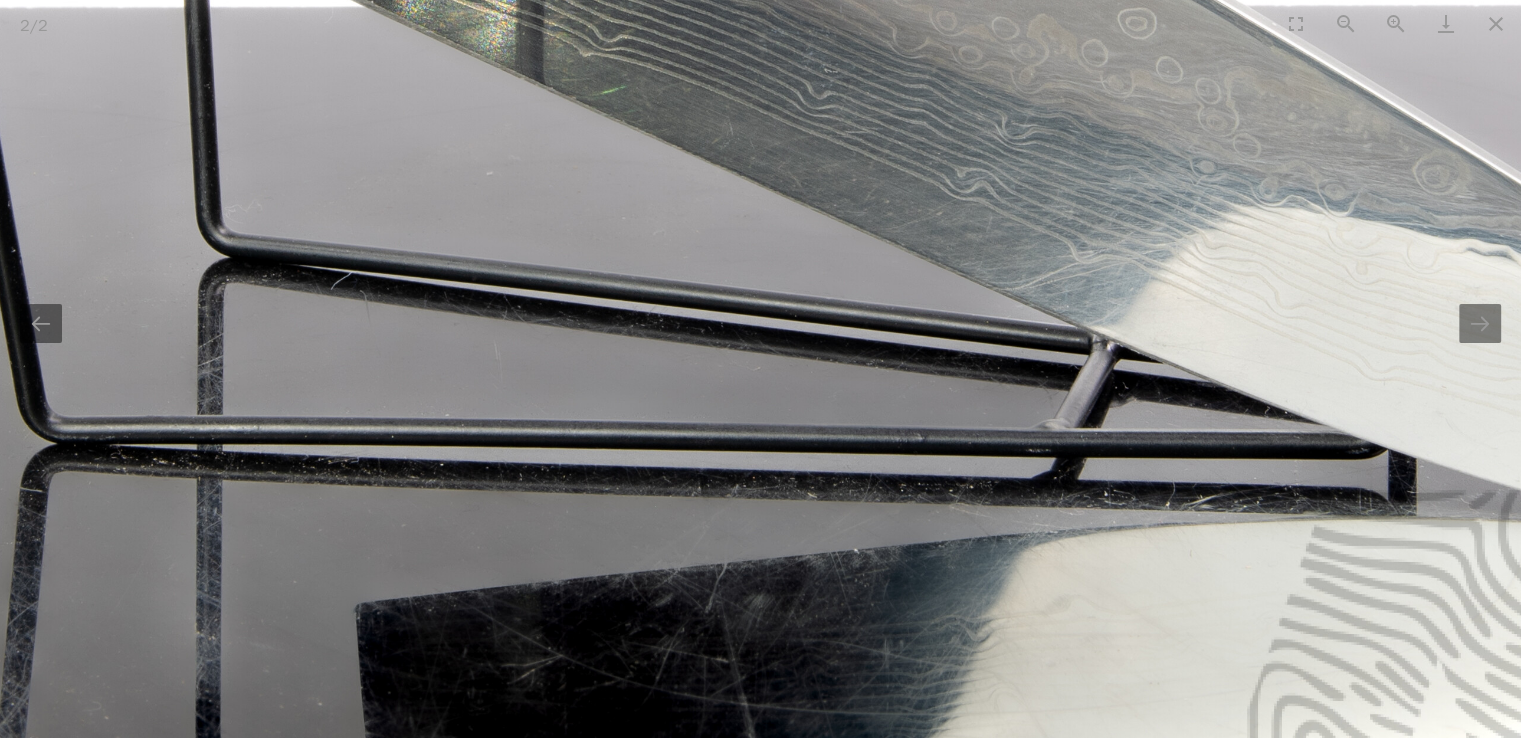 scroll, scrollTop: 0, scrollLeft: 0, axis: both 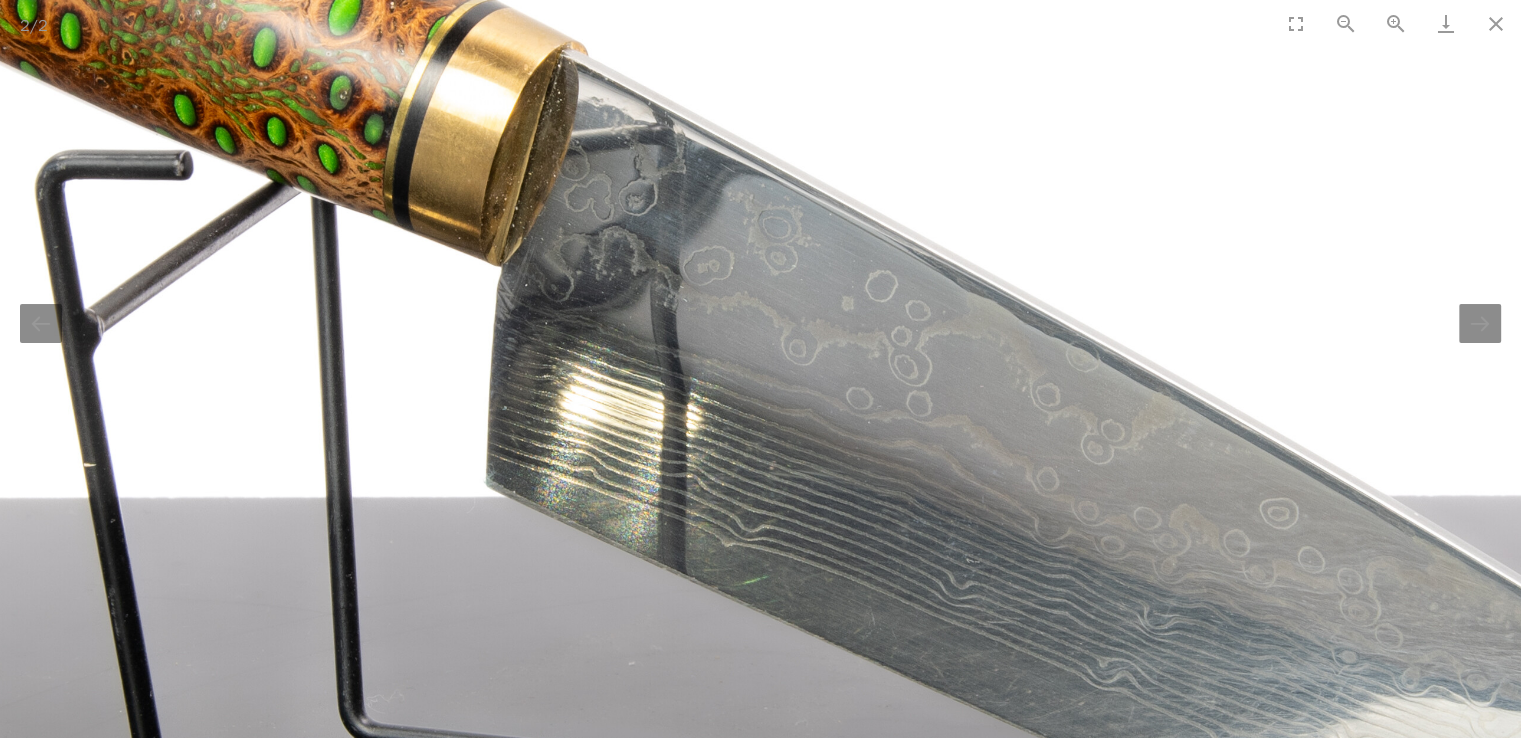 drag, startPoint x: 1006, startPoint y: 125, endPoint x: 1148, endPoint y: 615, distance: 510.16077 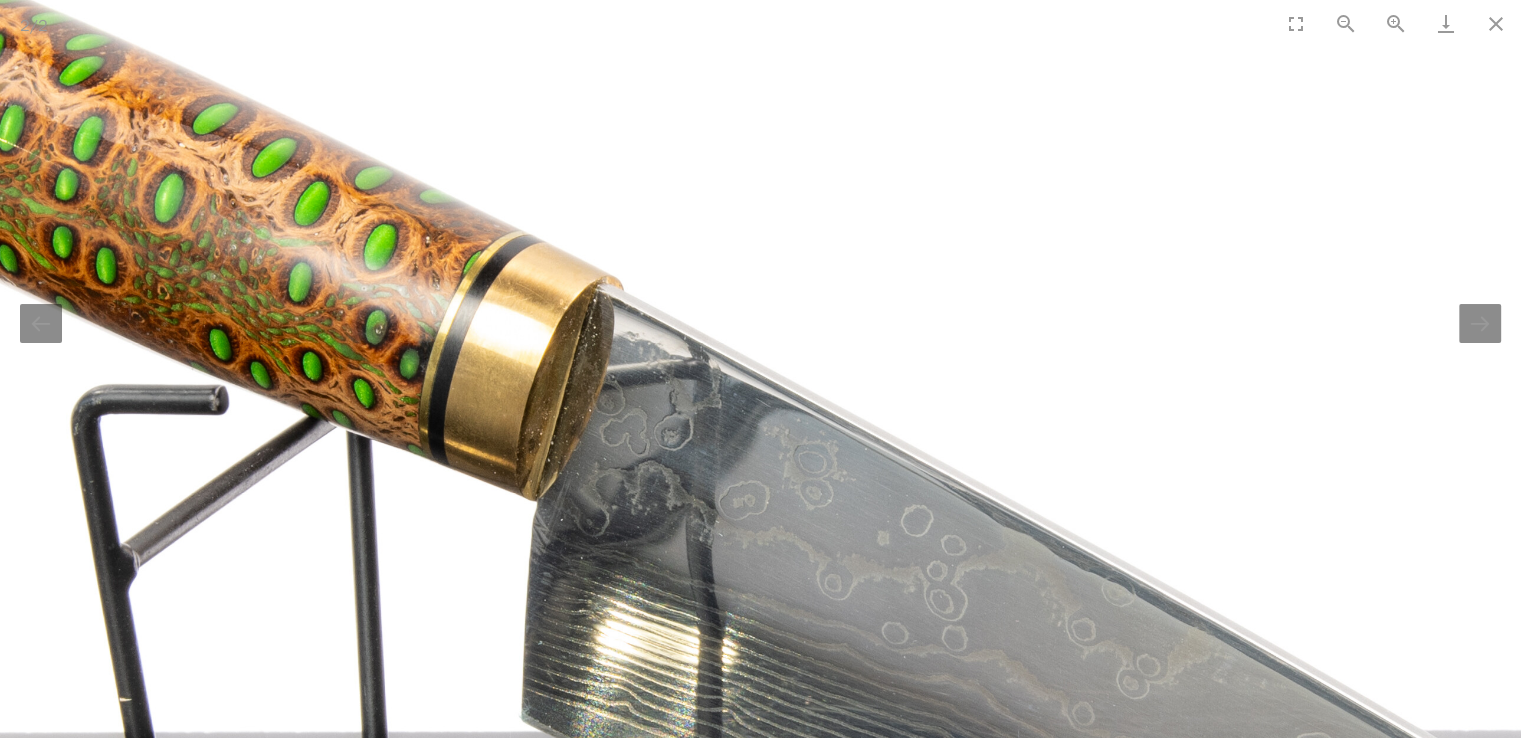 scroll, scrollTop: 0, scrollLeft: 0, axis: both 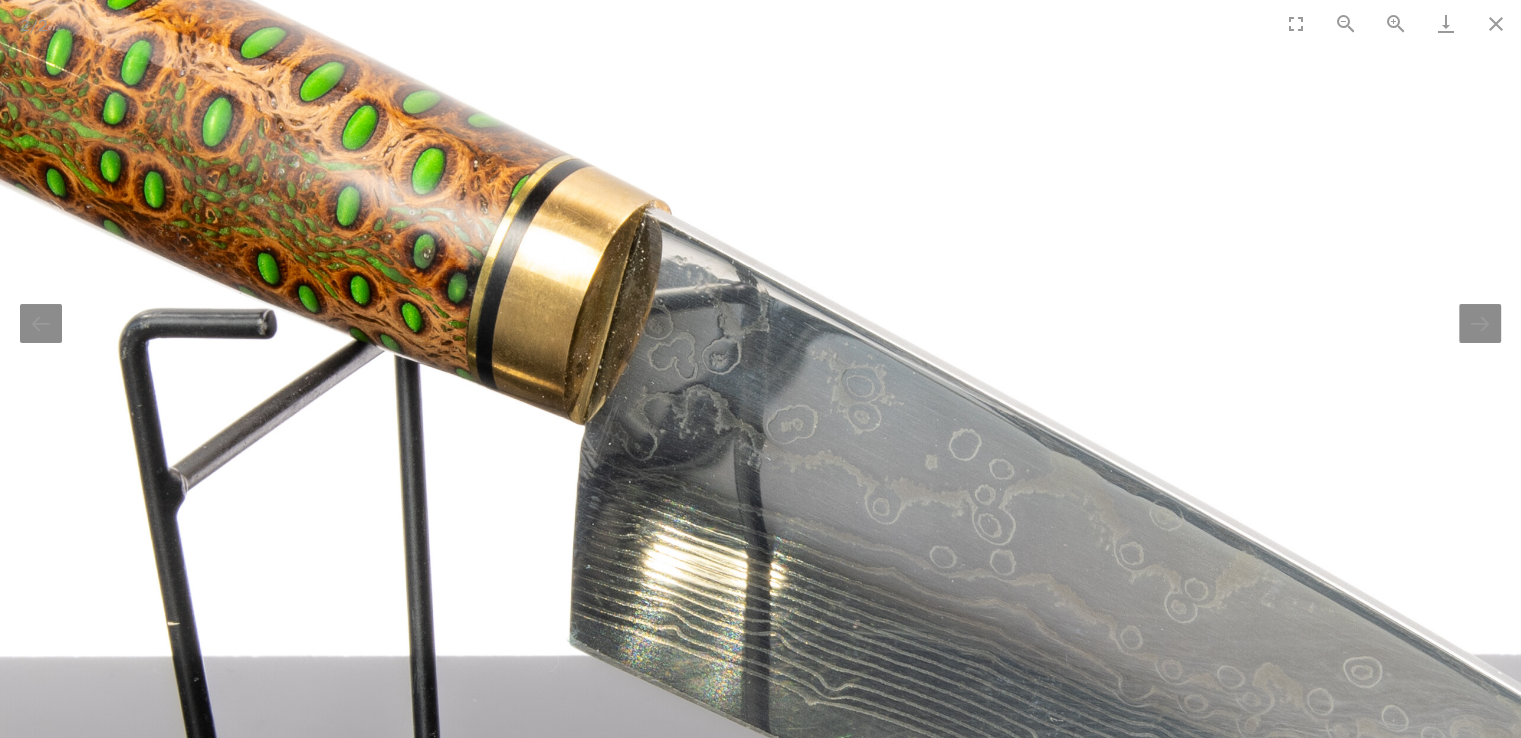 drag, startPoint x: 408, startPoint y: 290, endPoint x: 412, endPoint y: 172, distance: 118.06778 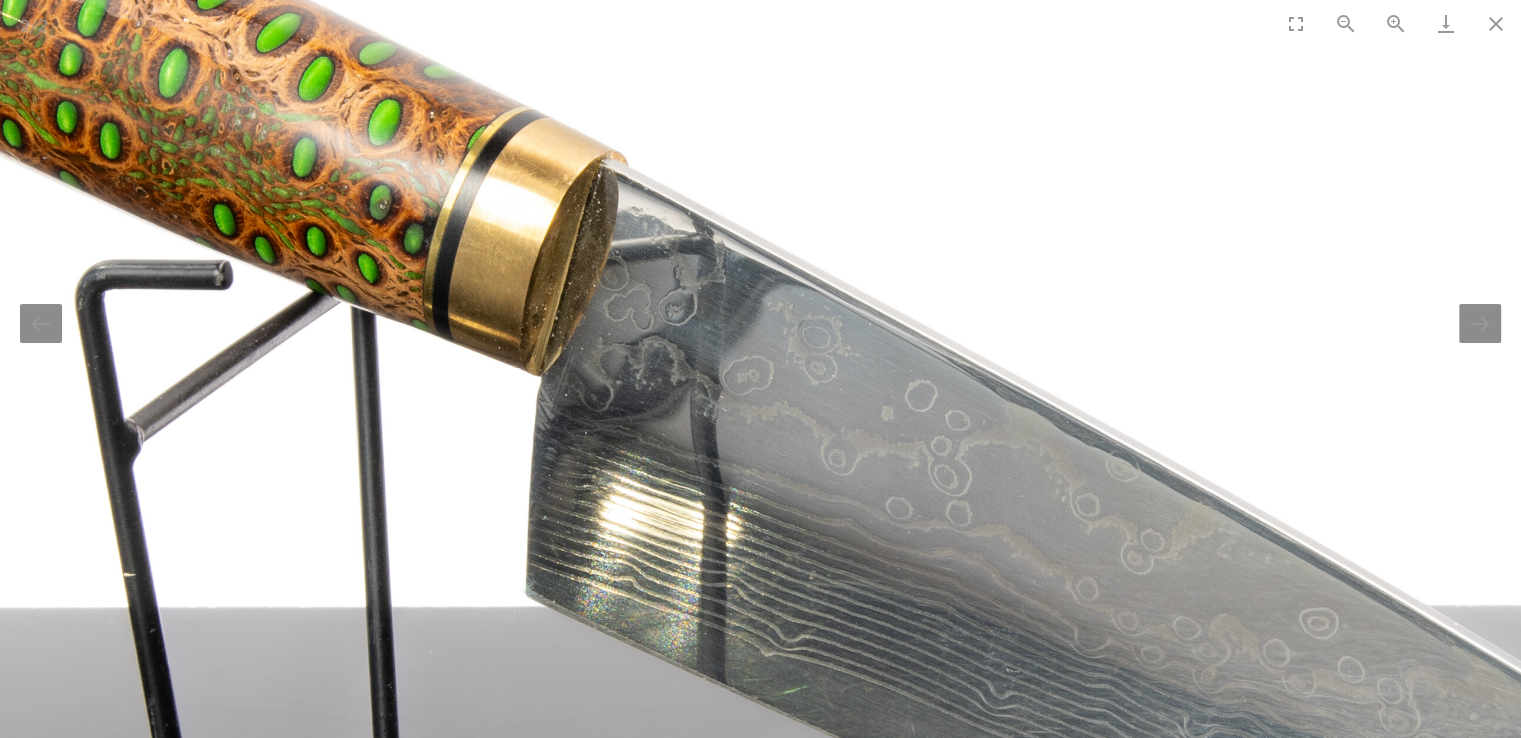 scroll, scrollTop: 0, scrollLeft: 0, axis: both 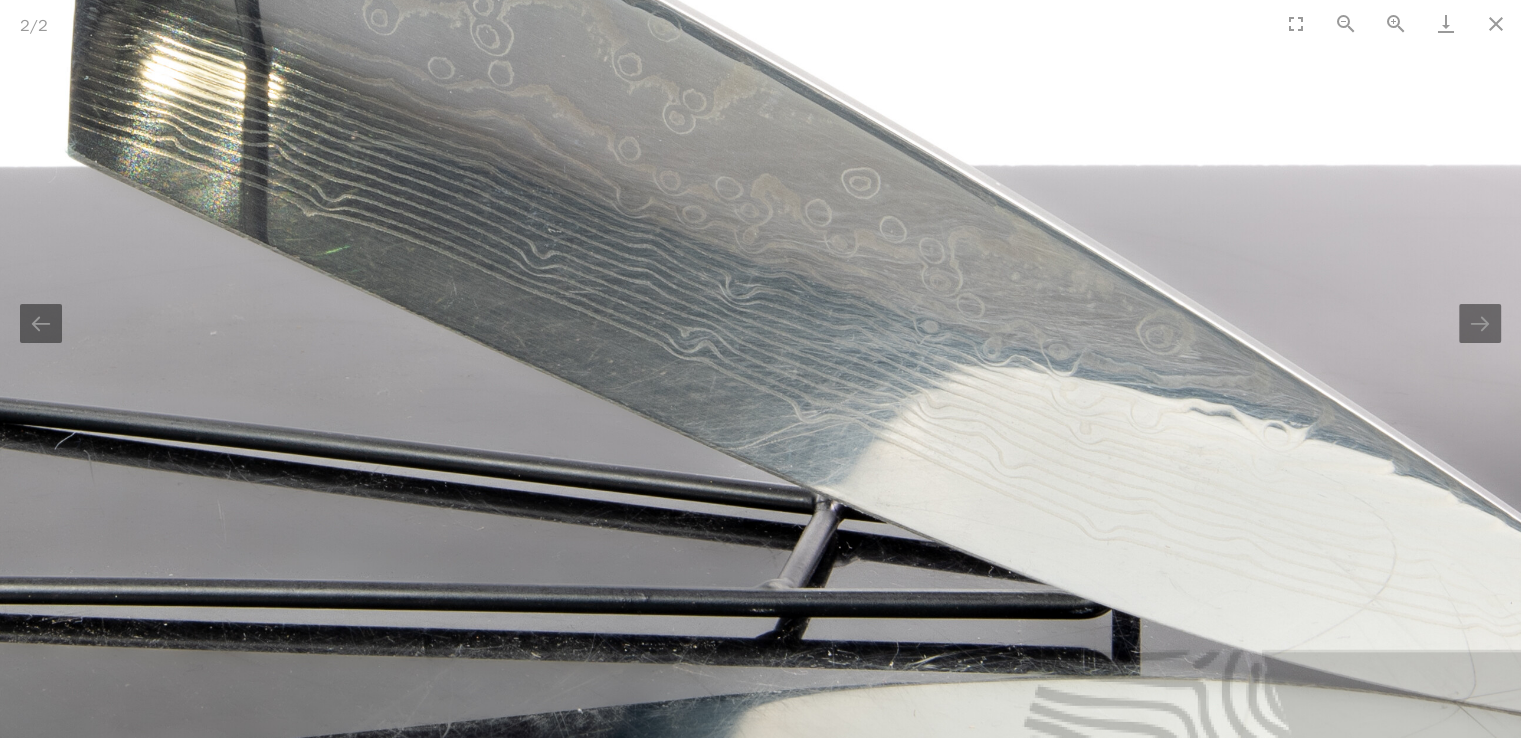 drag, startPoint x: 988, startPoint y: 557, endPoint x: 527, endPoint y: 110, distance: 642.1293 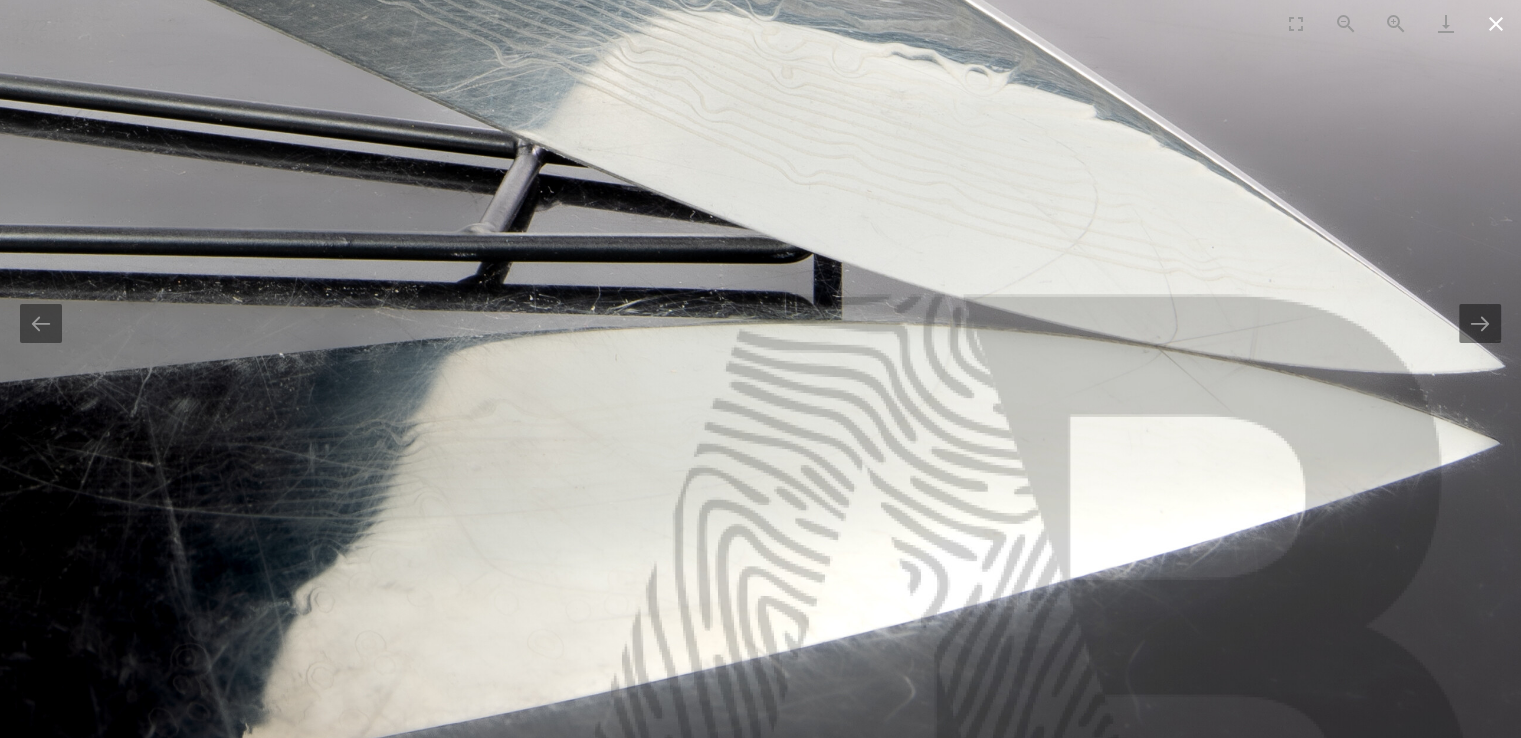 click at bounding box center [1496, 23] 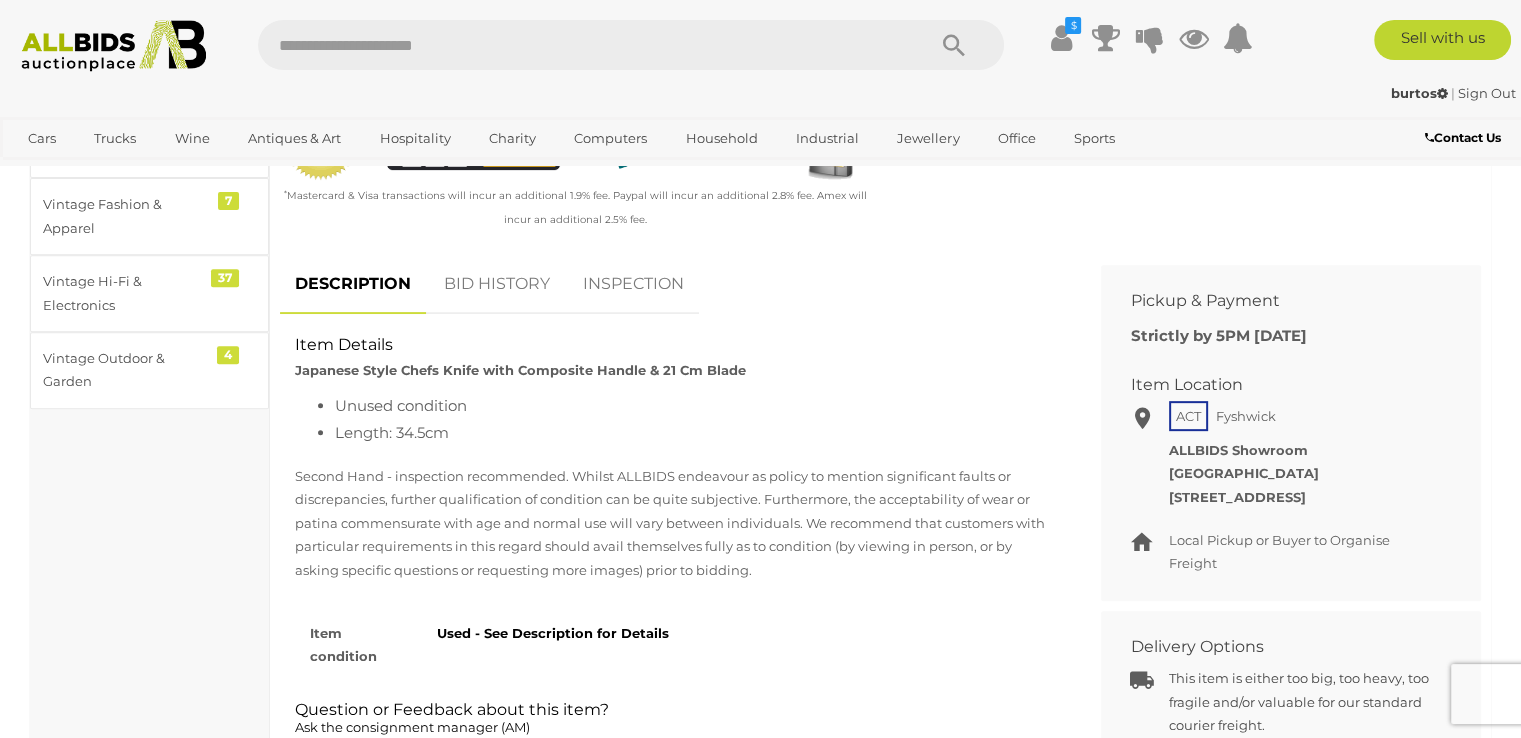 scroll, scrollTop: 600, scrollLeft: 0, axis: vertical 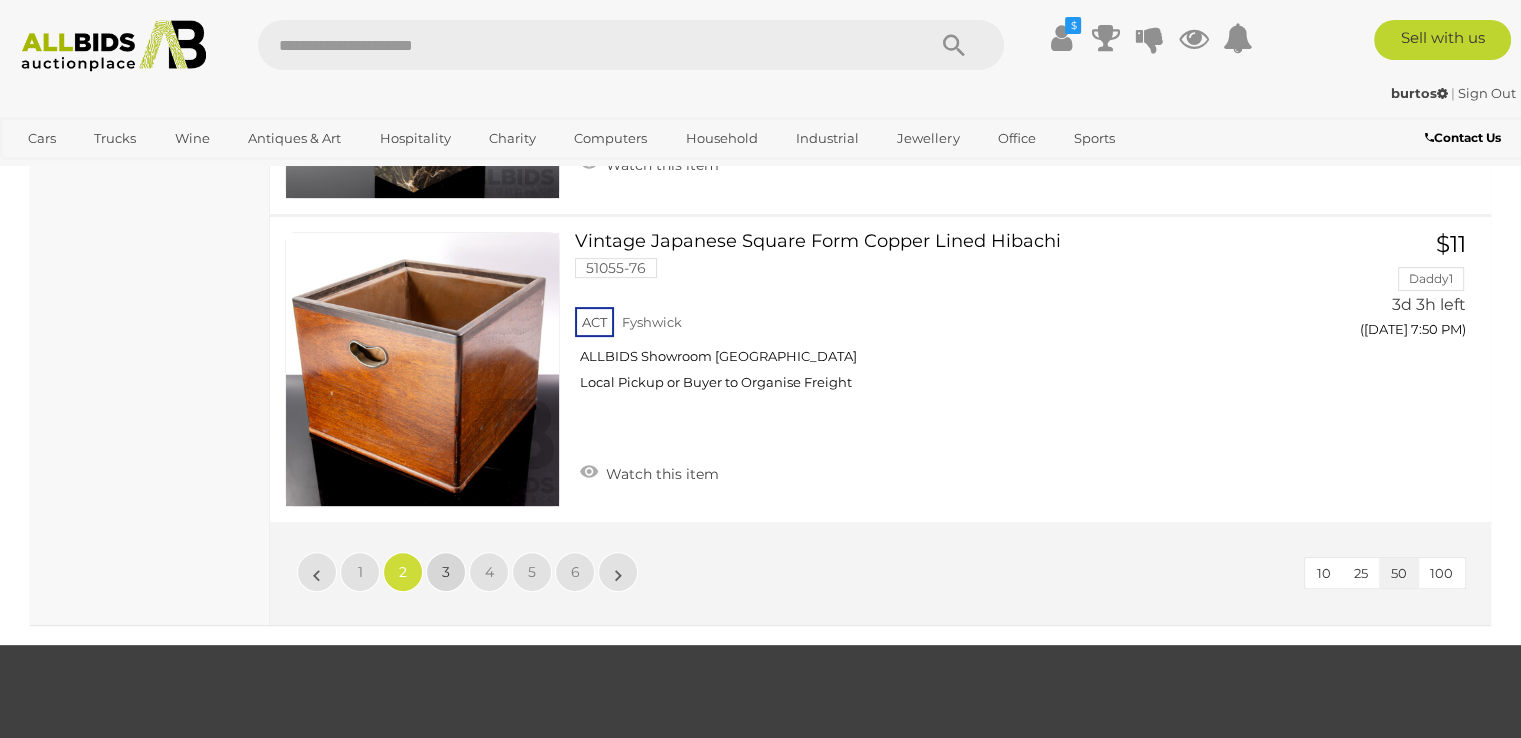 click on "3" at bounding box center [446, 572] 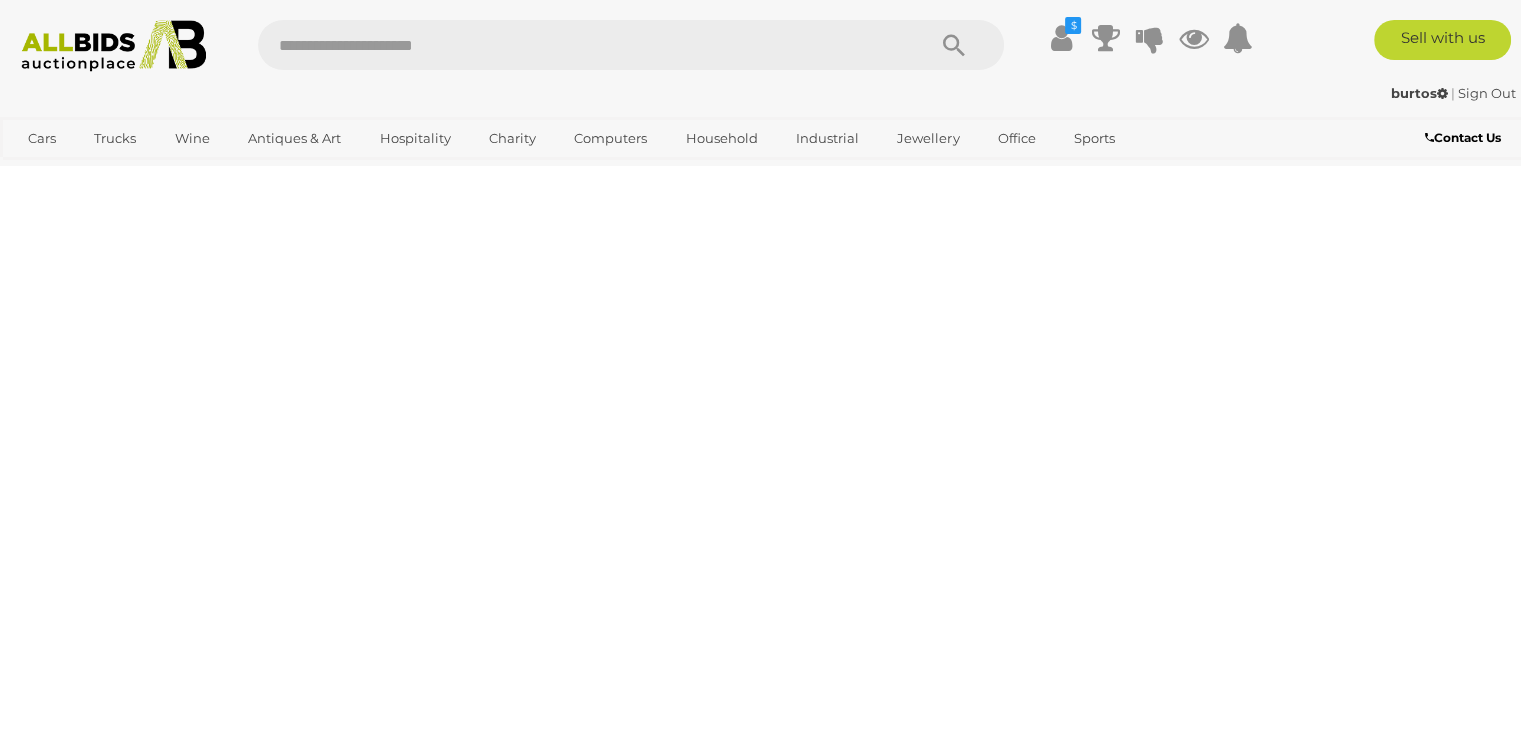 scroll, scrollTop: 289, scrollLeft: 0, axis: vertical 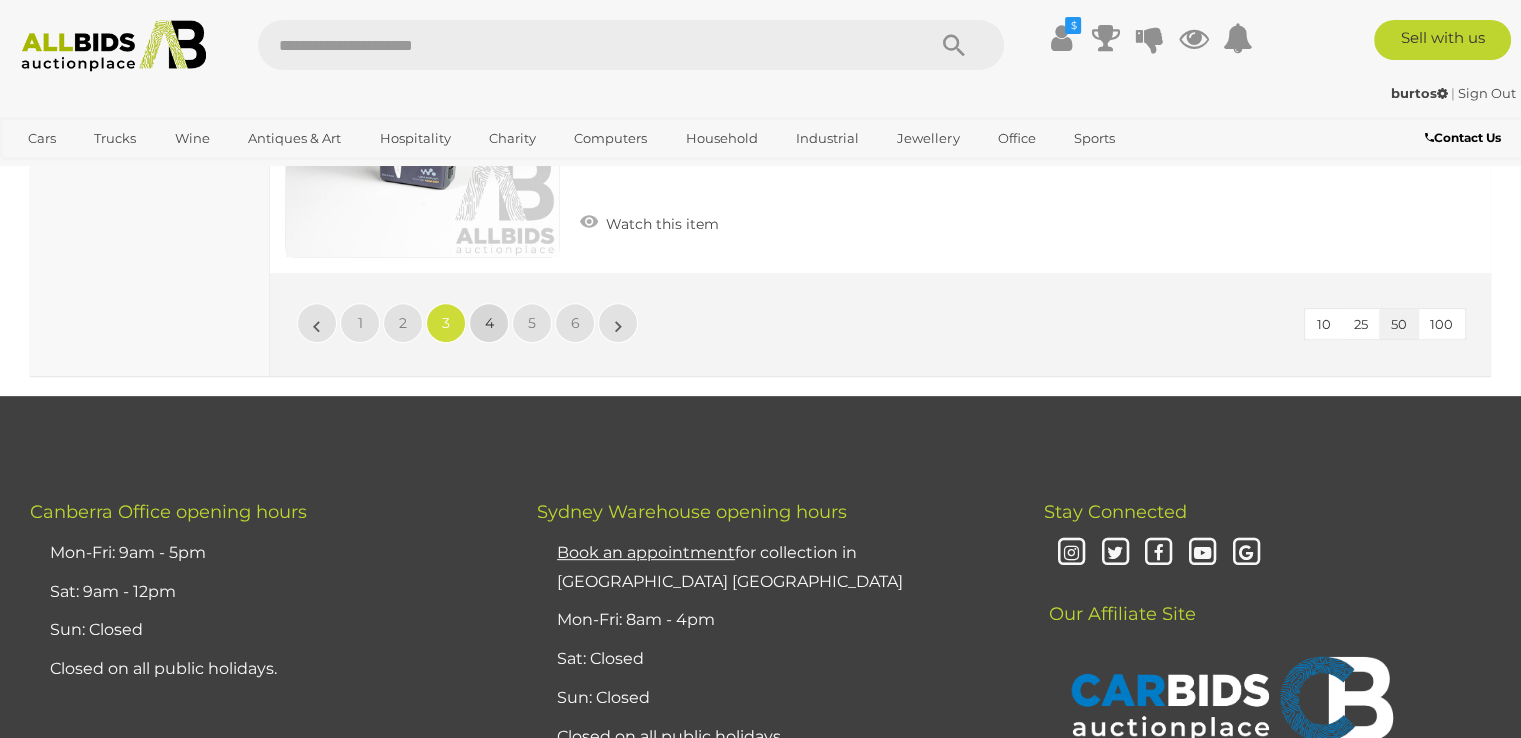 click on "4" at bounding box center (489, 323) 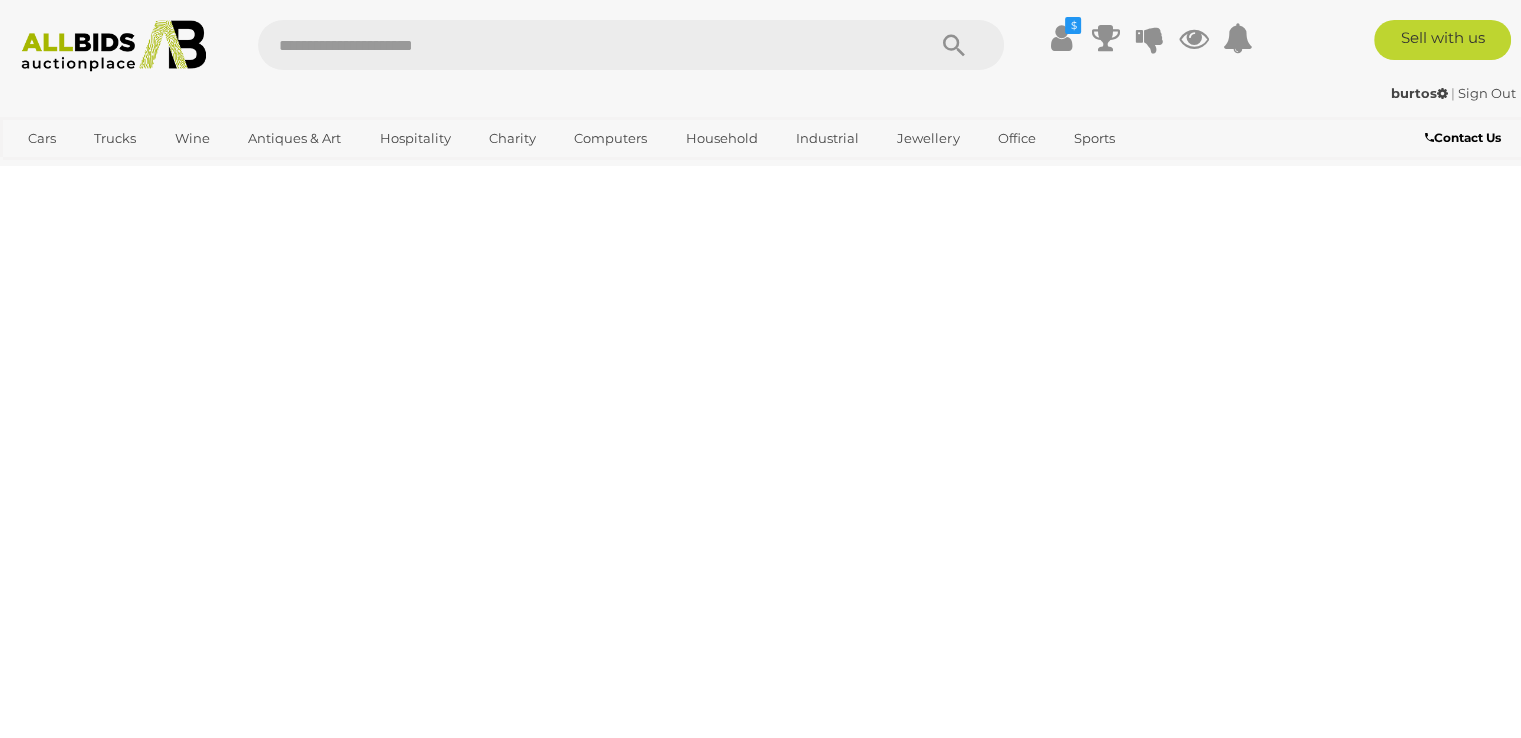 scroll, scrollTop: 289, scrollLeft: 0, axis: vertical 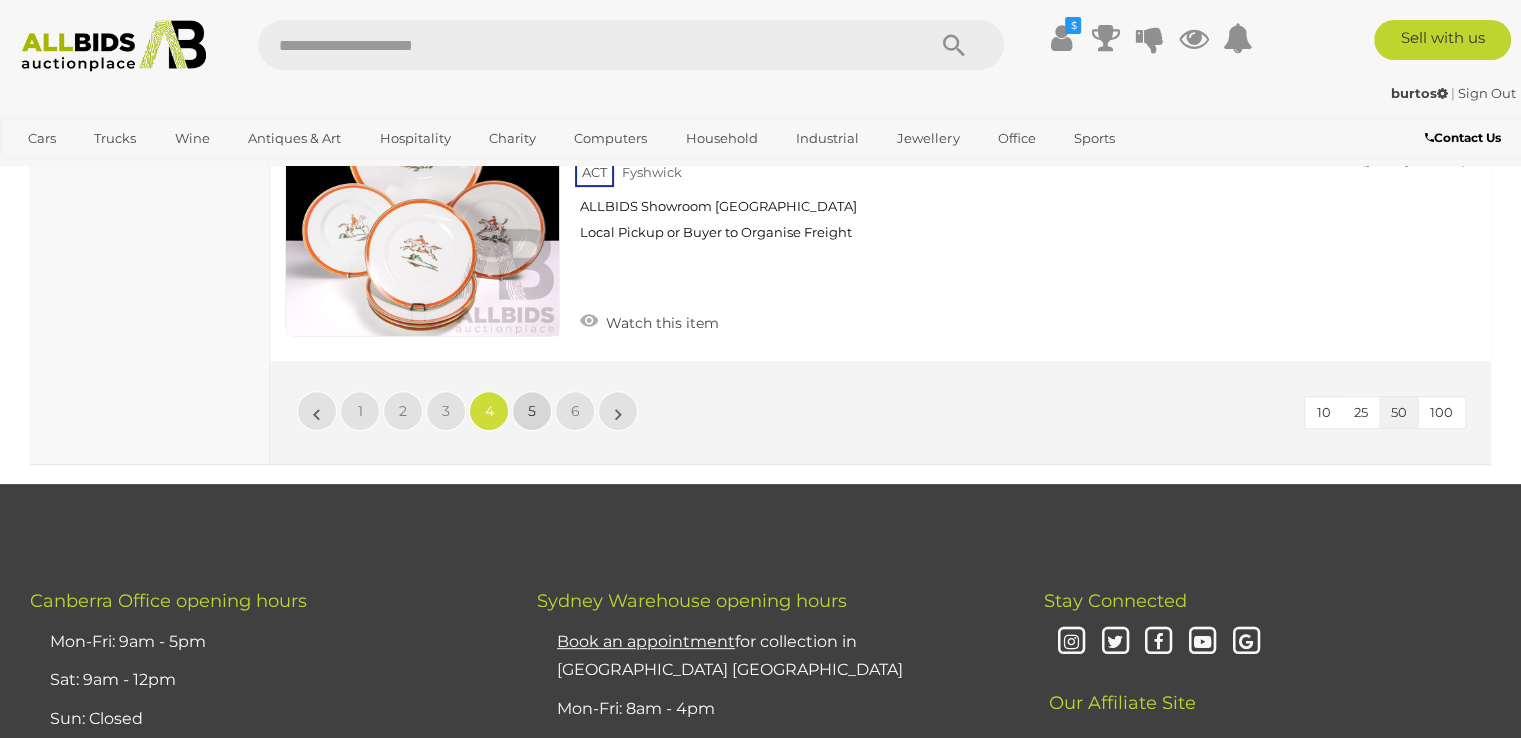 click on "5" at bounding box center [532, 411] 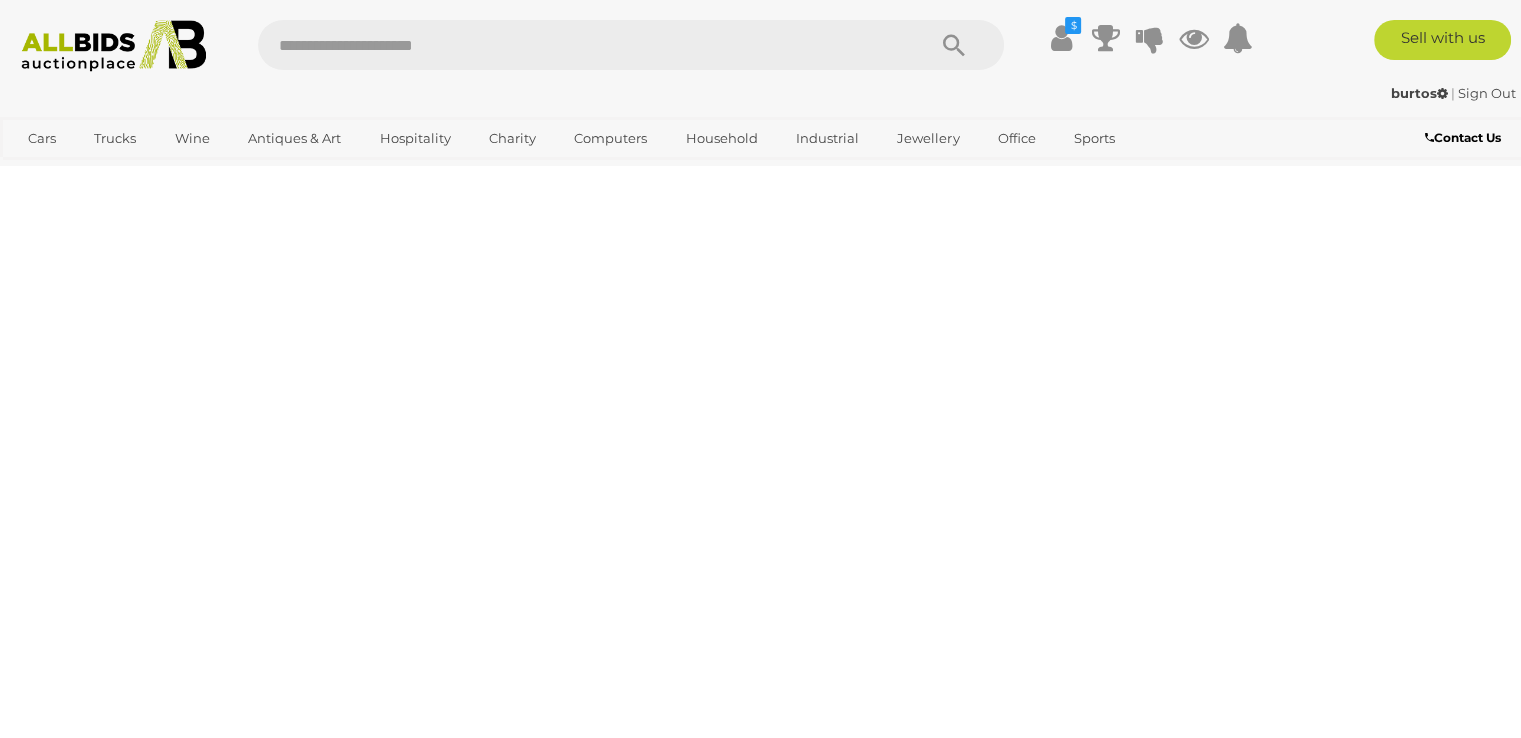 scroll, scrollTop: 289, scrollLeft: 0, axis: vertical 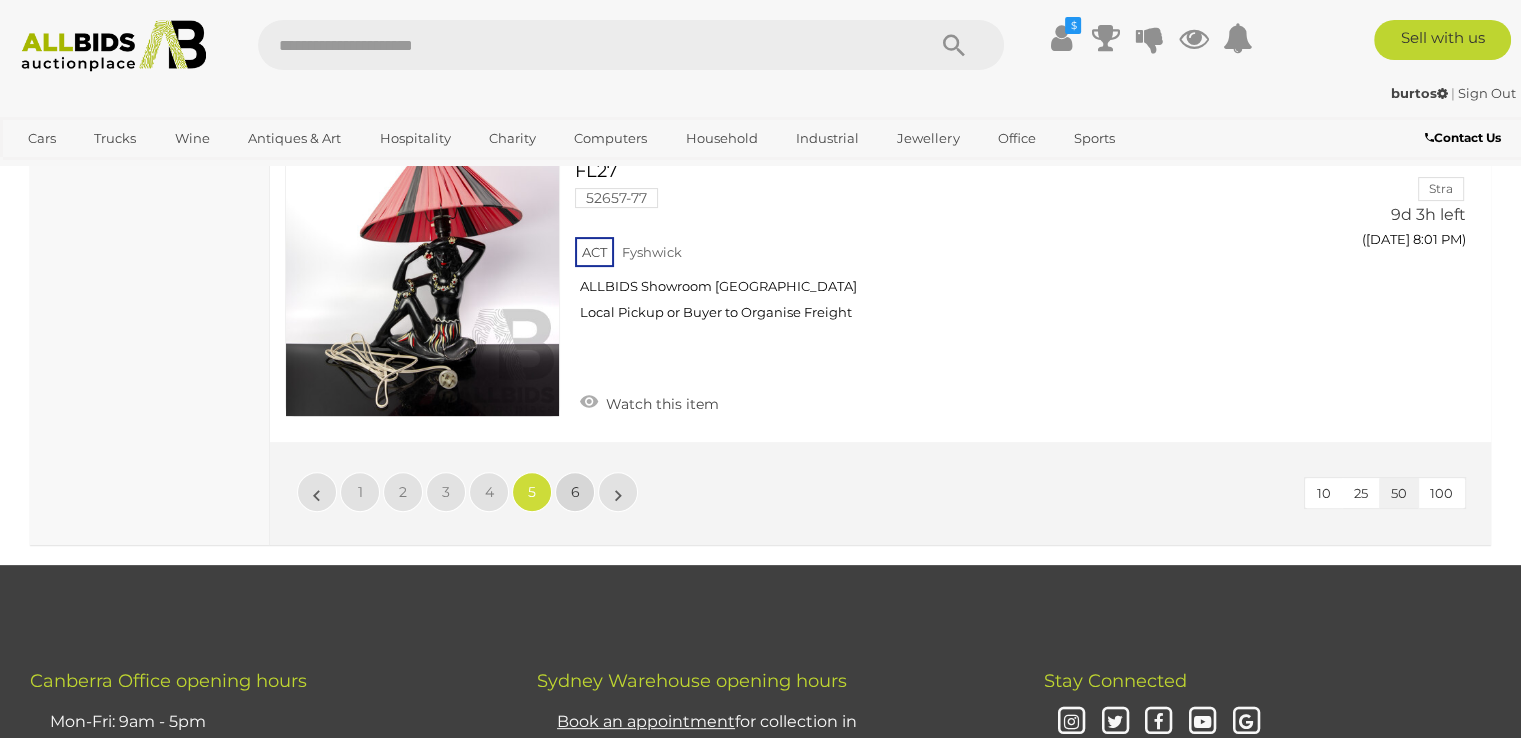 click on "6" at bounding box center [575, 492] 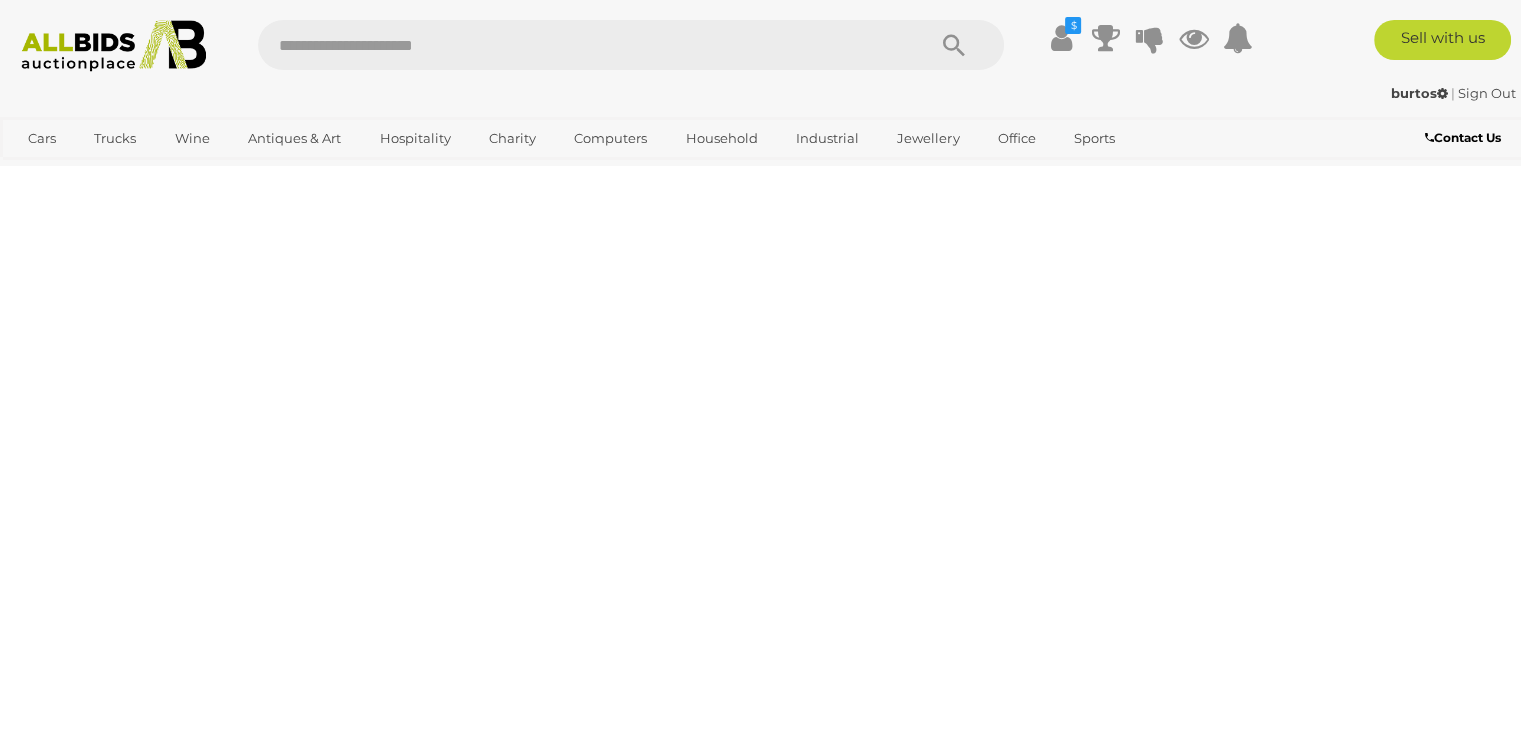 scroll, scrollTop: 289, scrollLeft: 0, axis: vertical 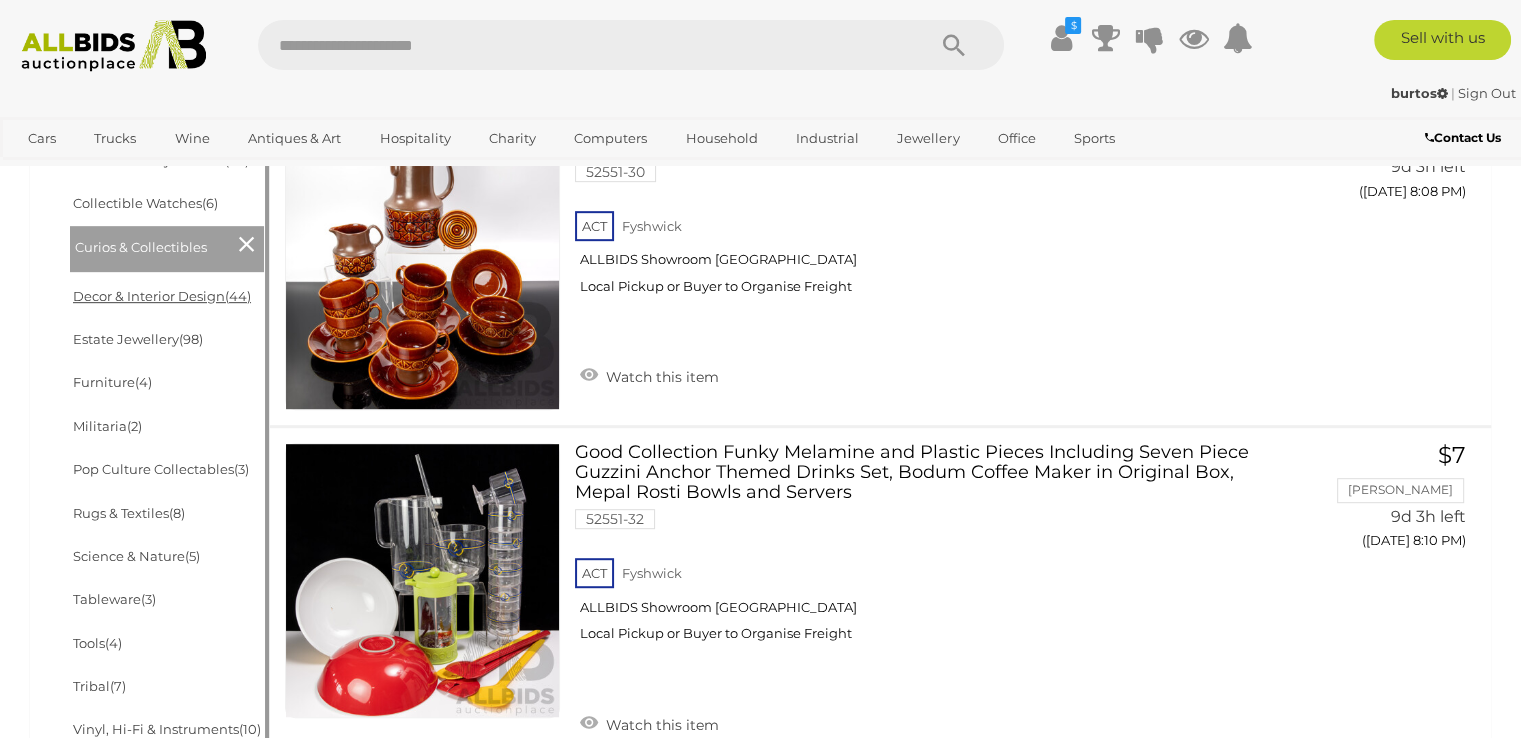 click on "Decor & Interior Design
(44)" at bounding box center [162, 296] 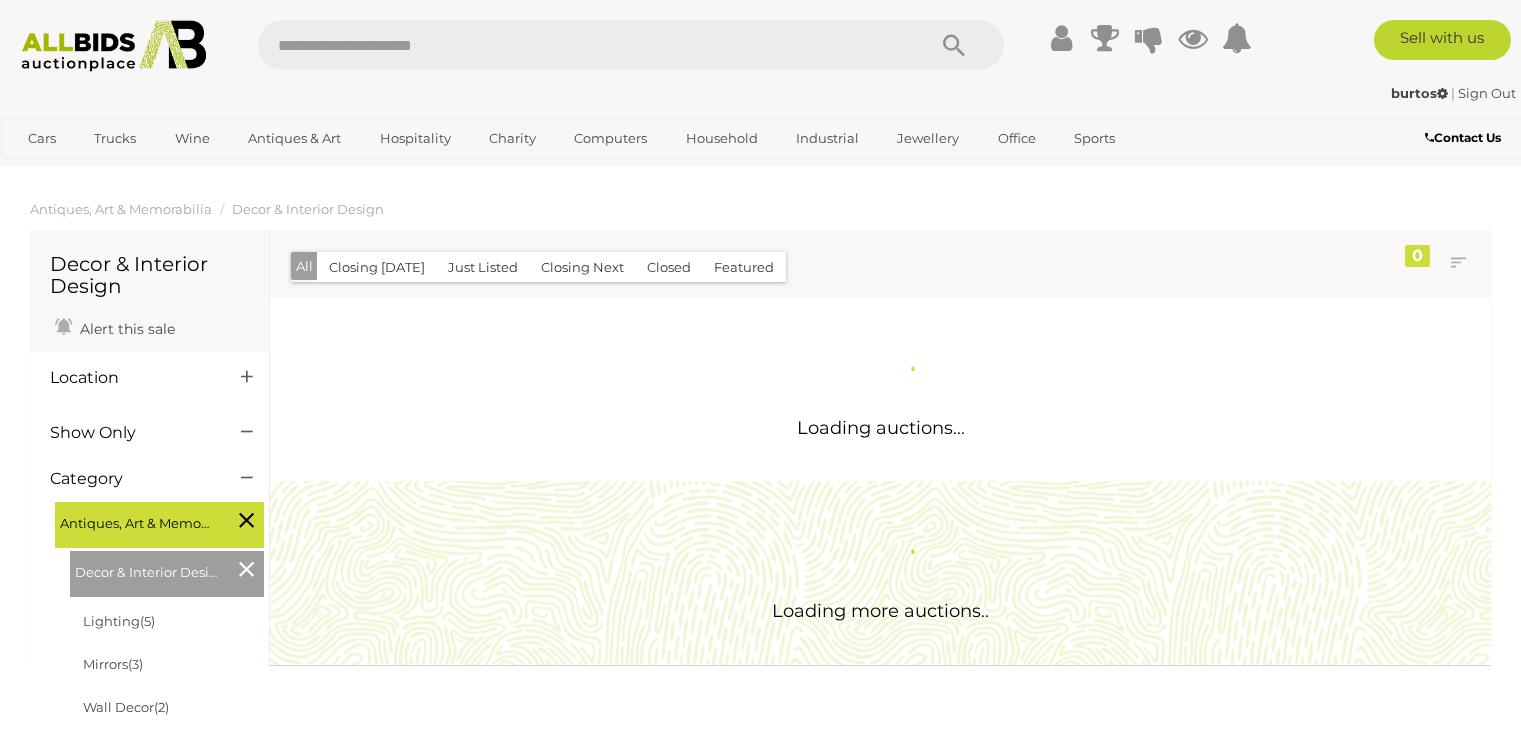 scroll, scrollTop: 0, scrollLeft: 0, axis: both 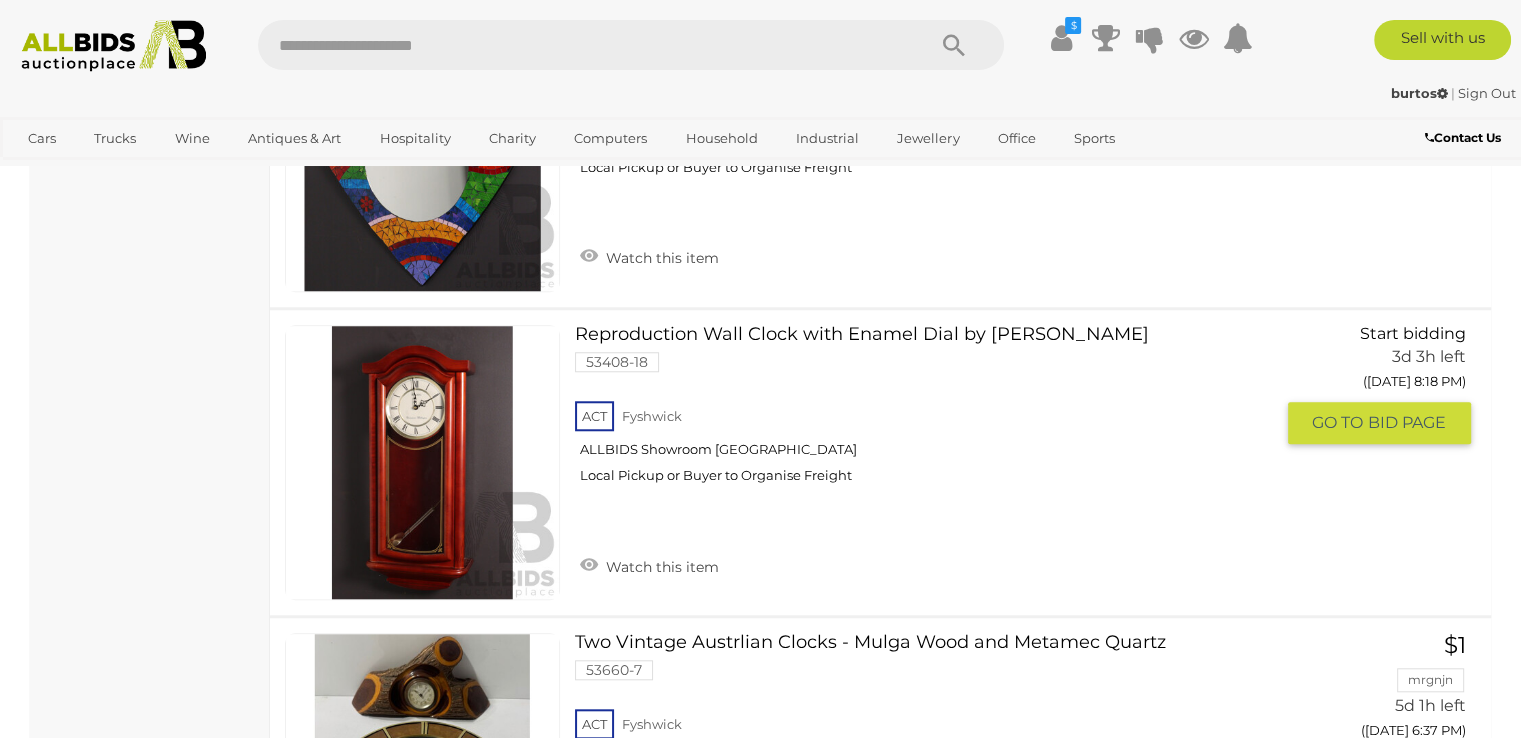 click at bounding box center (422, 462) 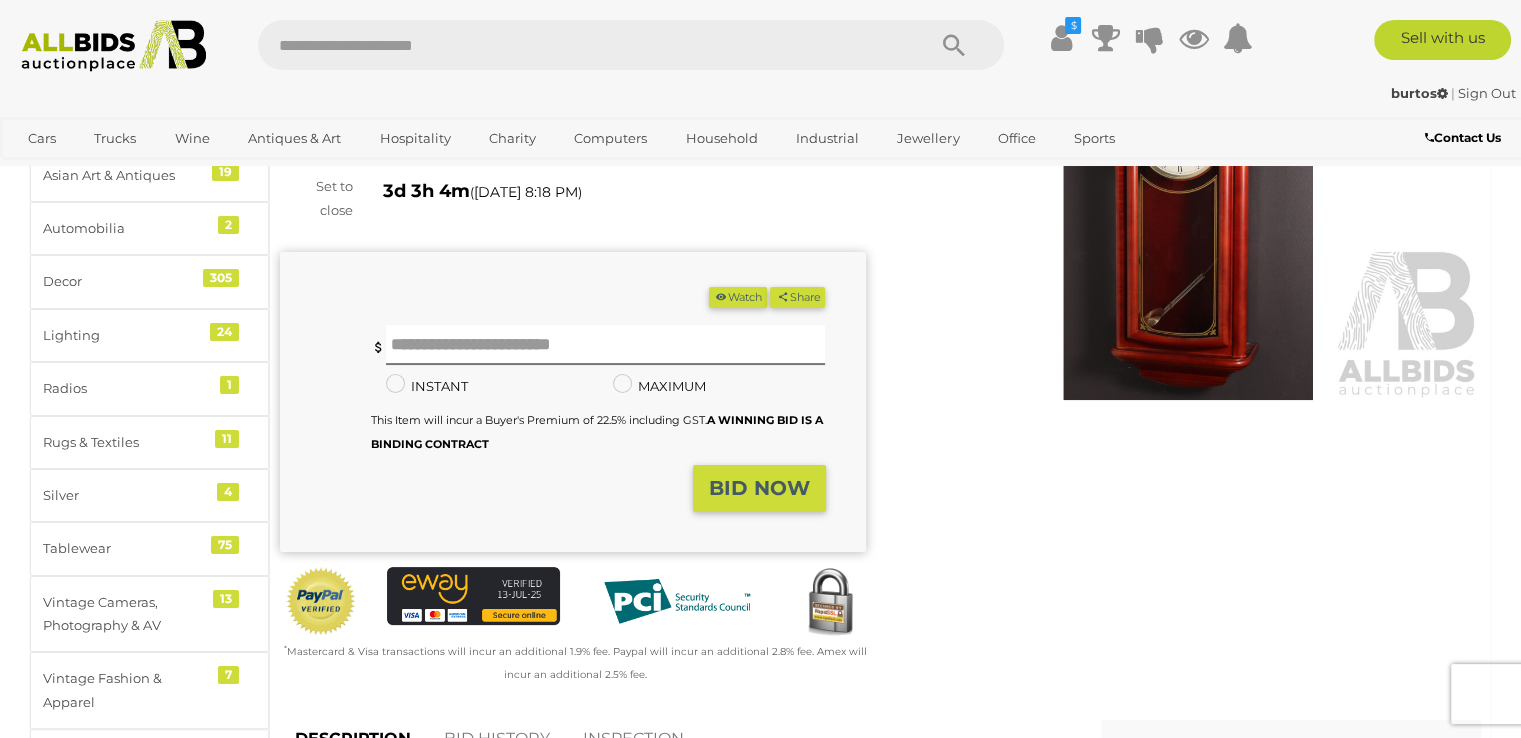 scroll, scrollTop: 100, scrollLeft: 0, axis: vertical 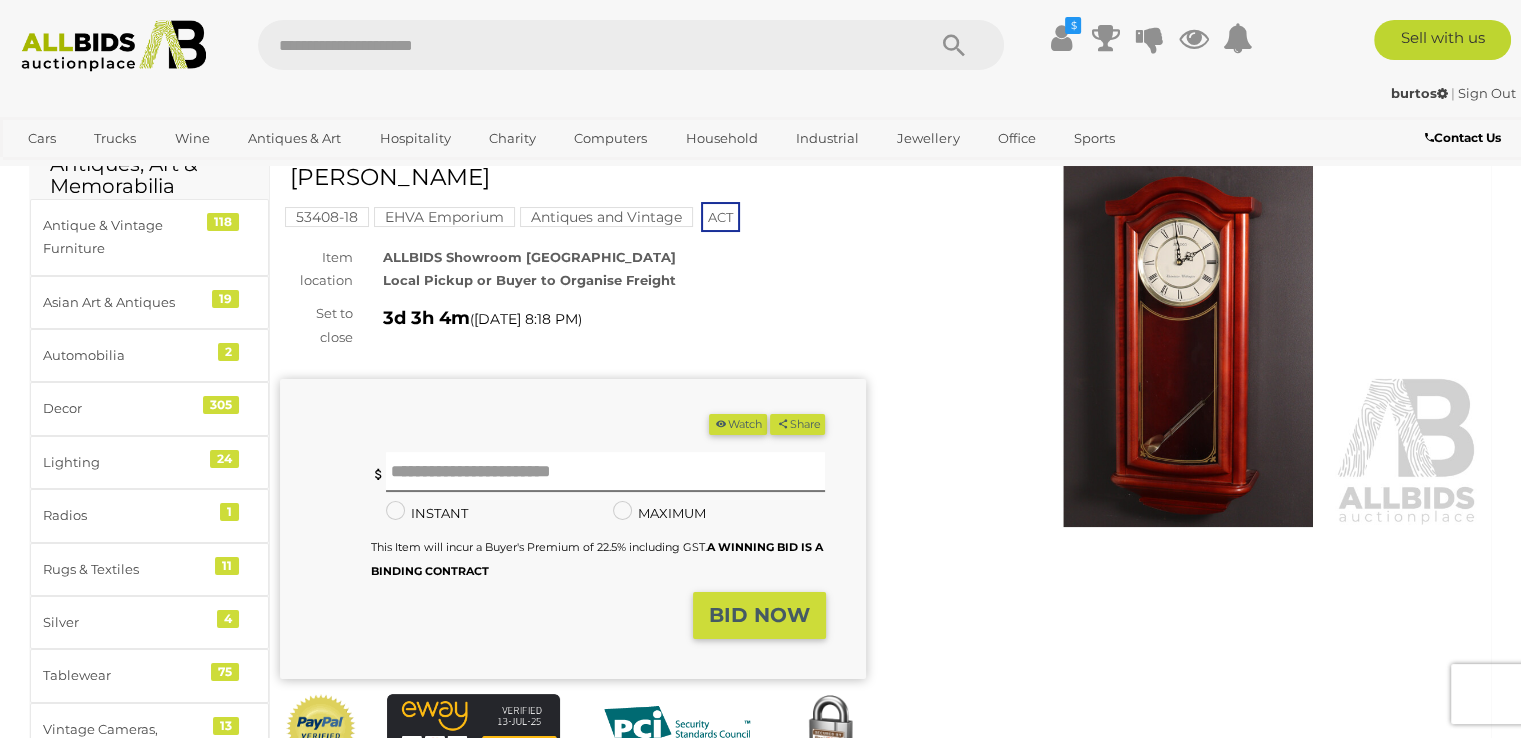 click at bounding box center [1189, 338] 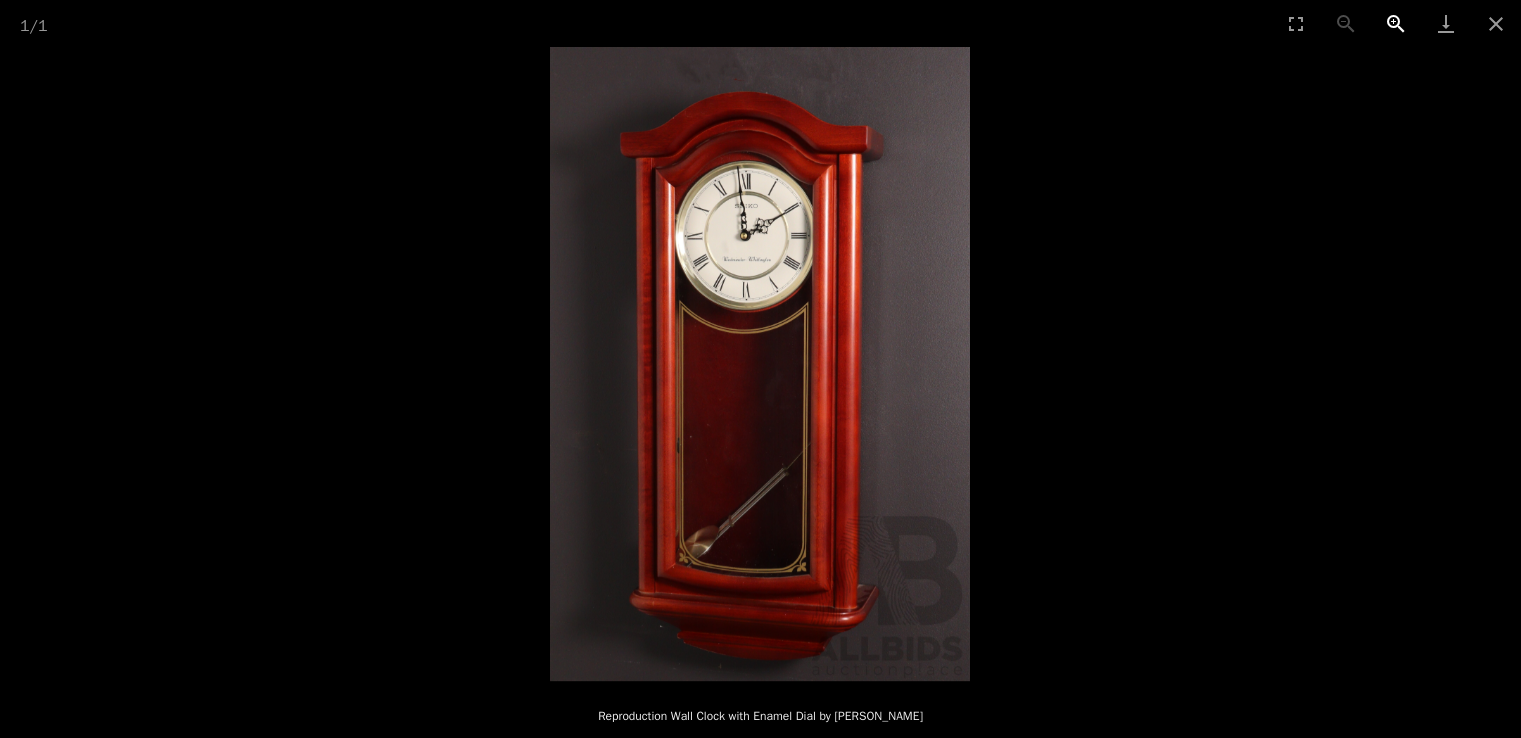 click at bounding box center (1396, 23) 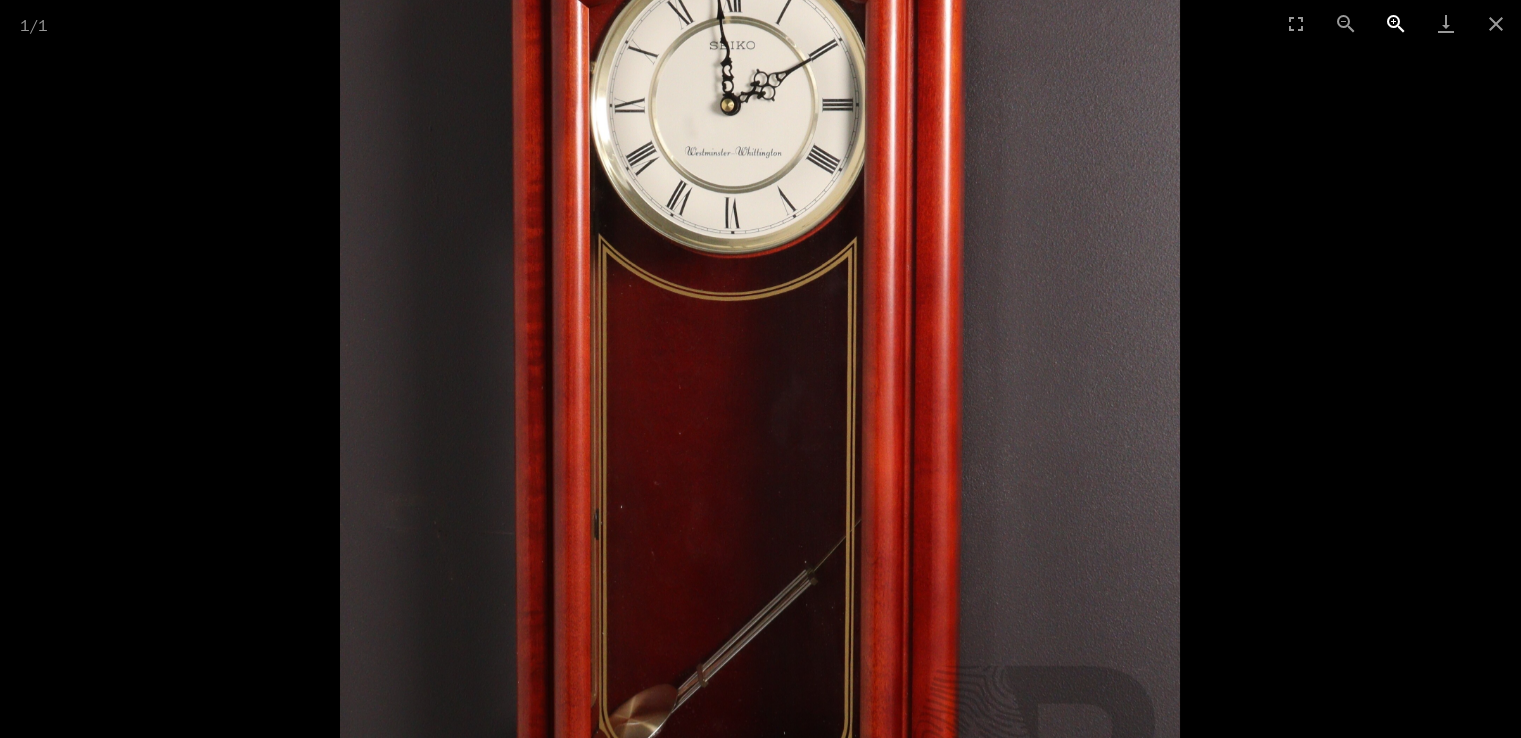 click at bounding box center [1396, 23] 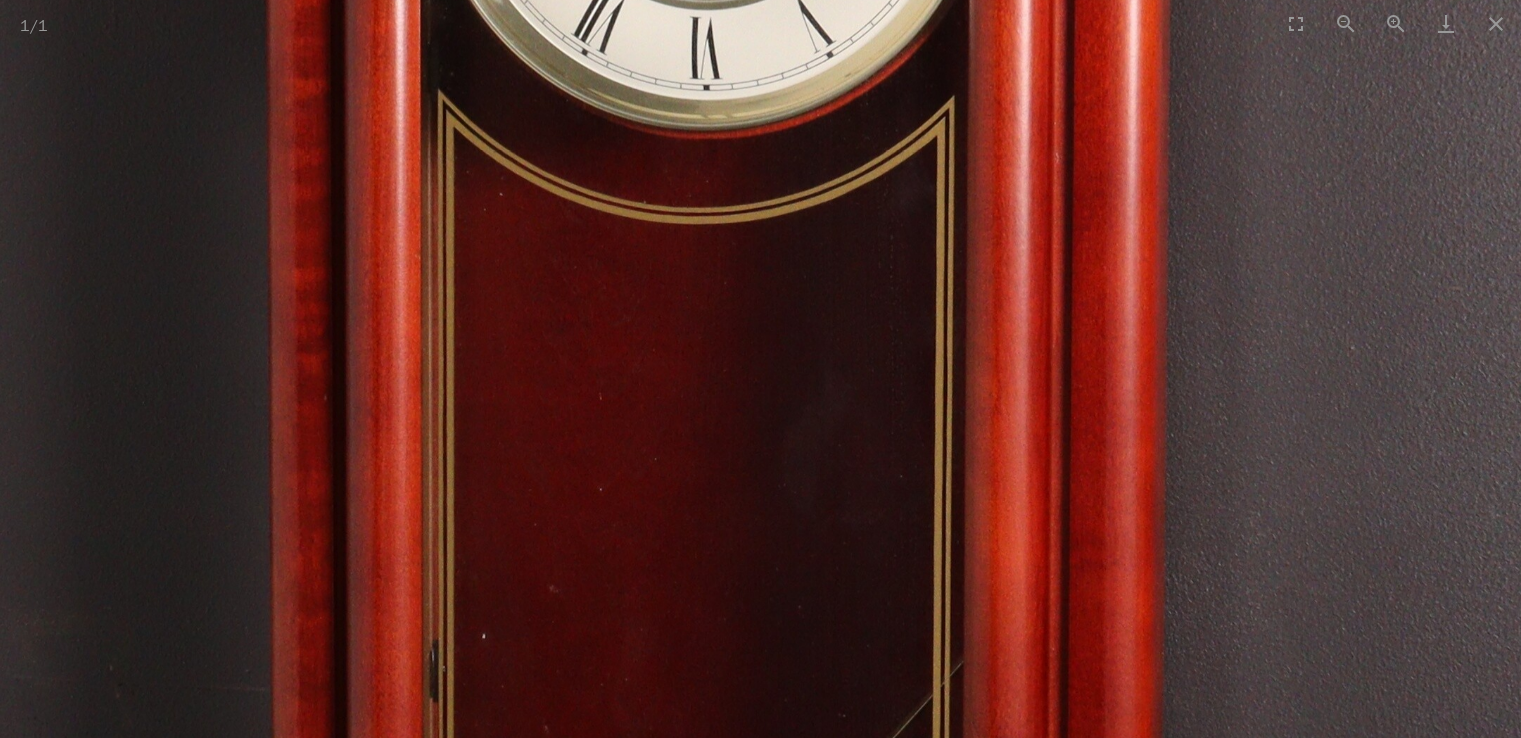 scroll, scrollTop: 0, scrollLeft: 0, axis: both 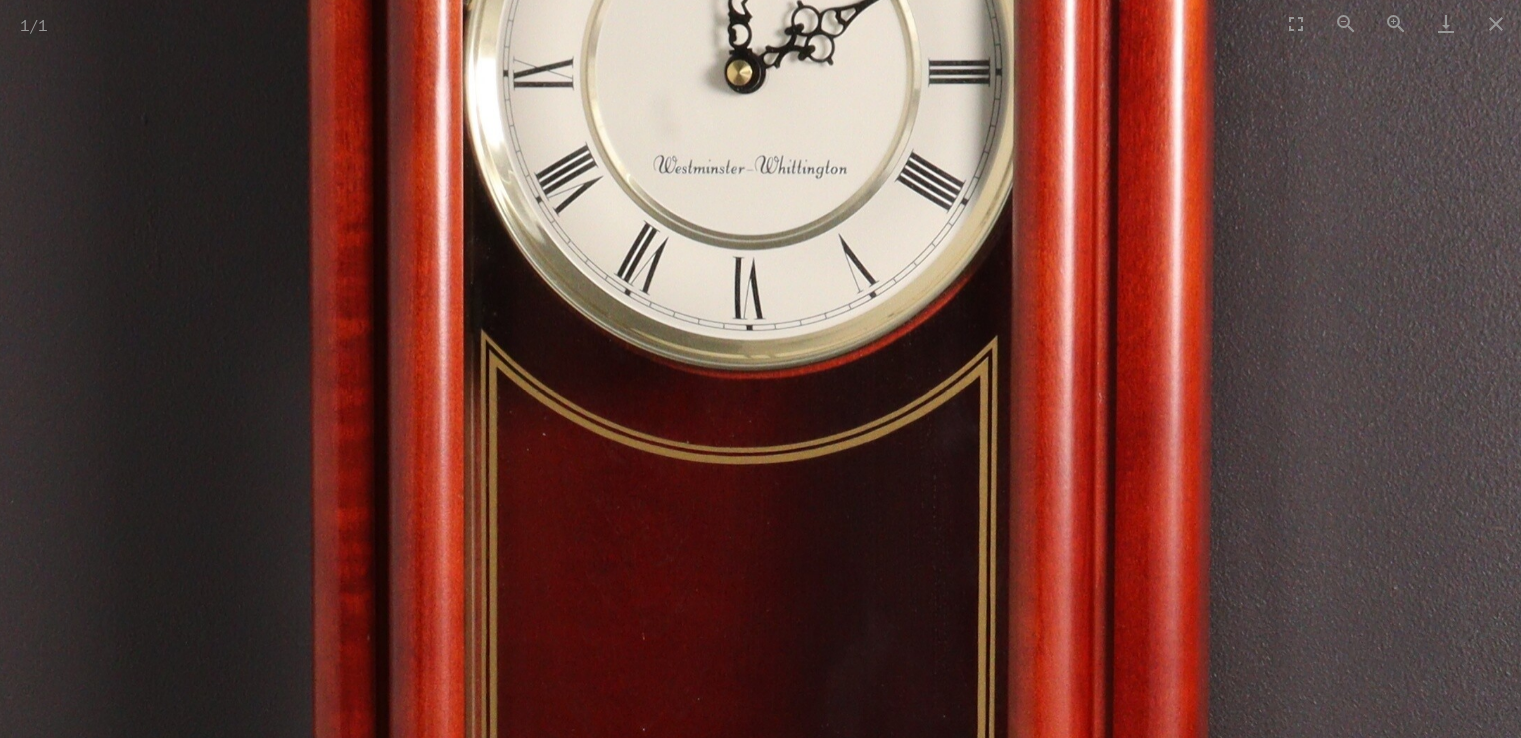 drag, startPoint x: 1000, startPoint y: 429, endPoint x: 1053, endPoint y: 715, distance: 290.8694 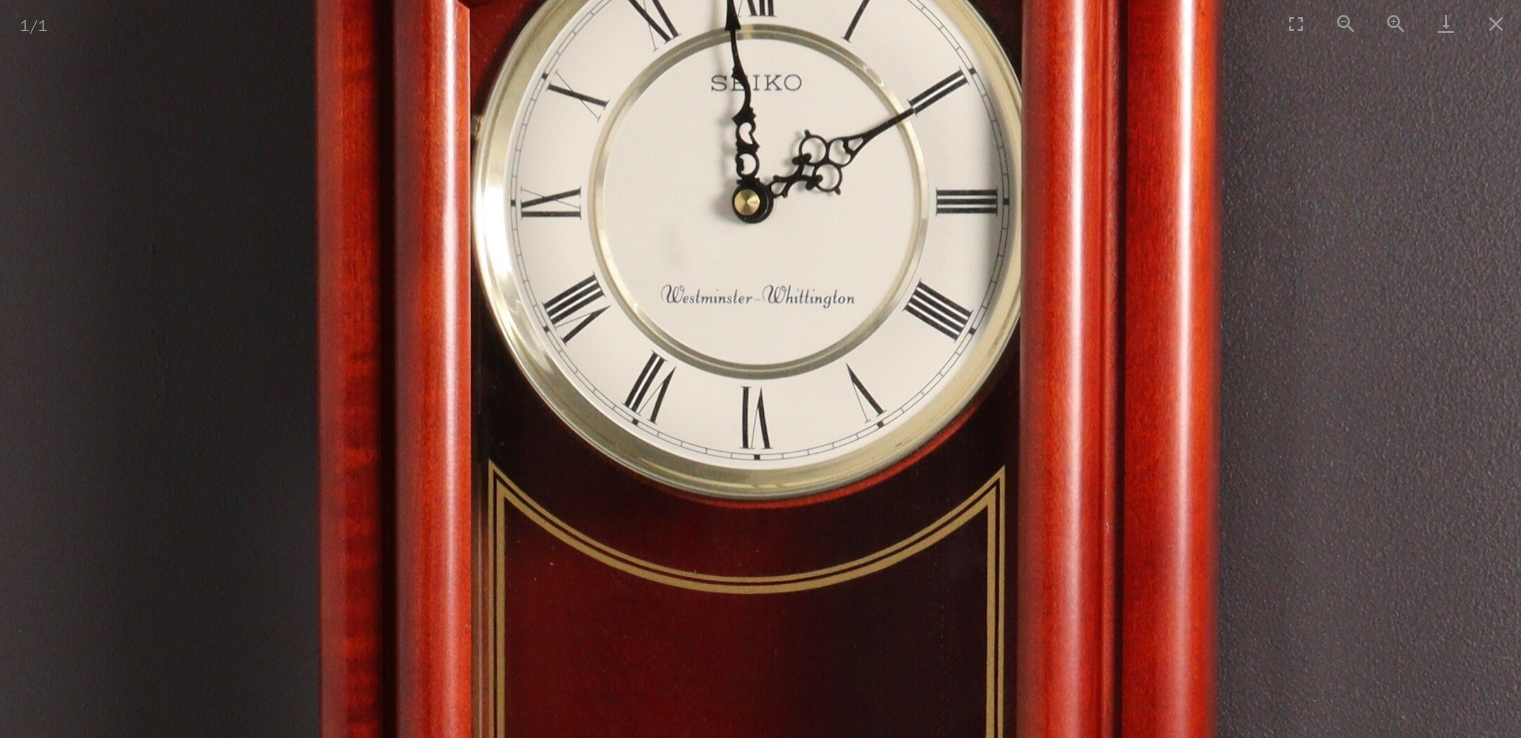 scroll, scrollTop: 0, scrollLeft: 0, axis: both 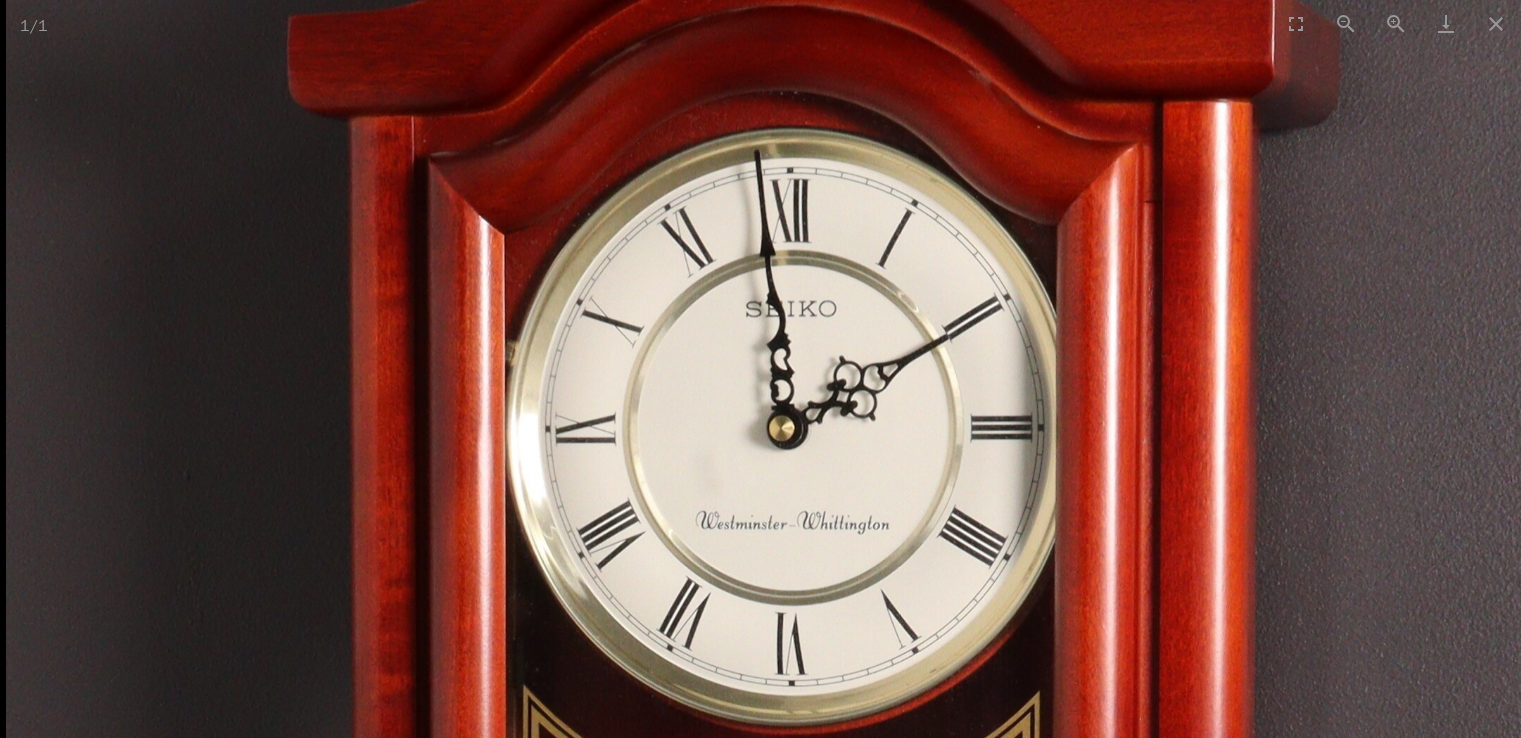 drag, startPoint x: 972, startPoint y: 173, endPoint x: 1040, endPoint y: 399, distance: 236.00847 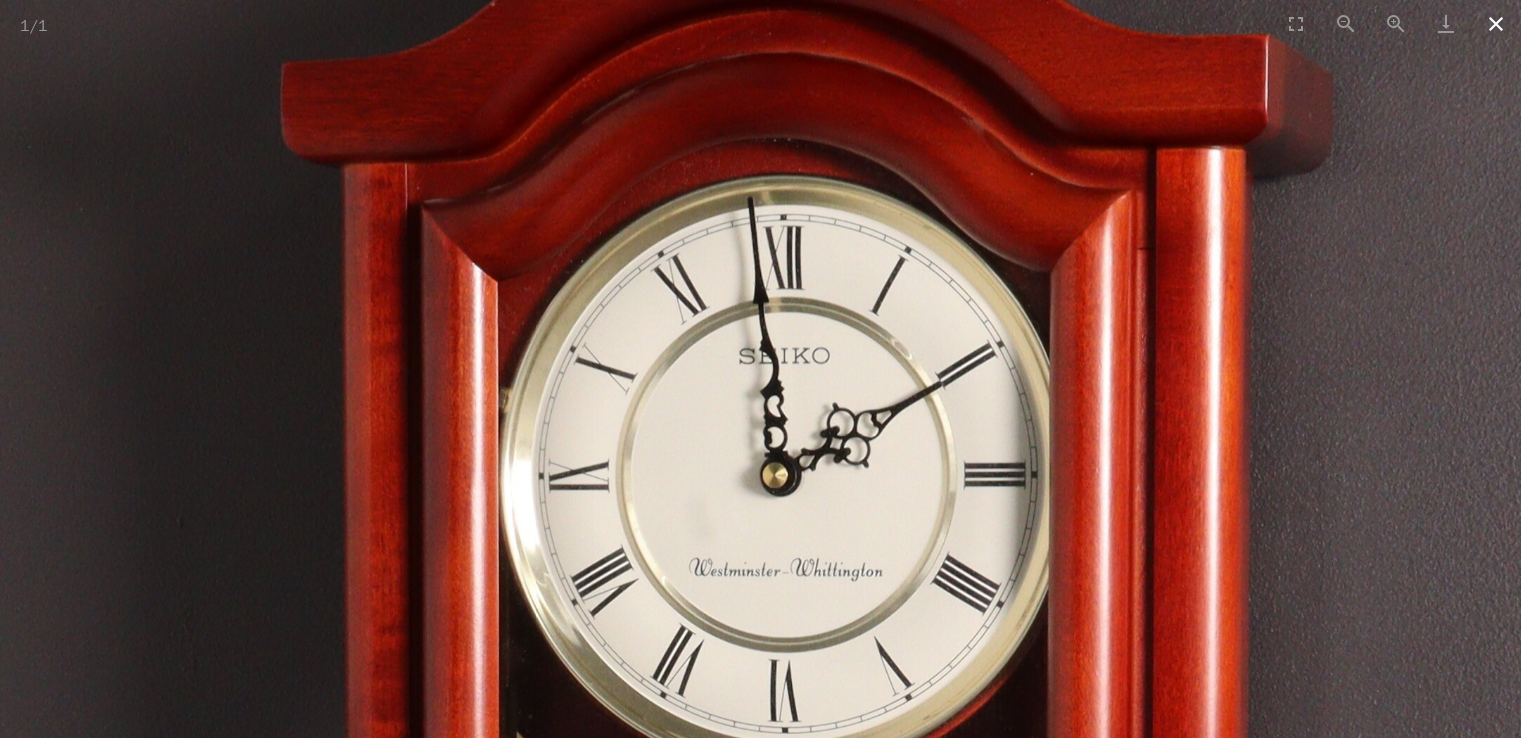 click at bounding box center (1496, 23) 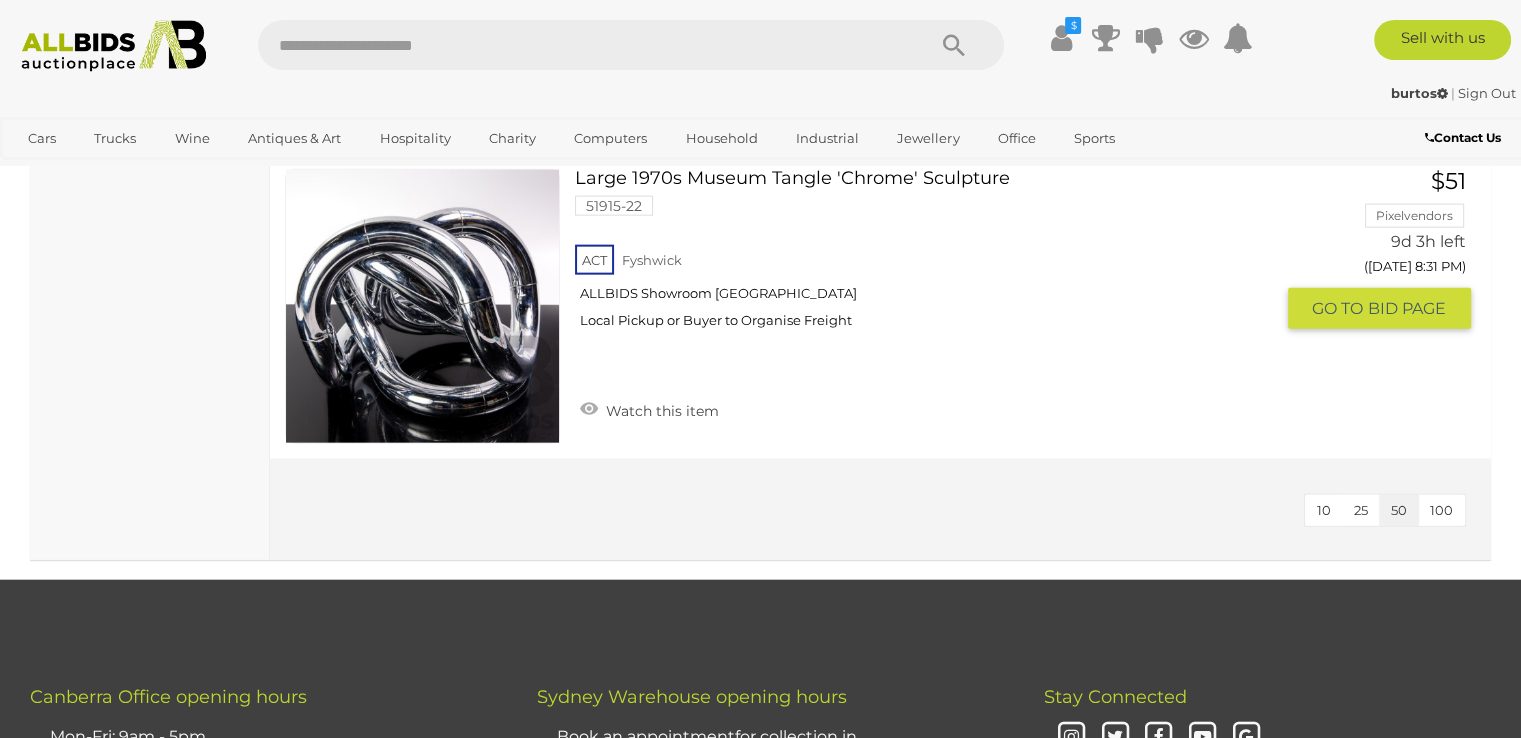 scroll, scrollTop: 12276, scrollLeft: 0, axis: vertical 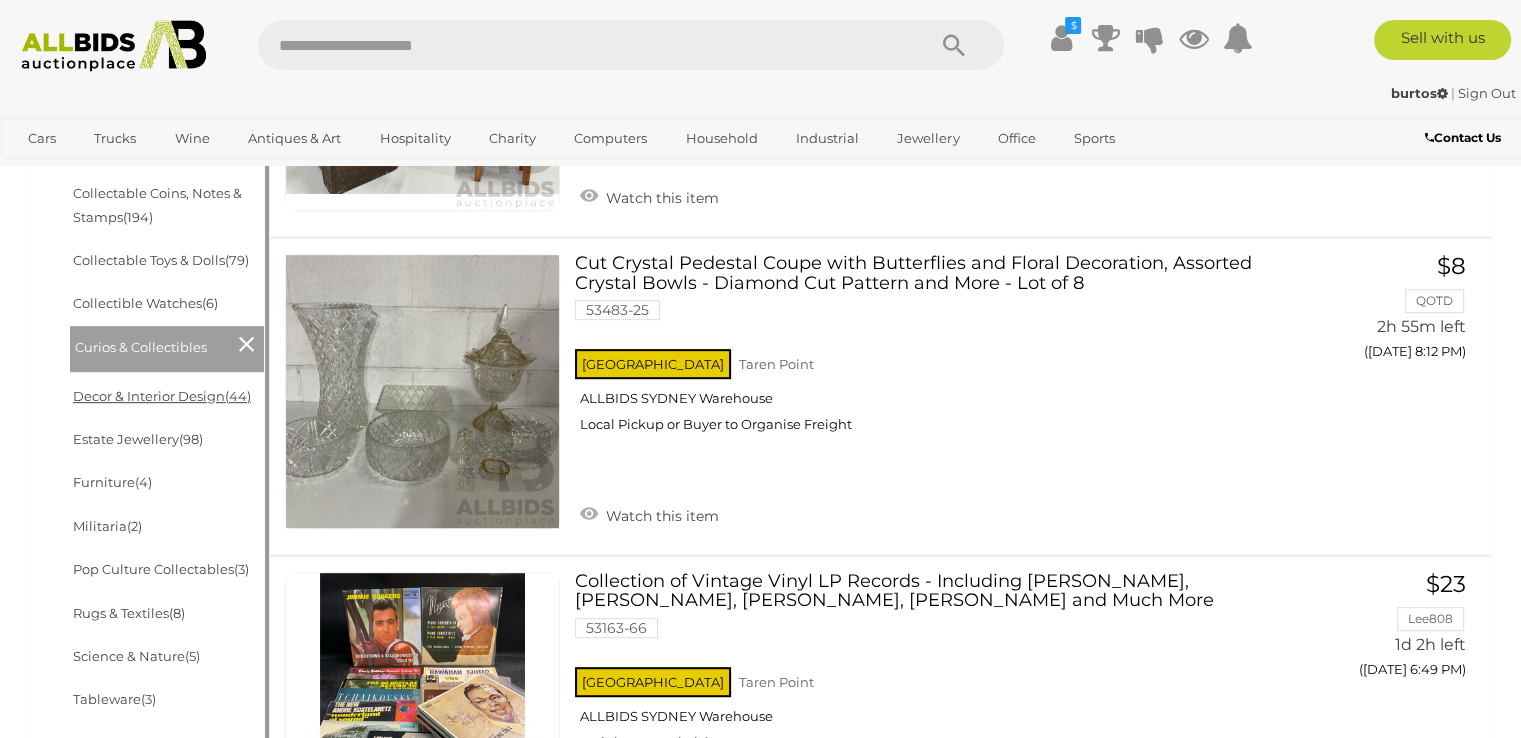 click on "Decor & Interior Design
(44)" at bounding box center [162, 396] 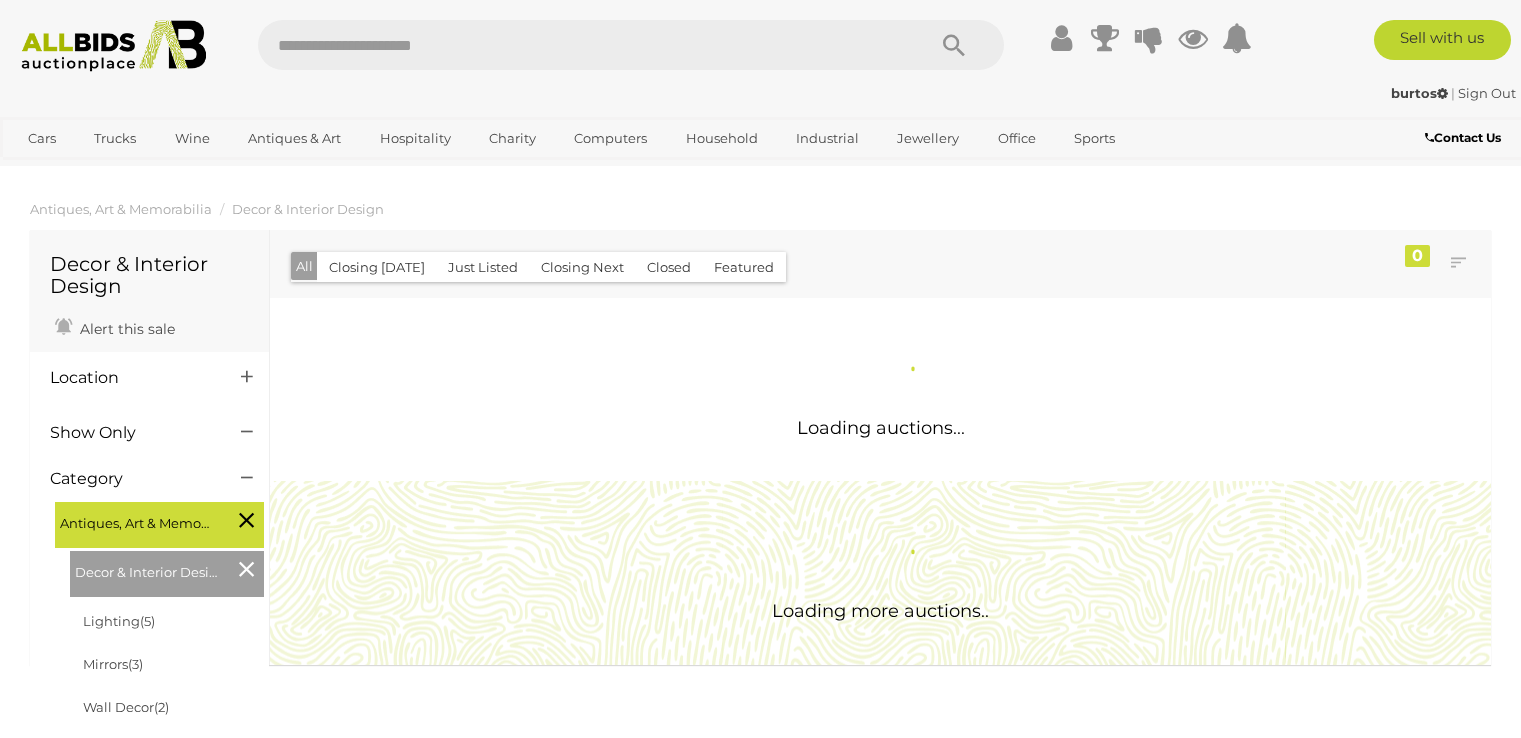 scroll, scrollTop: 0, scrollLeft: 0, axis: both 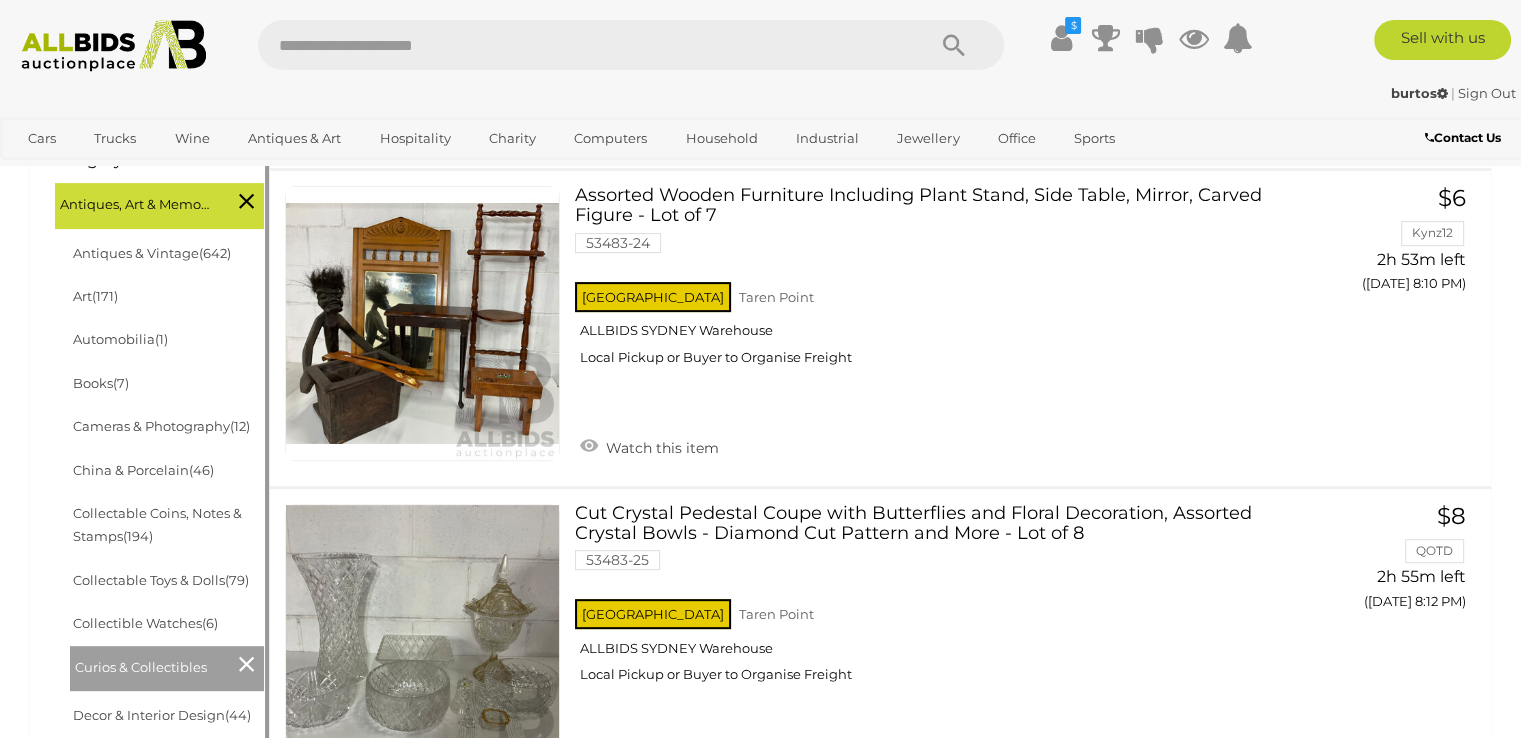 click on "Estate Jewellery
(98)" at bounding box center (138, 759) 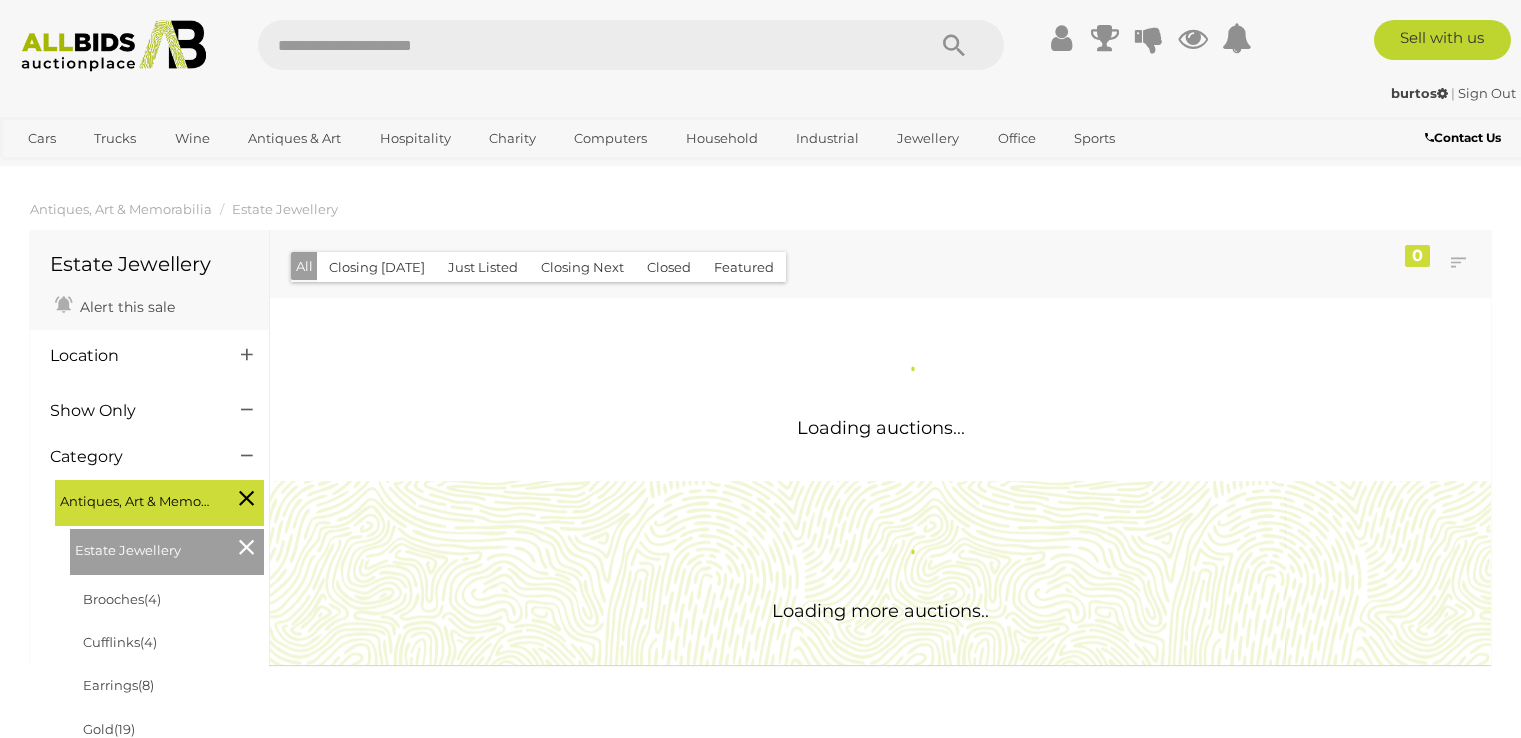 scroll, scrollTop: 0, scrollLeft: 0, axis: both 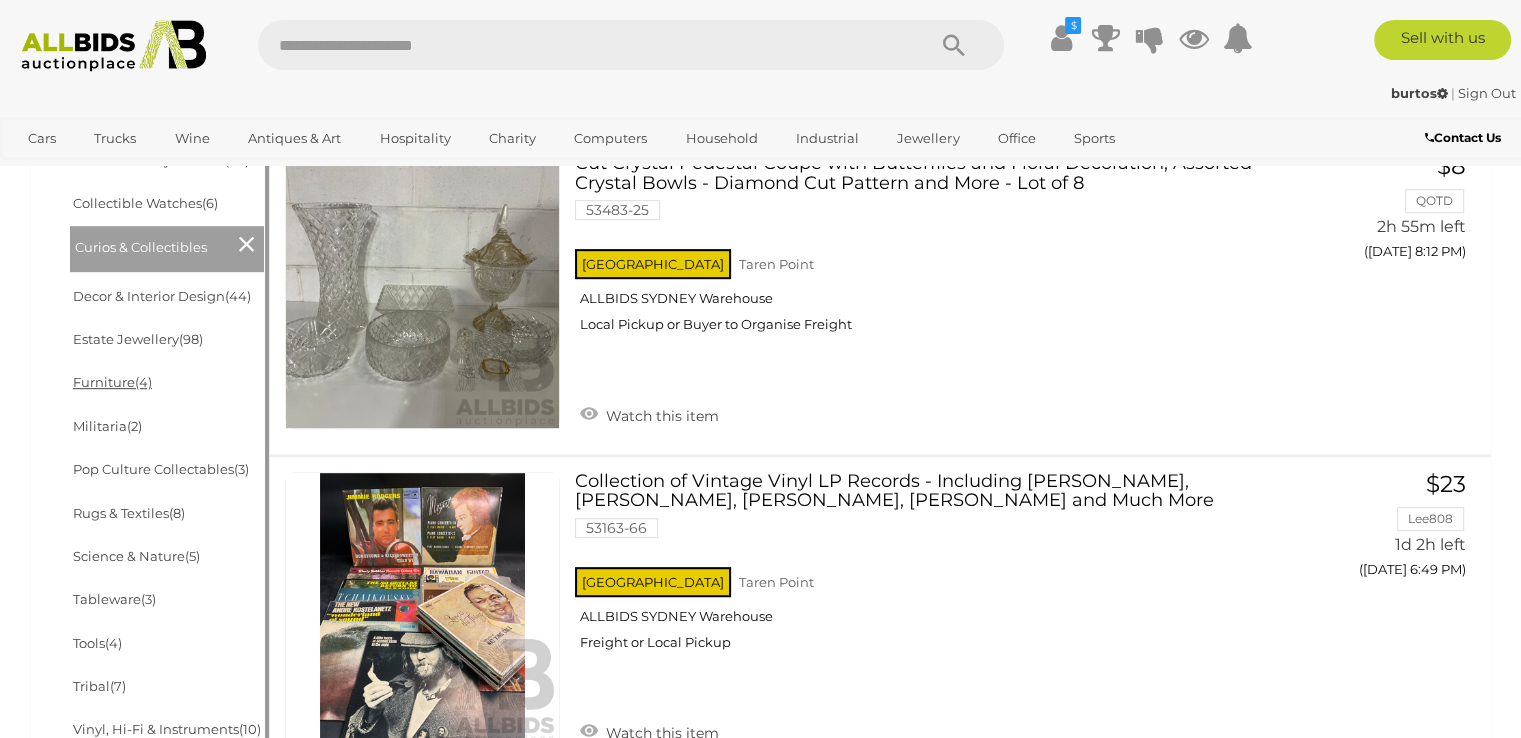 click on "Furniture
(4)" at bounding box center (112, 382) 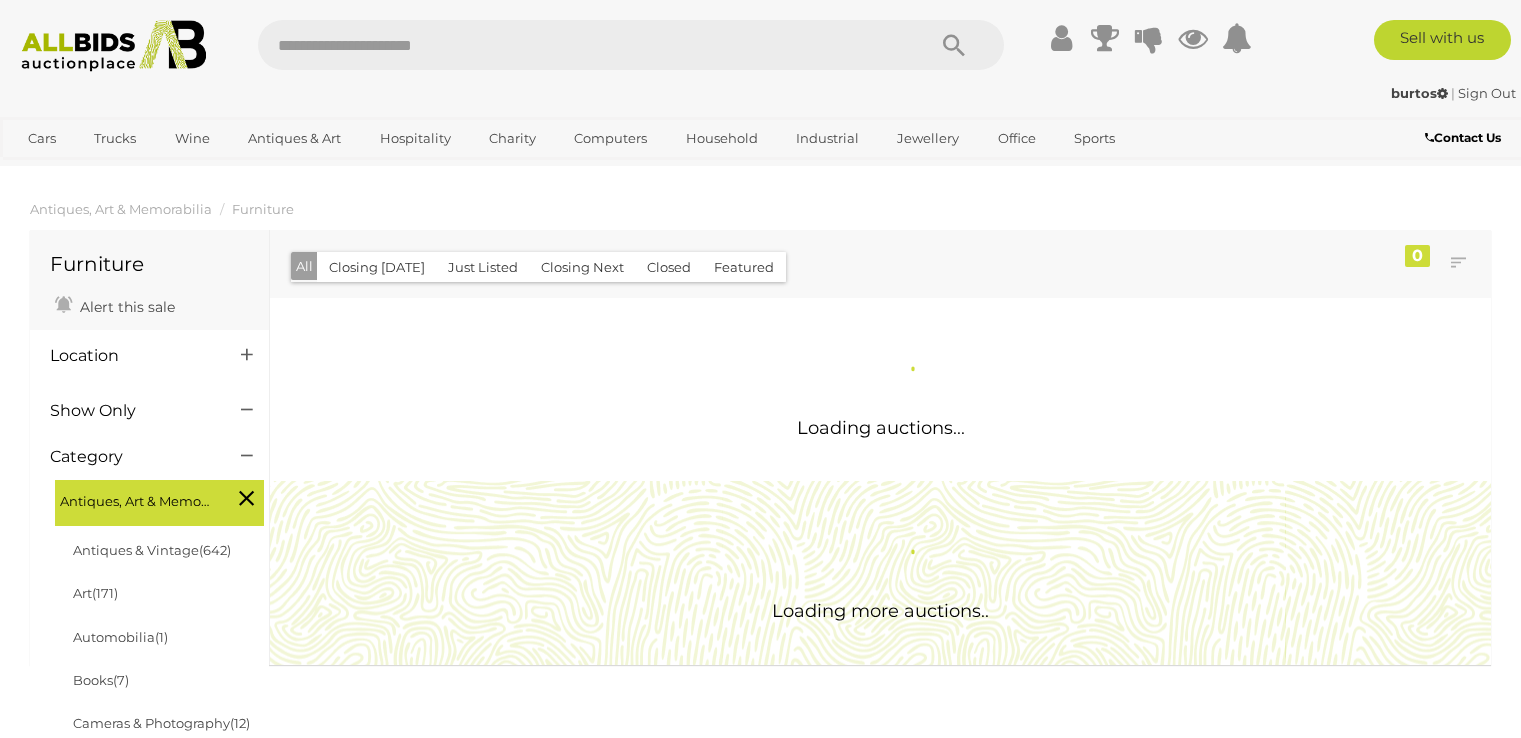 scroll, scrollTop: 0, scrollLeft: 0, axis: both 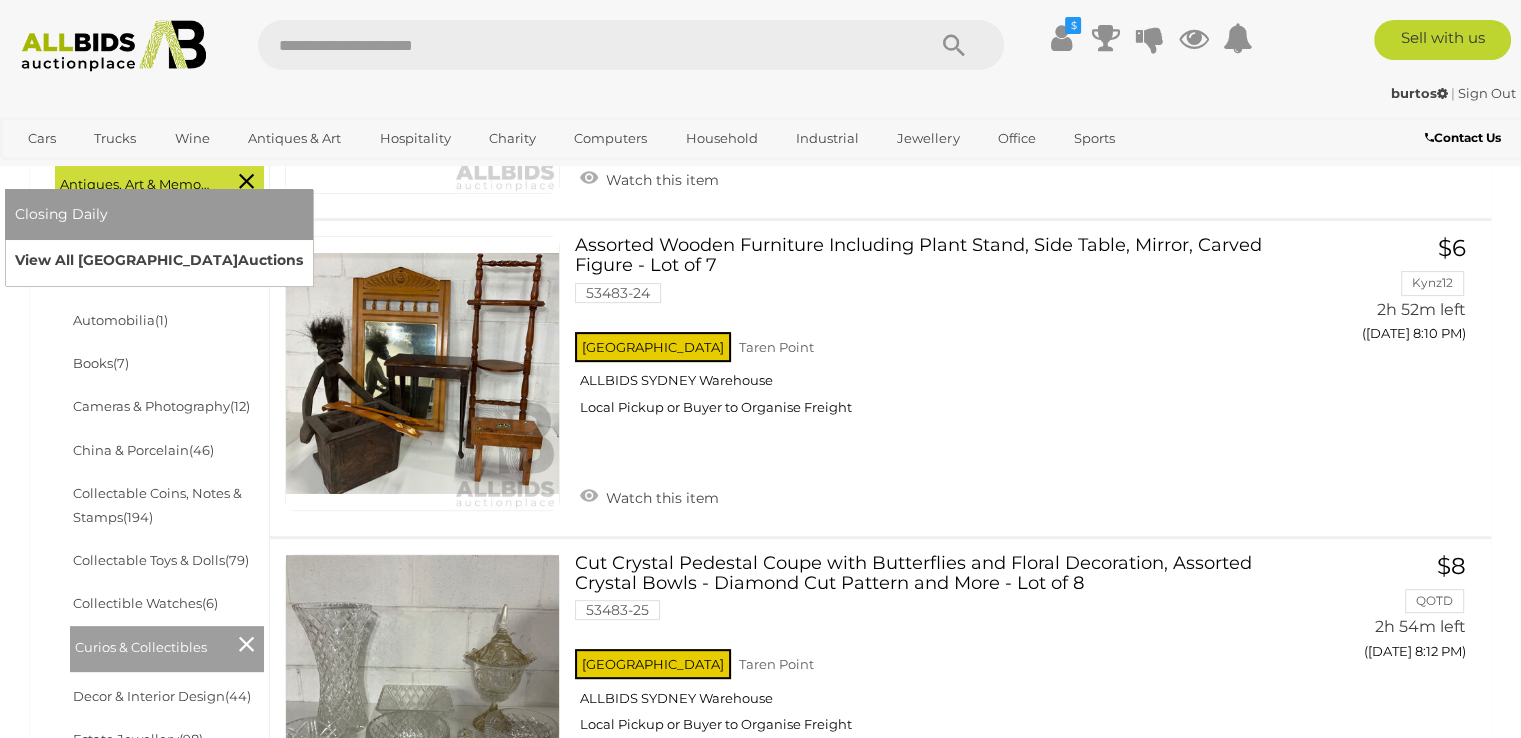 click on "View All Sydney  Auctions" at bounding box center [159, 260] 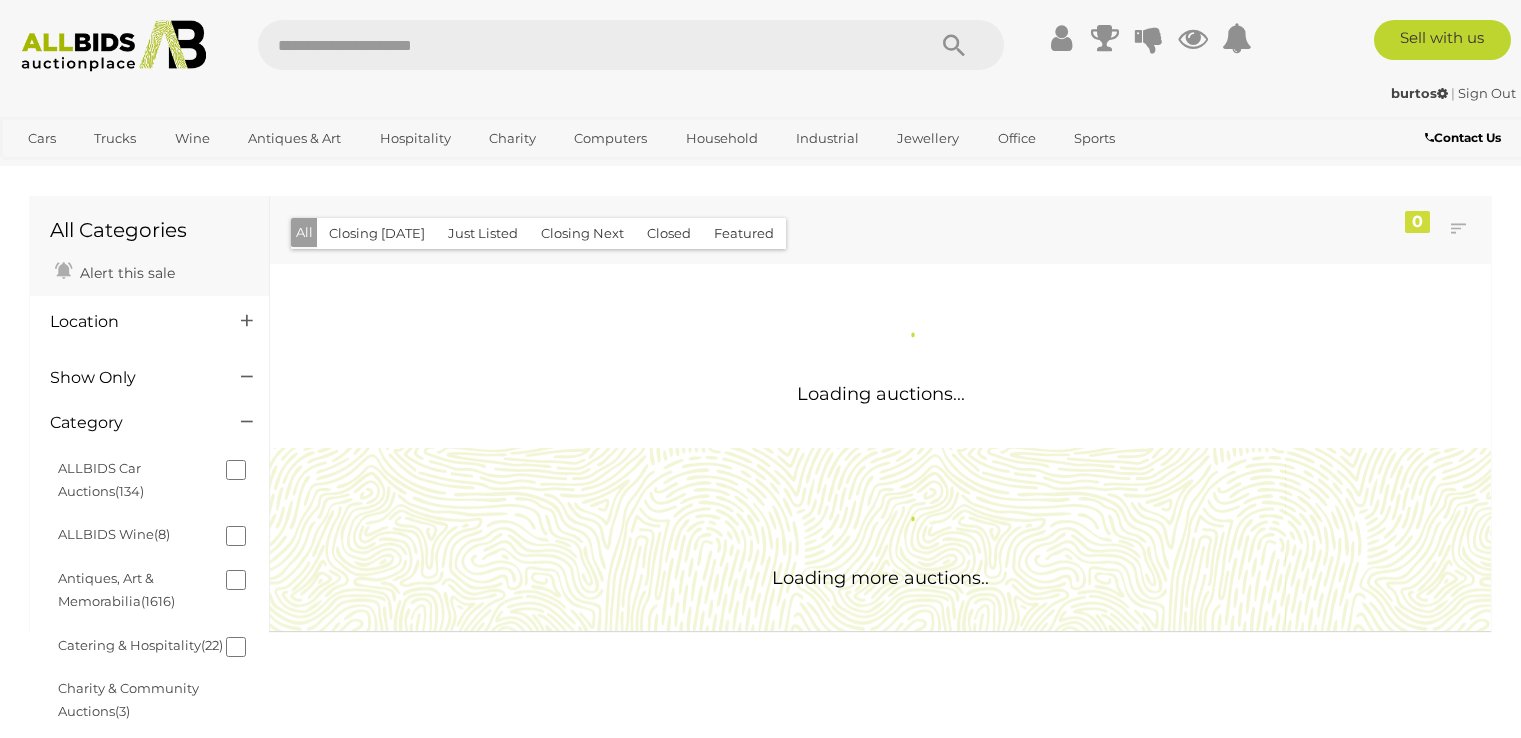 scroll, scrollTop: 0, scrollLeft: 0, axis: both 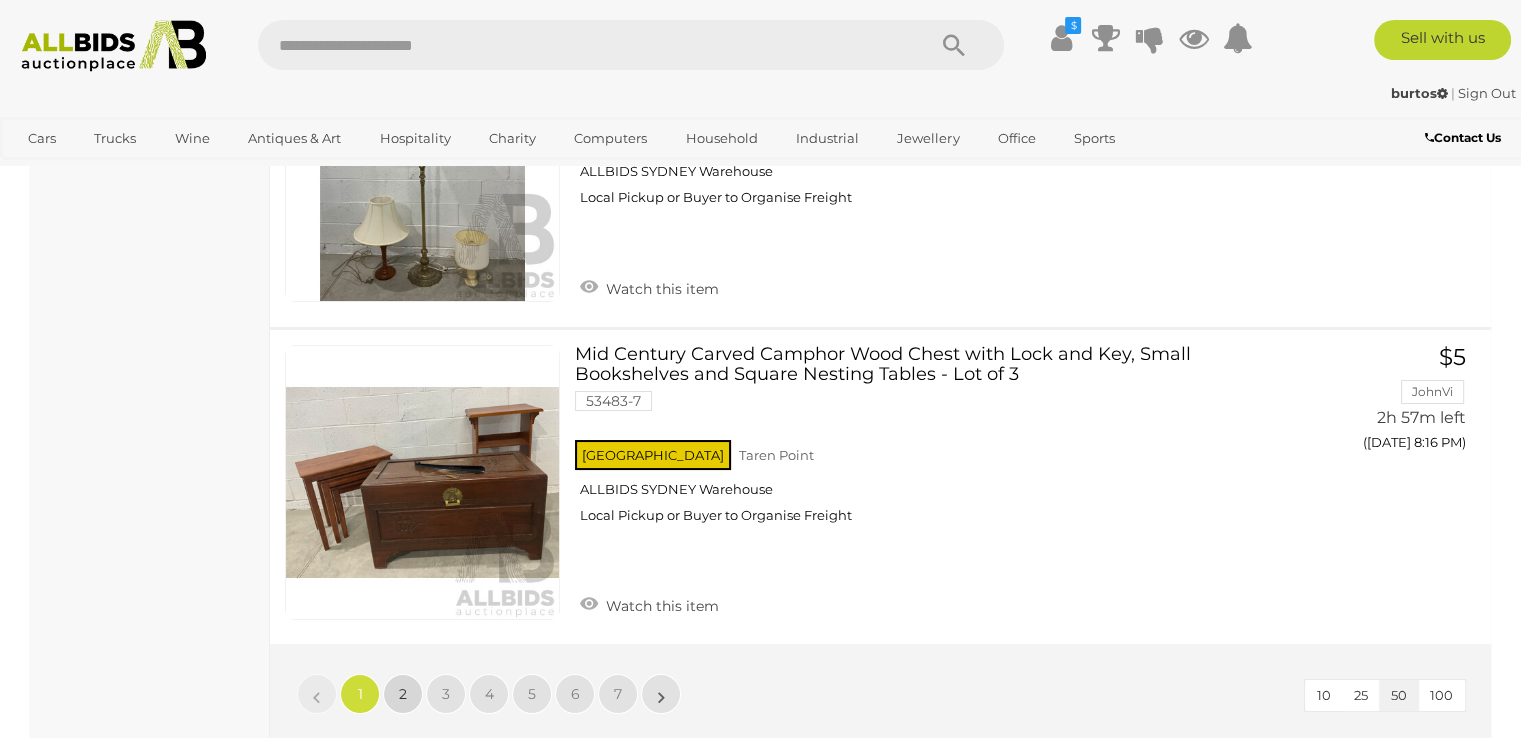 click on "2" at bounding box center [403, 694] 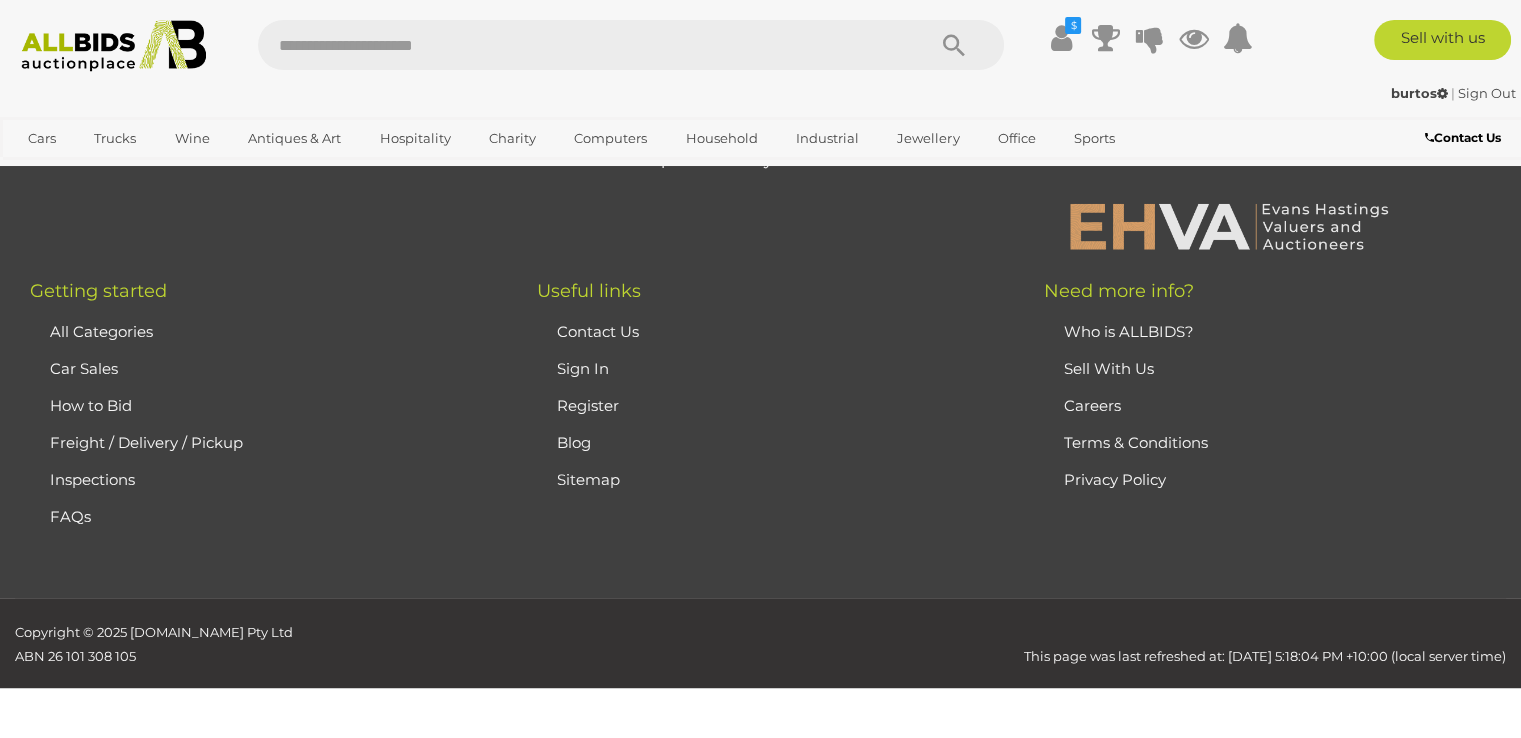 scroll, scrollTop: 97, scrollLeft: 0, axis: vertical 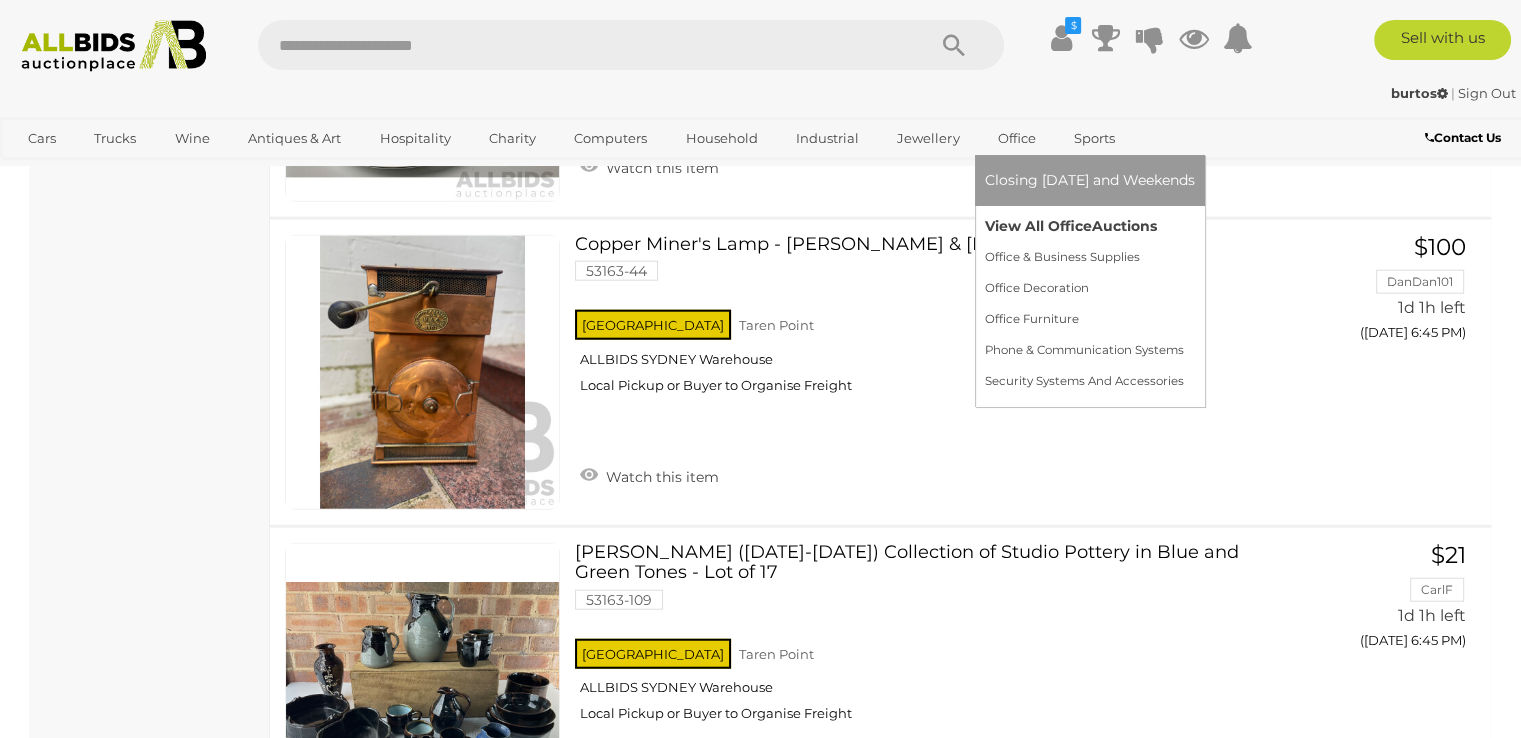 click on "View All Office  Auctions" at bounding box center (1090, 226) 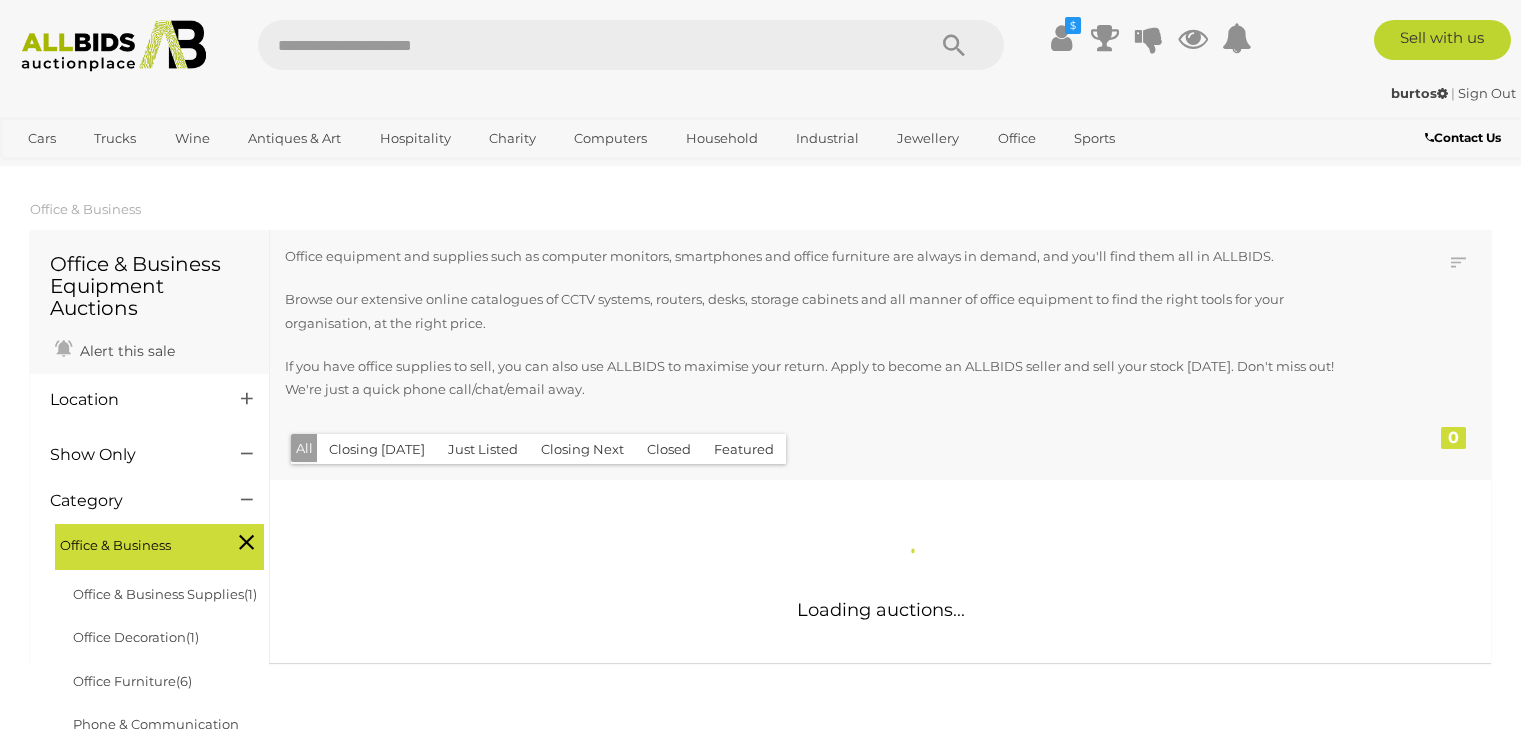 scroll, scrollTop: 0, scrollLeft: 0, axis: both 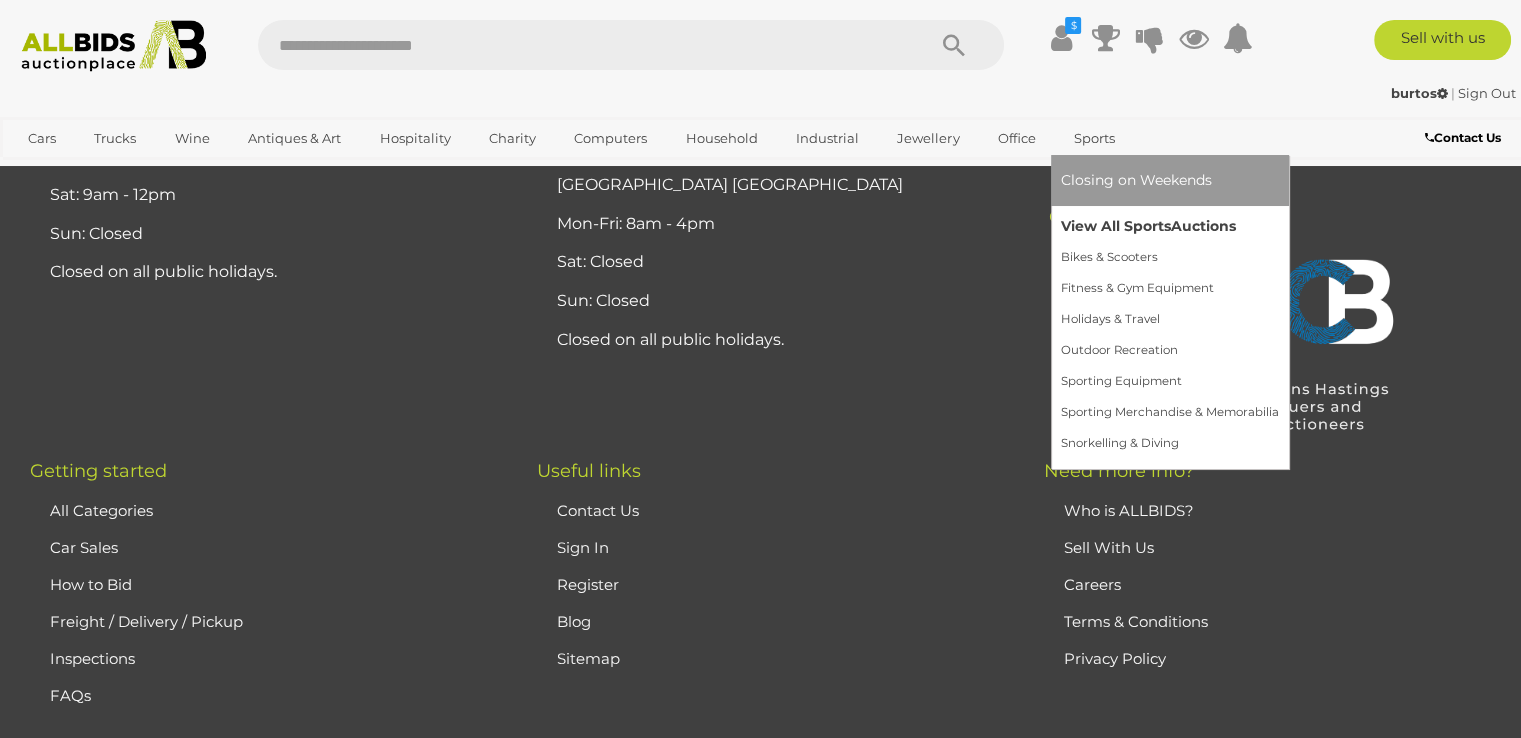 click on "View All Sports  Auctions" at bounding box center [1170, 226] 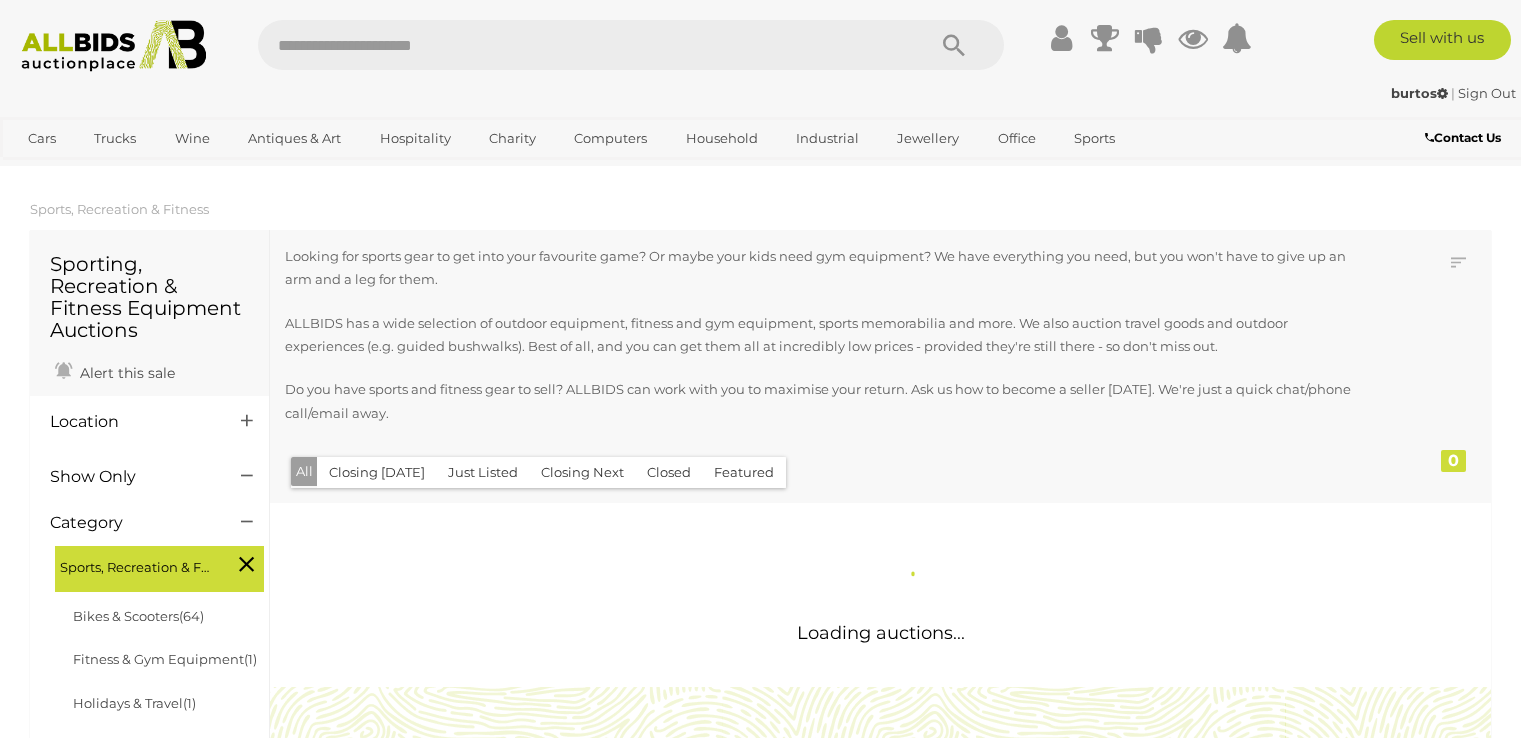 scroll, scrollTop: 0, scrollLeft: 0, axis: both 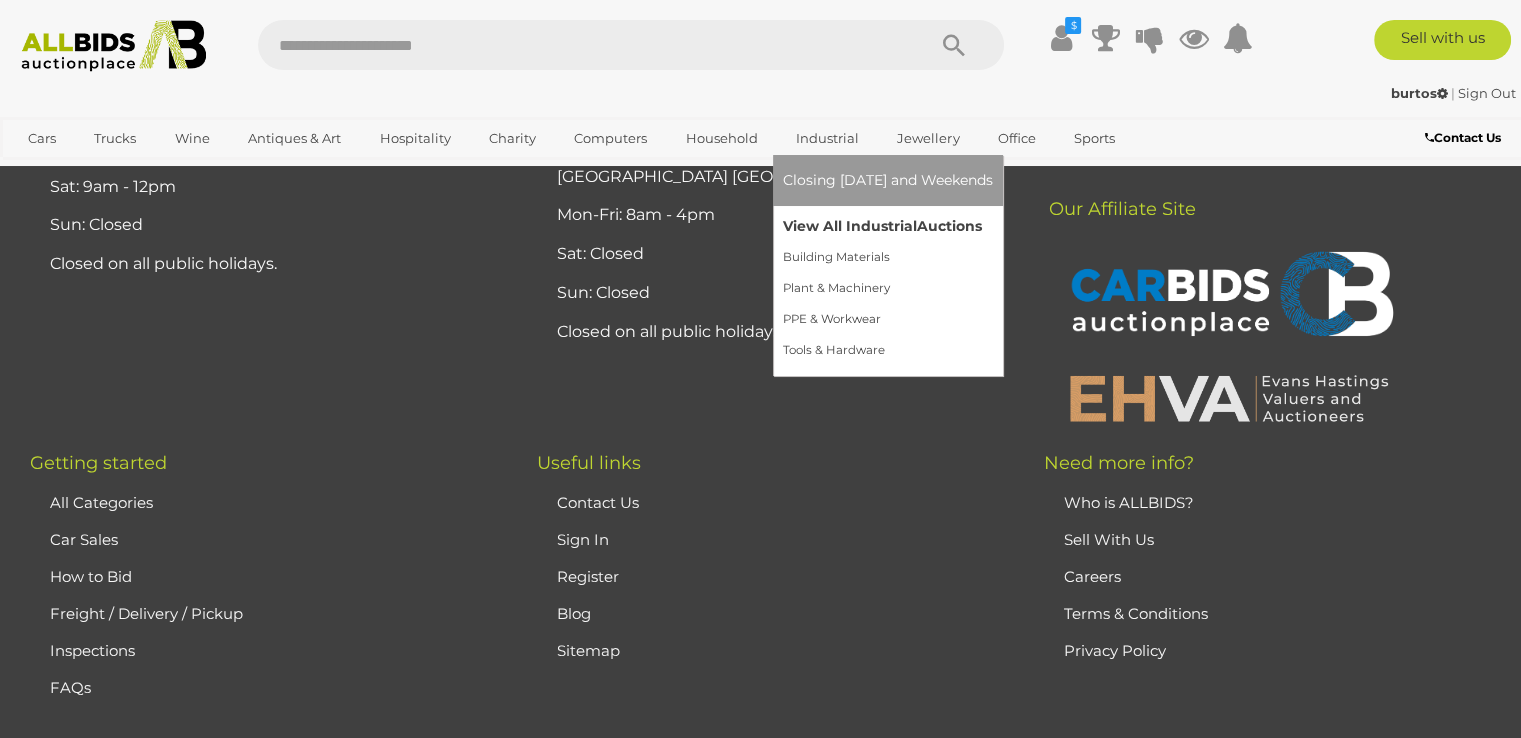 click on "View All Industrial  Auctions" at bounding box center [888, 226] 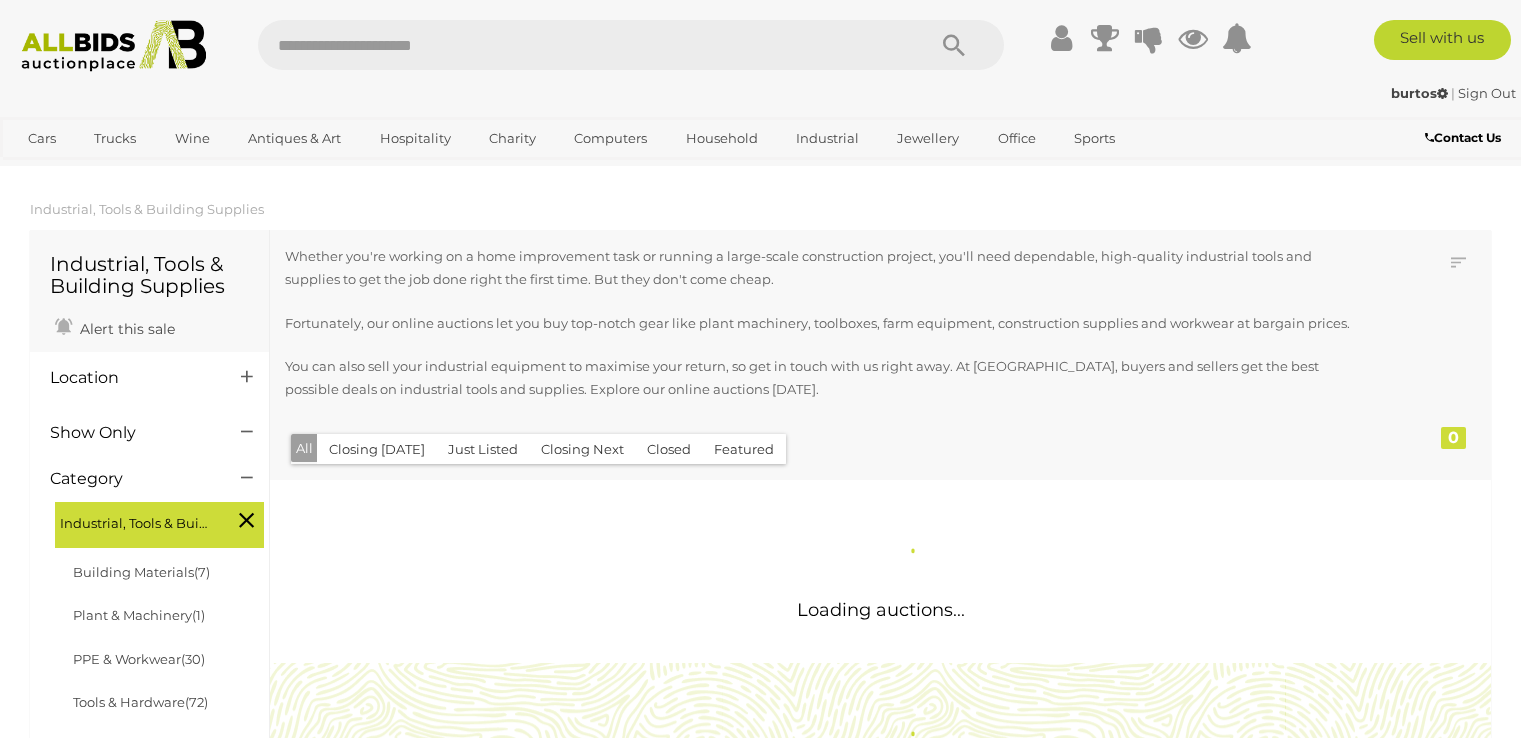 scroll, scrollTop: 0, scrollLeft: 0, axis: both 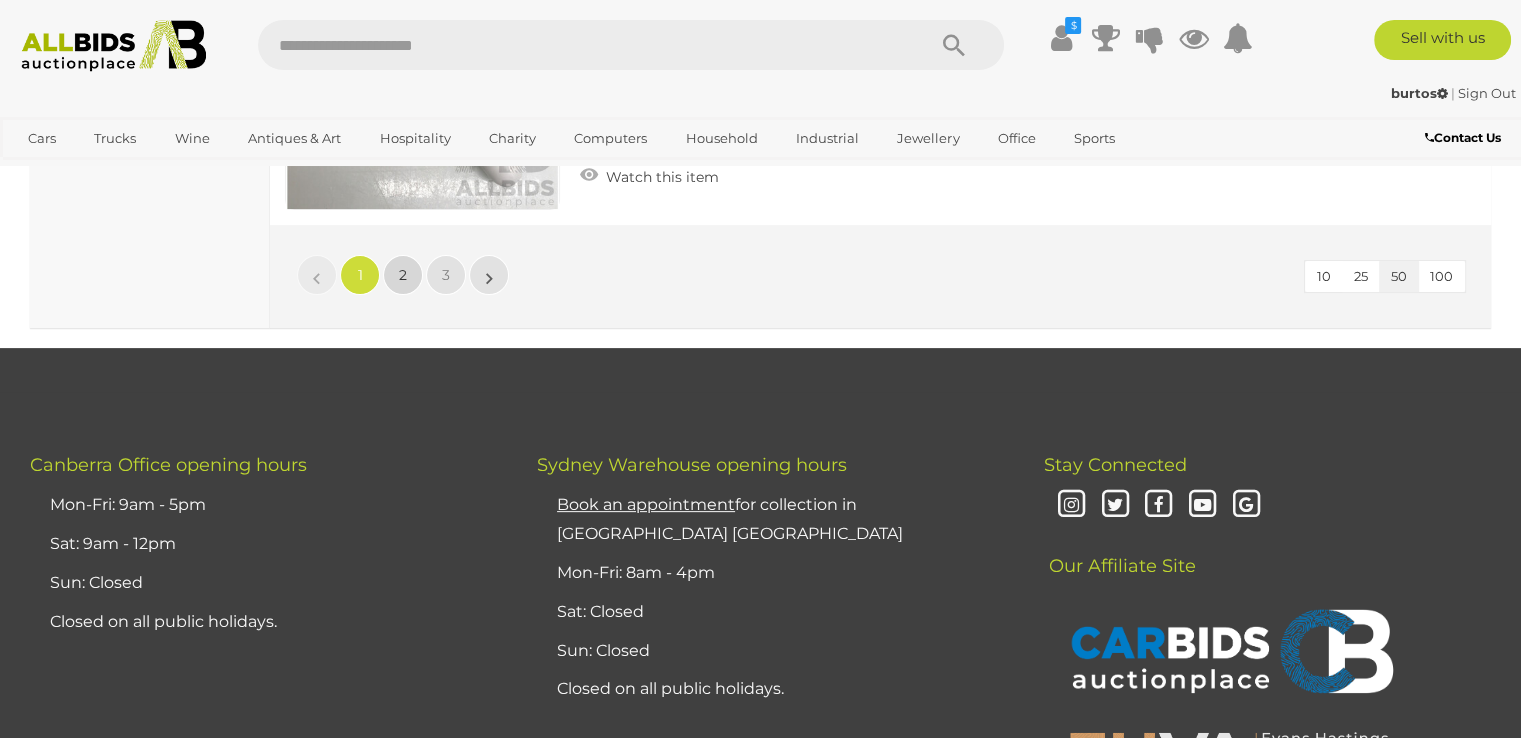 click on "2" at bounding box center (403, 275) 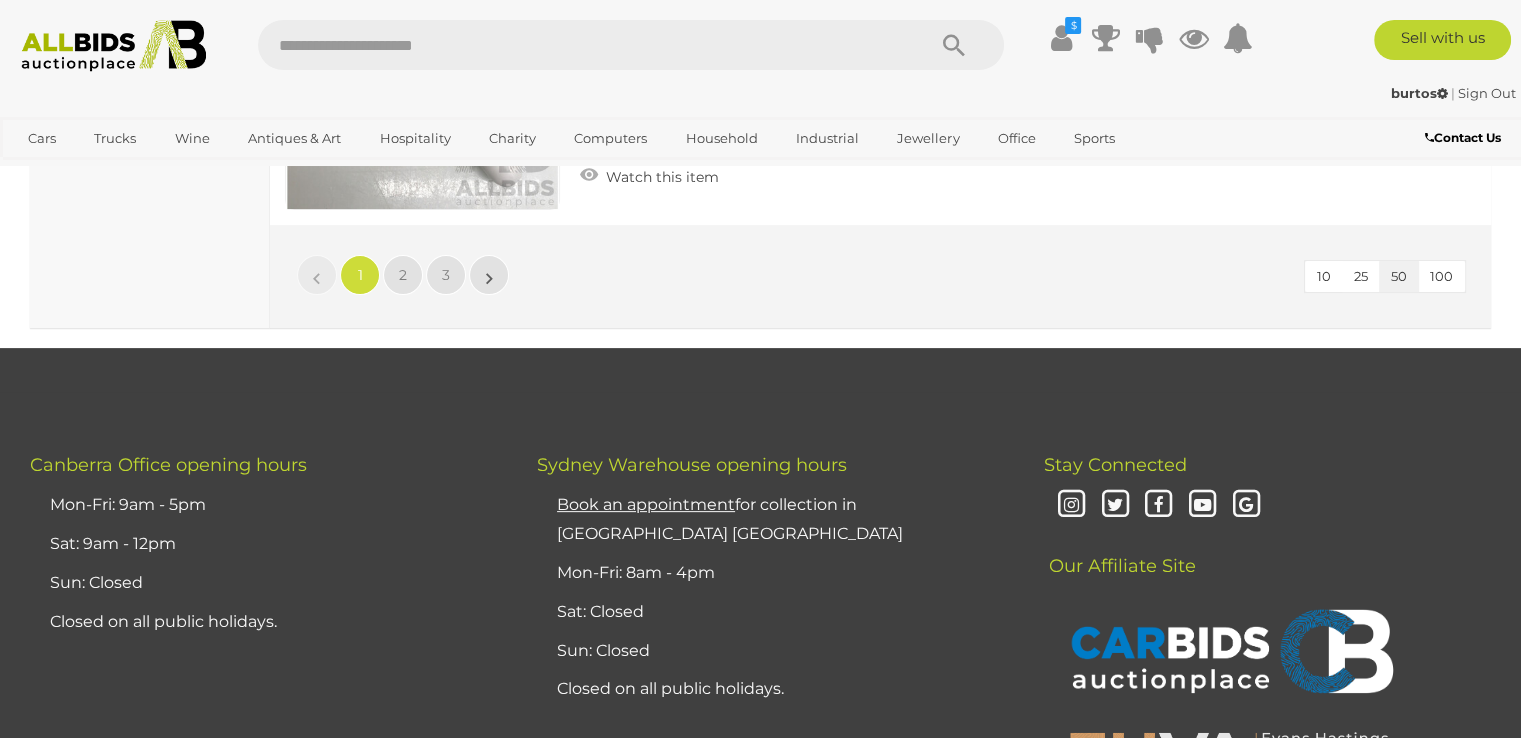 scroll, scrollTop: 312, scrollLeft: 0, axis: vertical 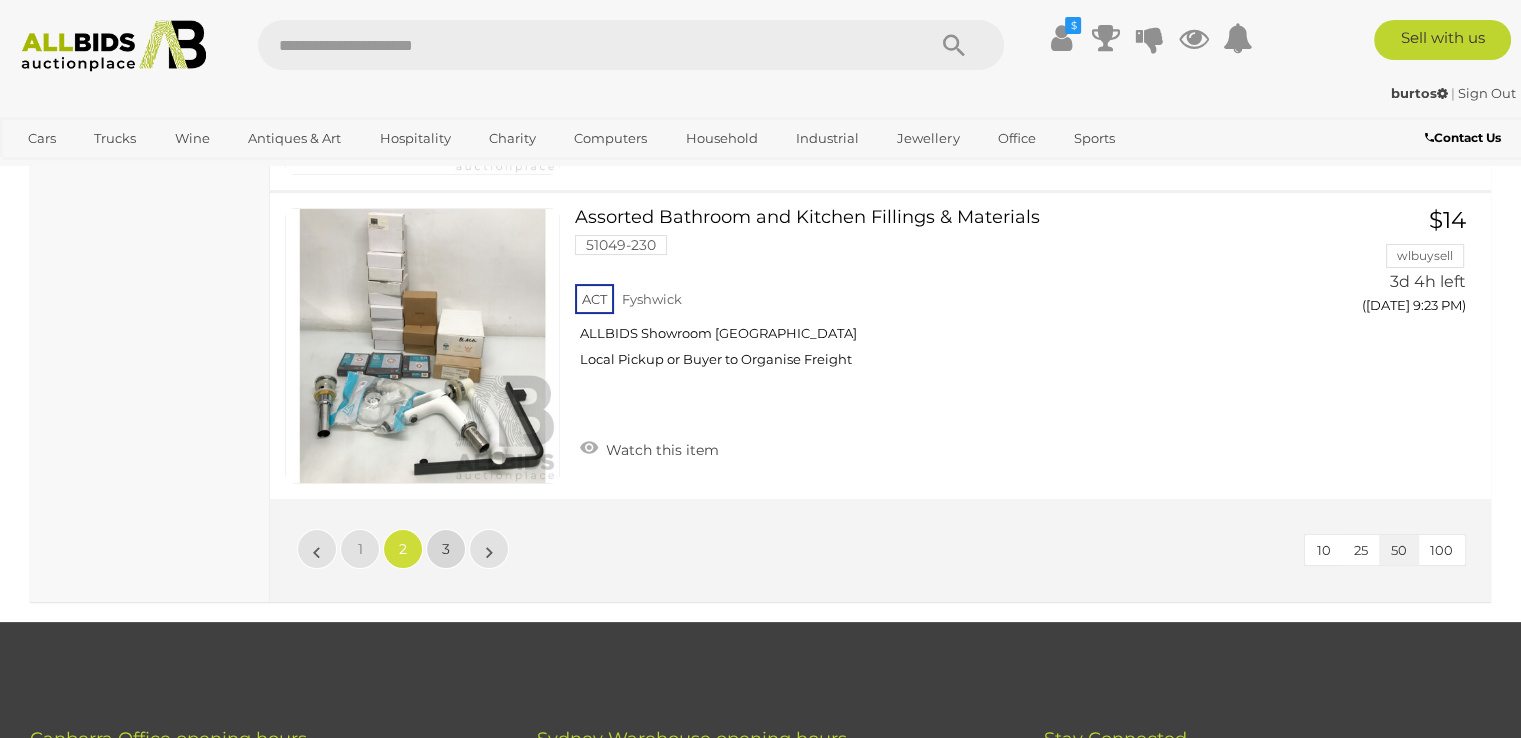 click on "3" at bounding box center [446, 549] 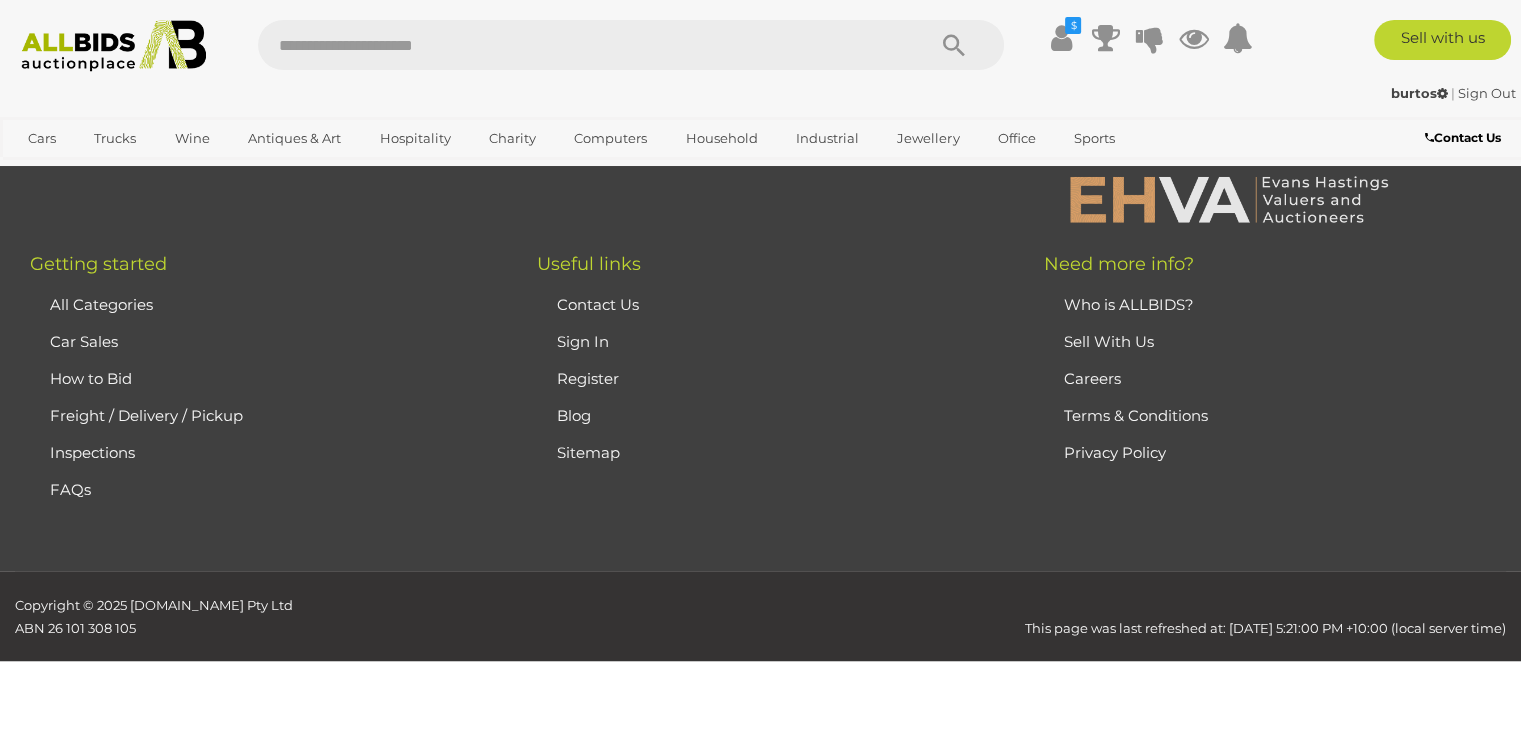 scroll, scrollTop: 312, scrollLeft: 0, axis: vertical 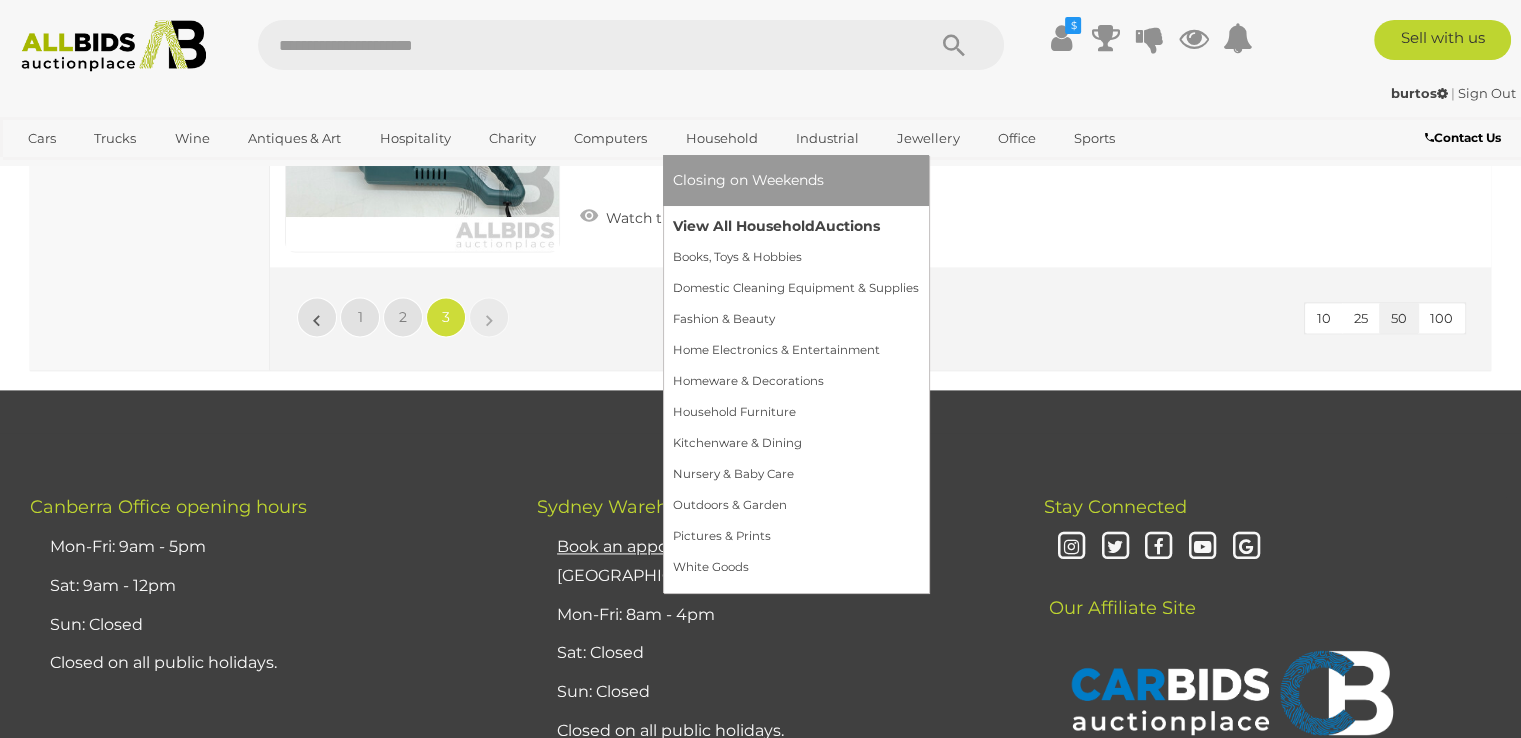 click on "View All Household  Auctions" at bounding box center (796, 226) 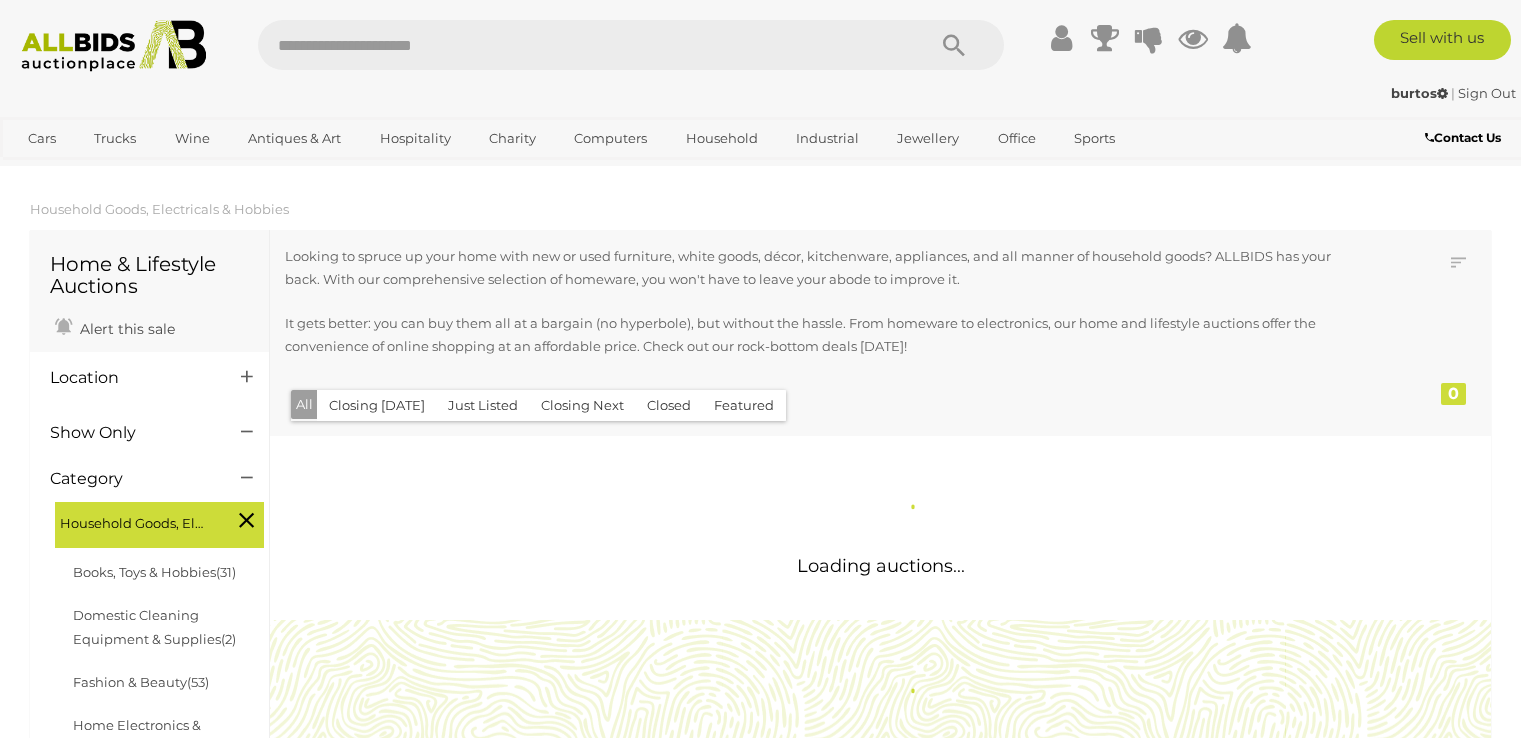 scroll, scrollTop: 0, scrollLeft: 0, axis: both 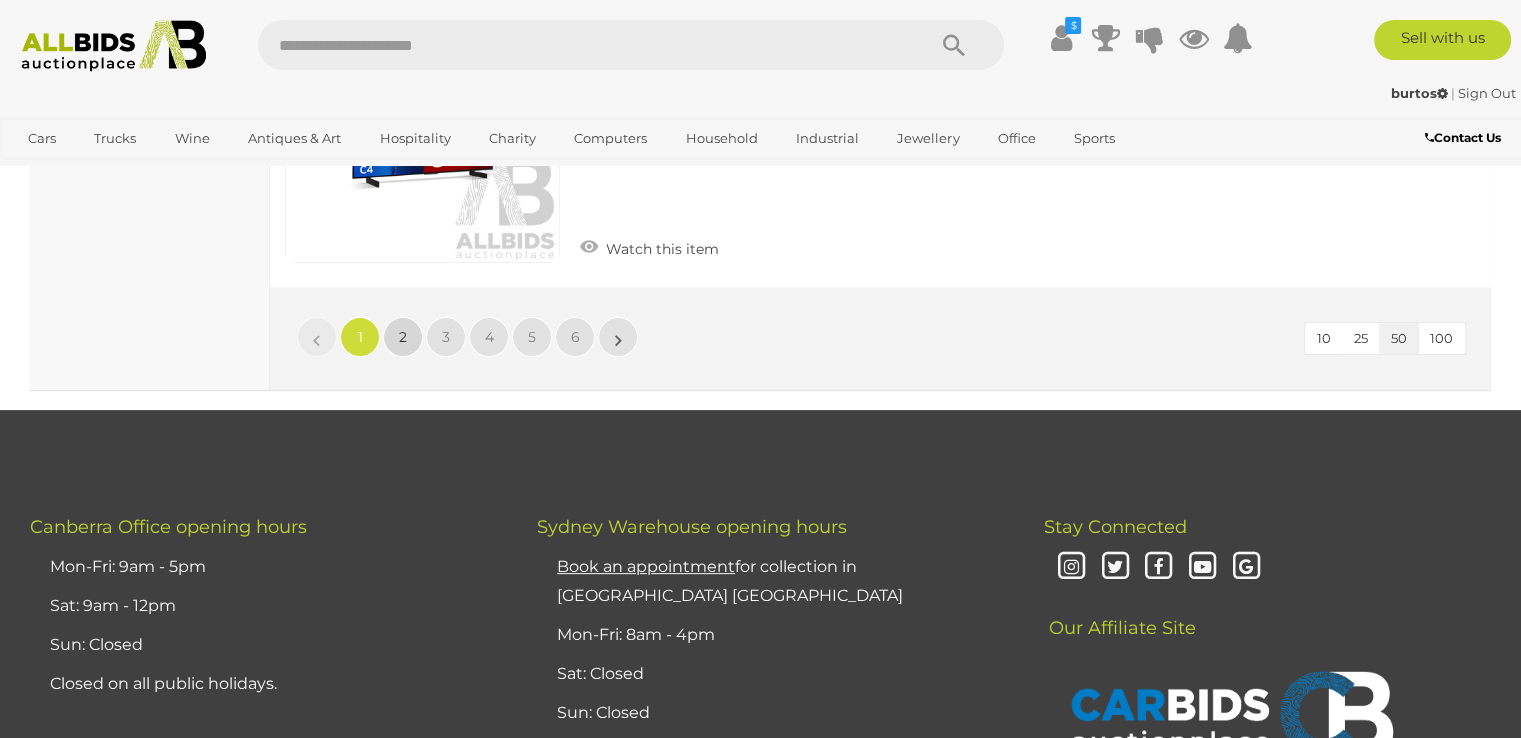 click on "2" at bounding box center (403, 337) 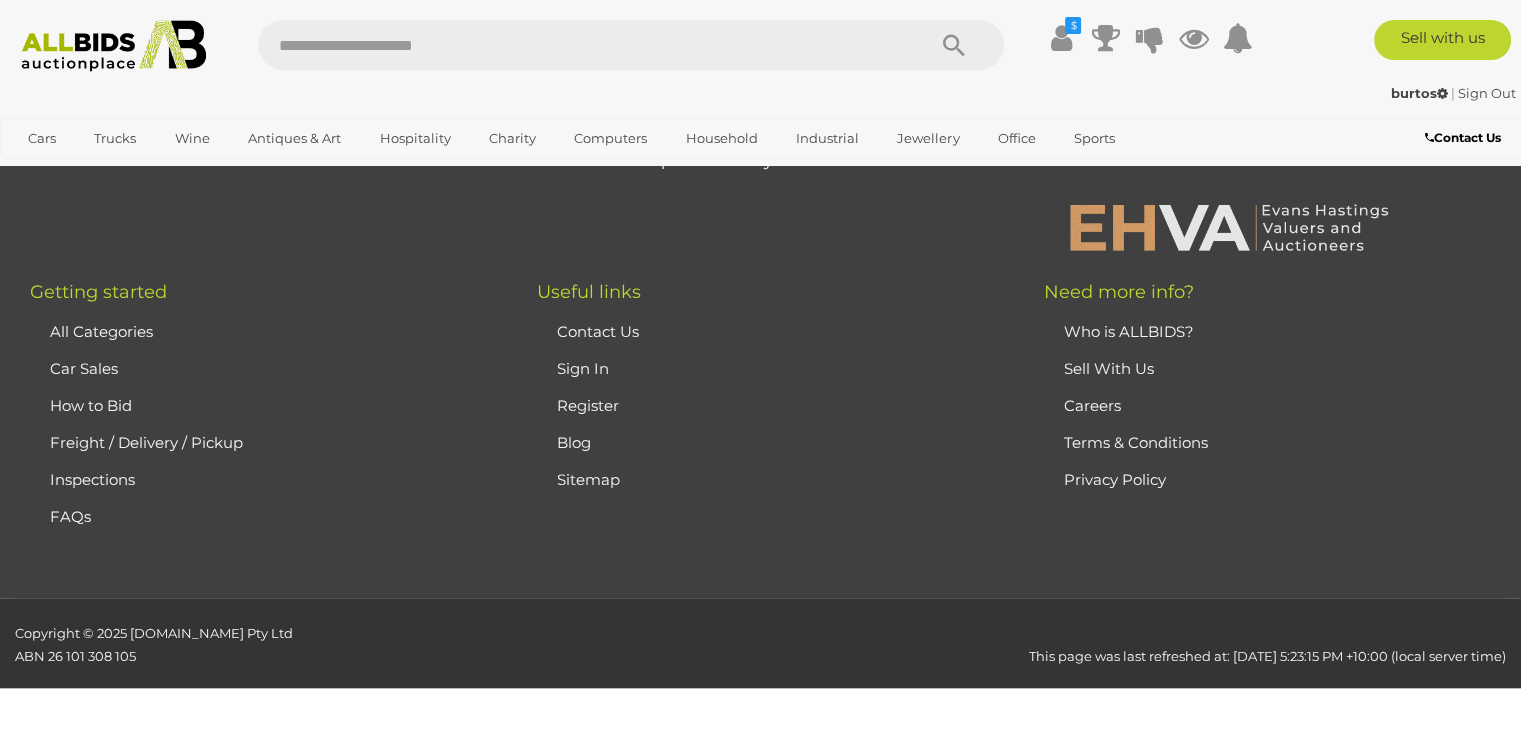 scroll, scrollTop: 269, scrollLeft: 0, axis: vertical 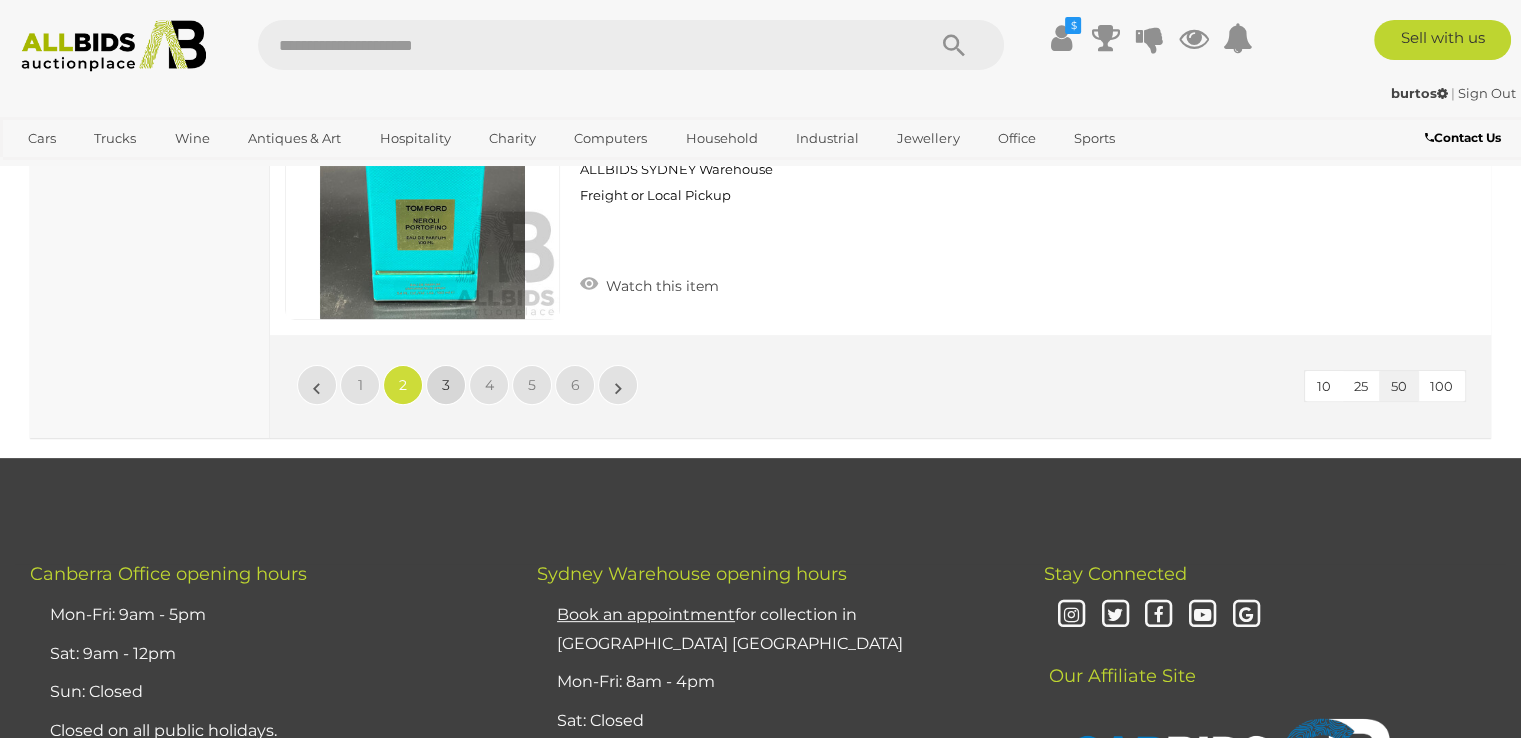 click on "3" at bounding box center (446, 385) 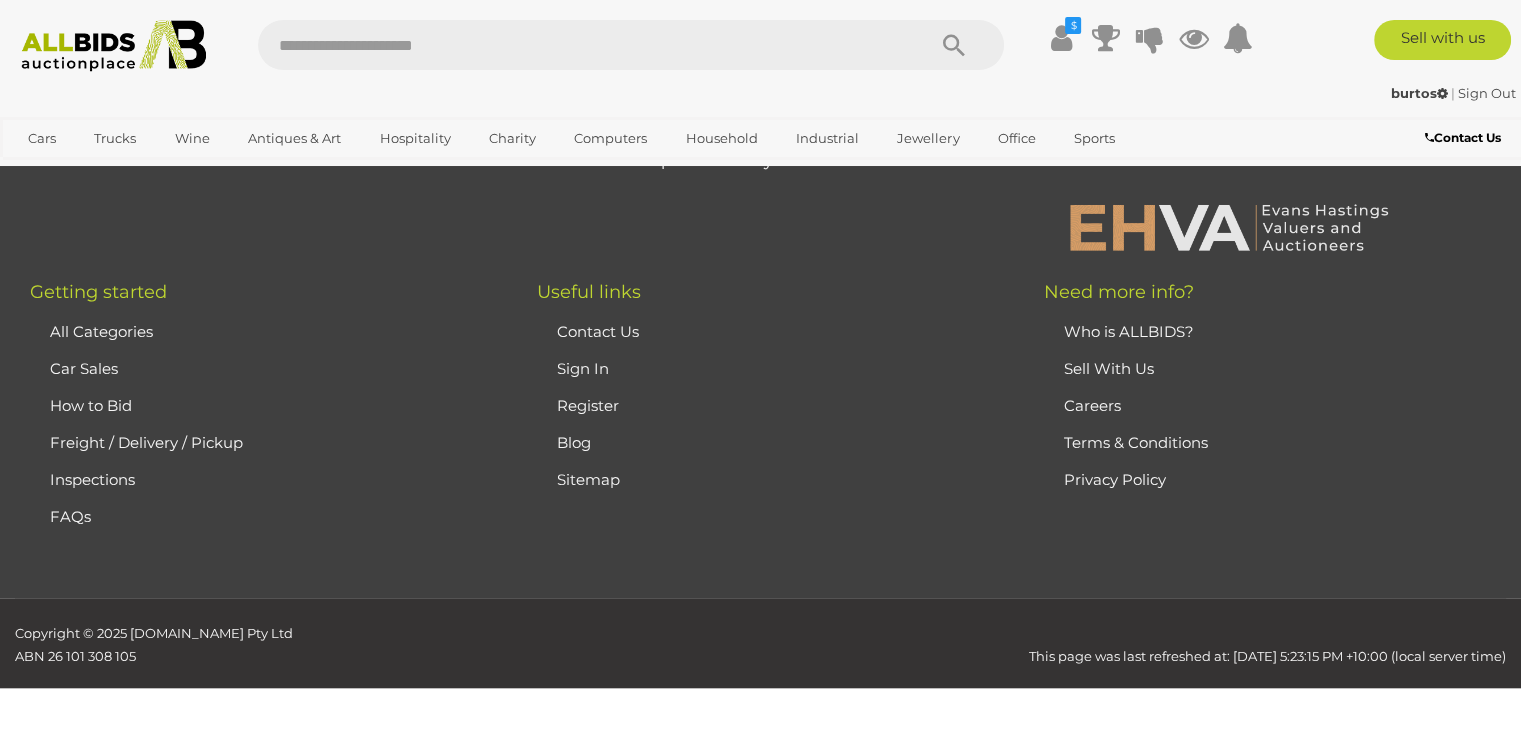scroll, scrollTop: 269, scrollLeft: 0, axis: vertical 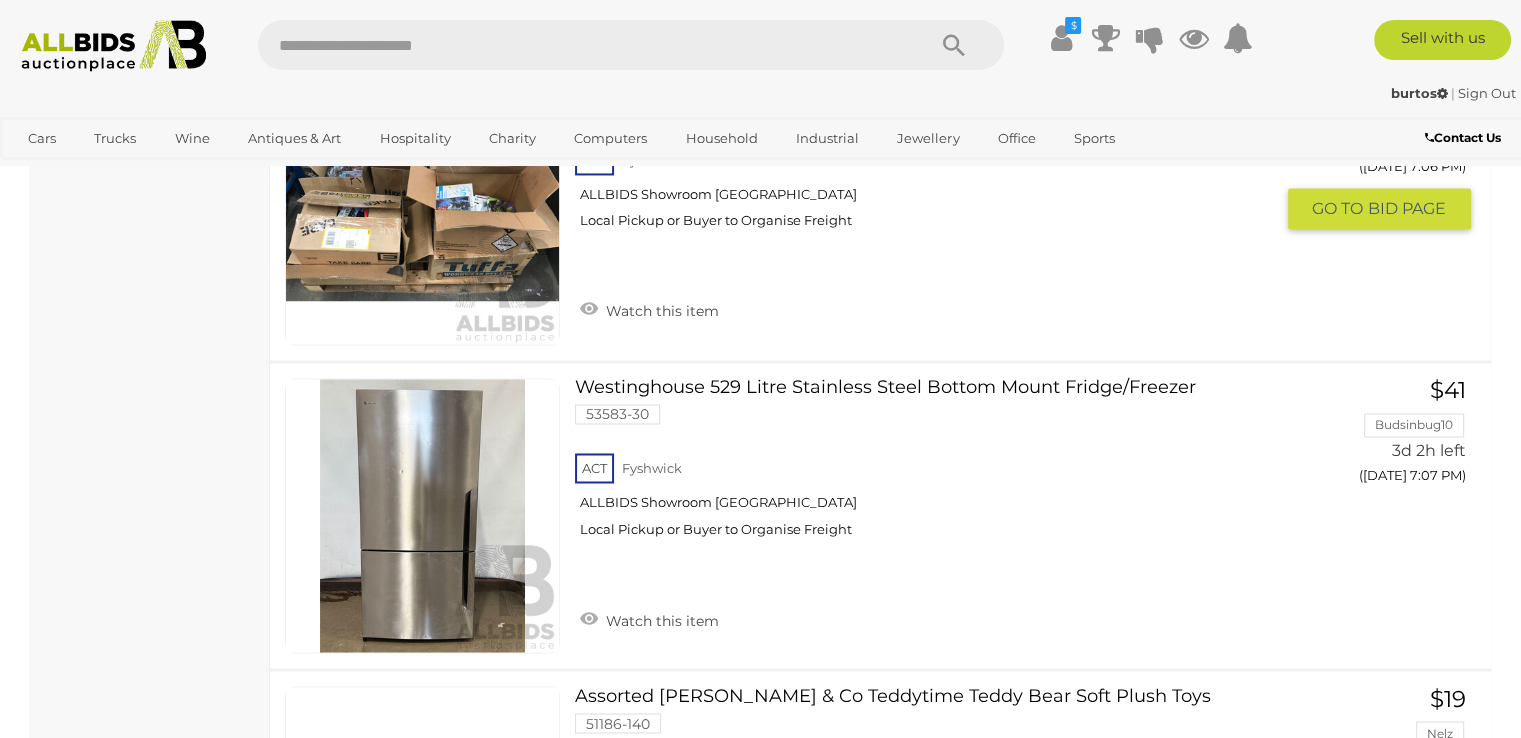 click at bounding box center (422, 206) 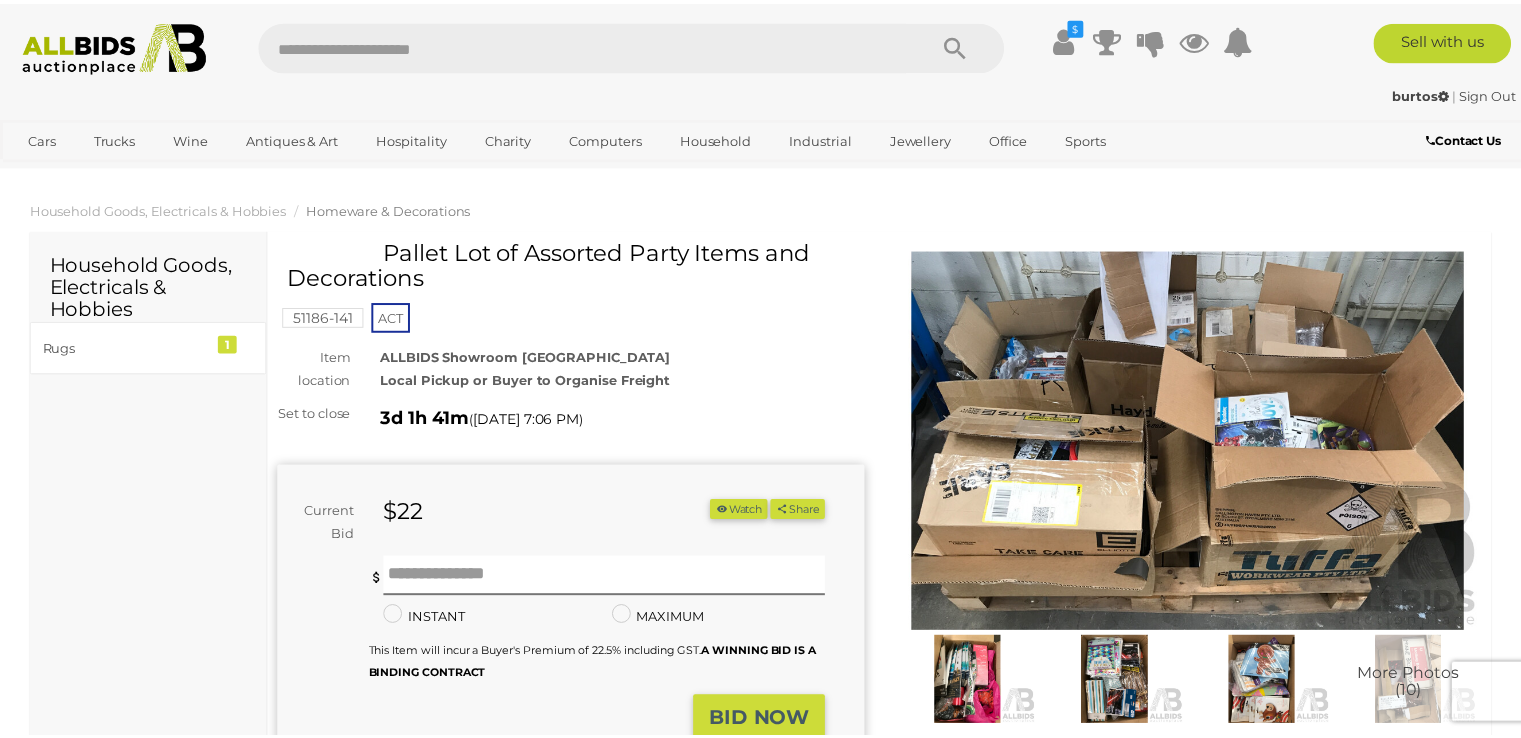 scroll, scrollTop: 0, scrollLeft: 0, axis: both 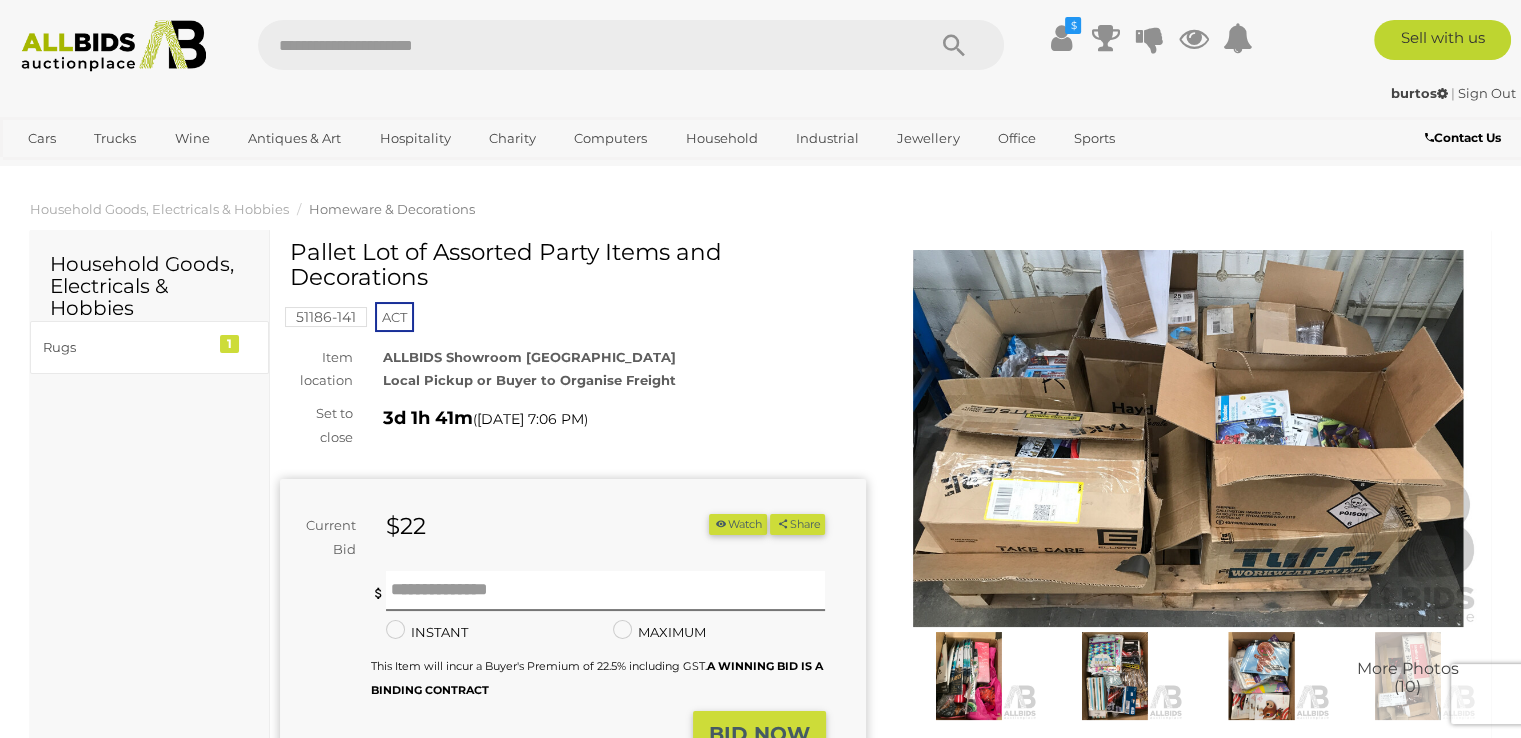 click at bounding box center [1189, 438] 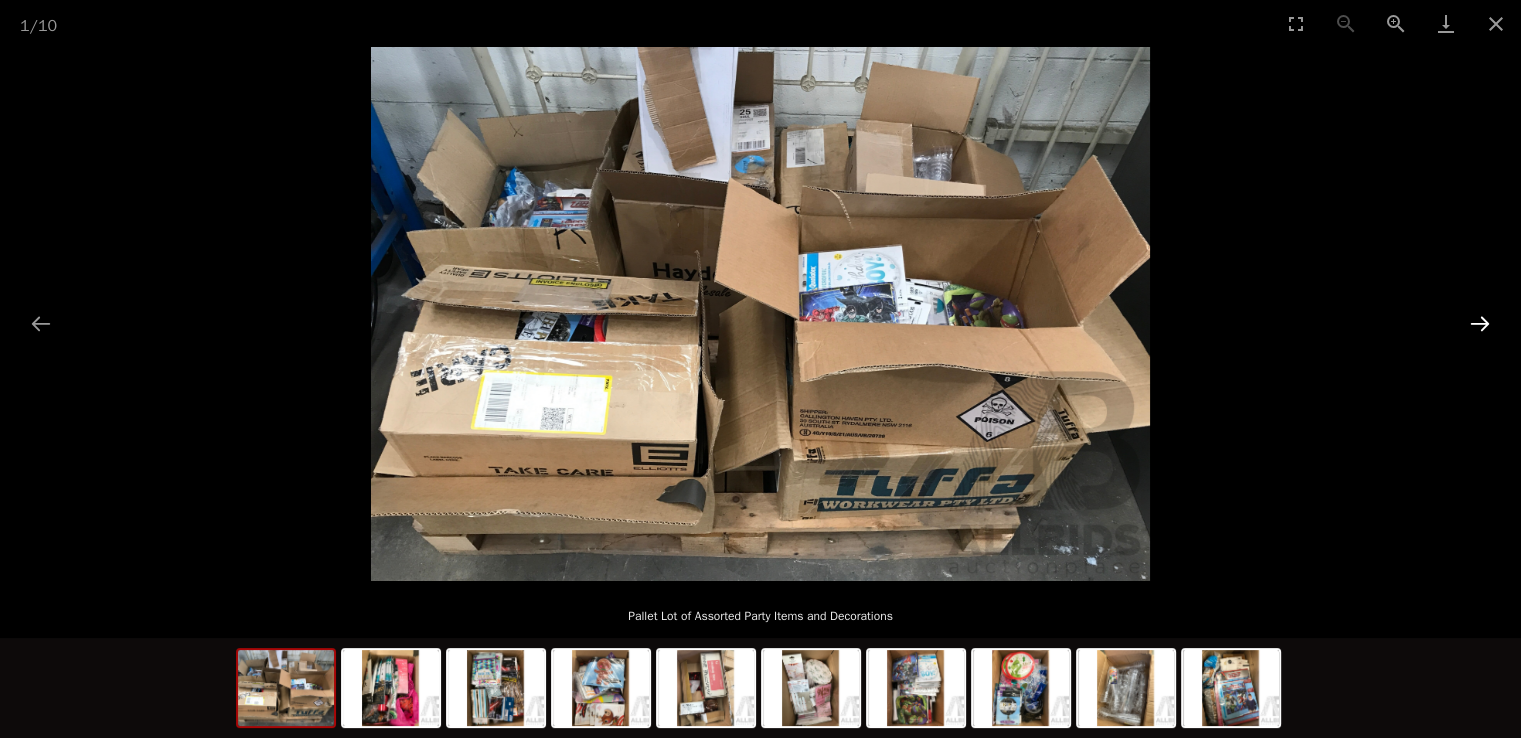 click at bounding box center [1480, 323] 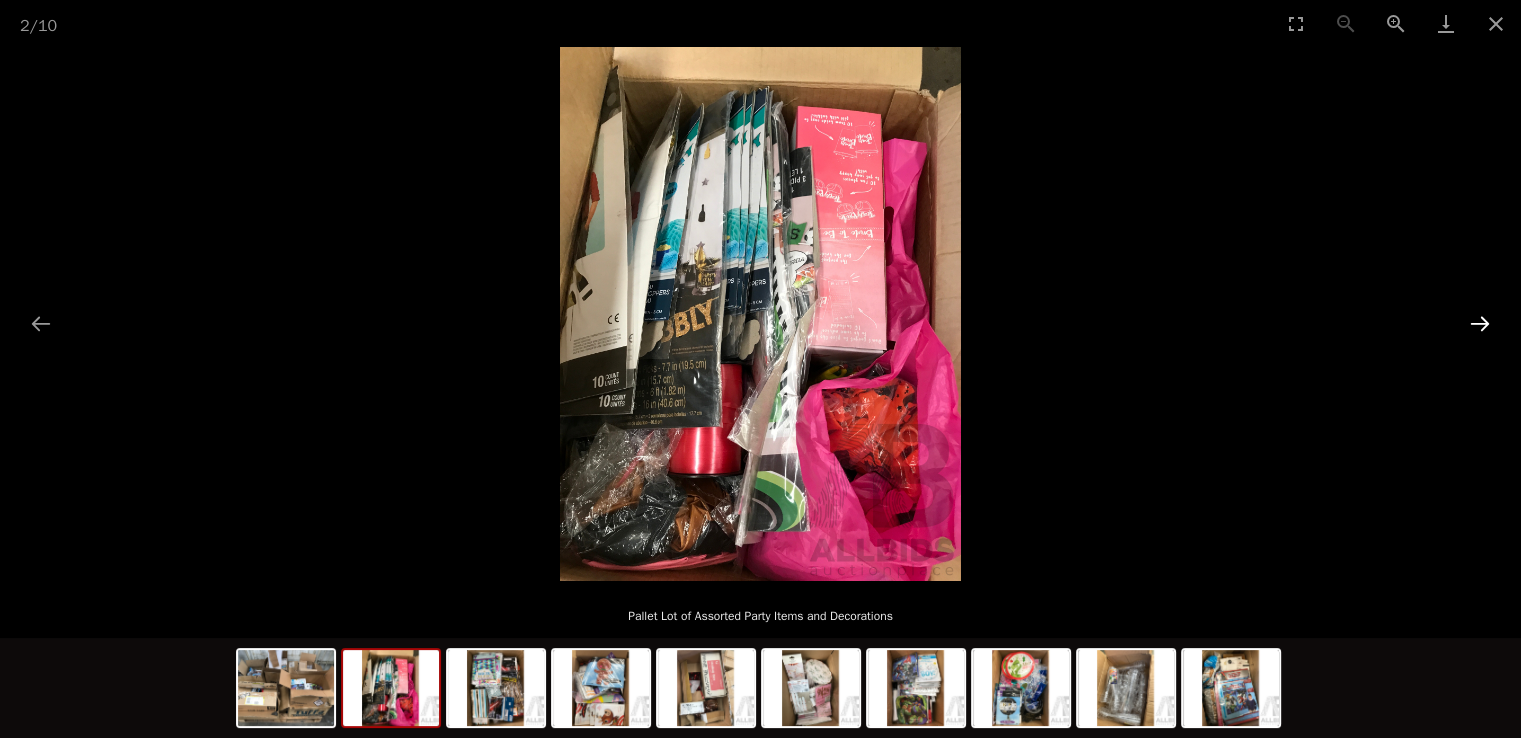 click at bounding box center (1480, 323) 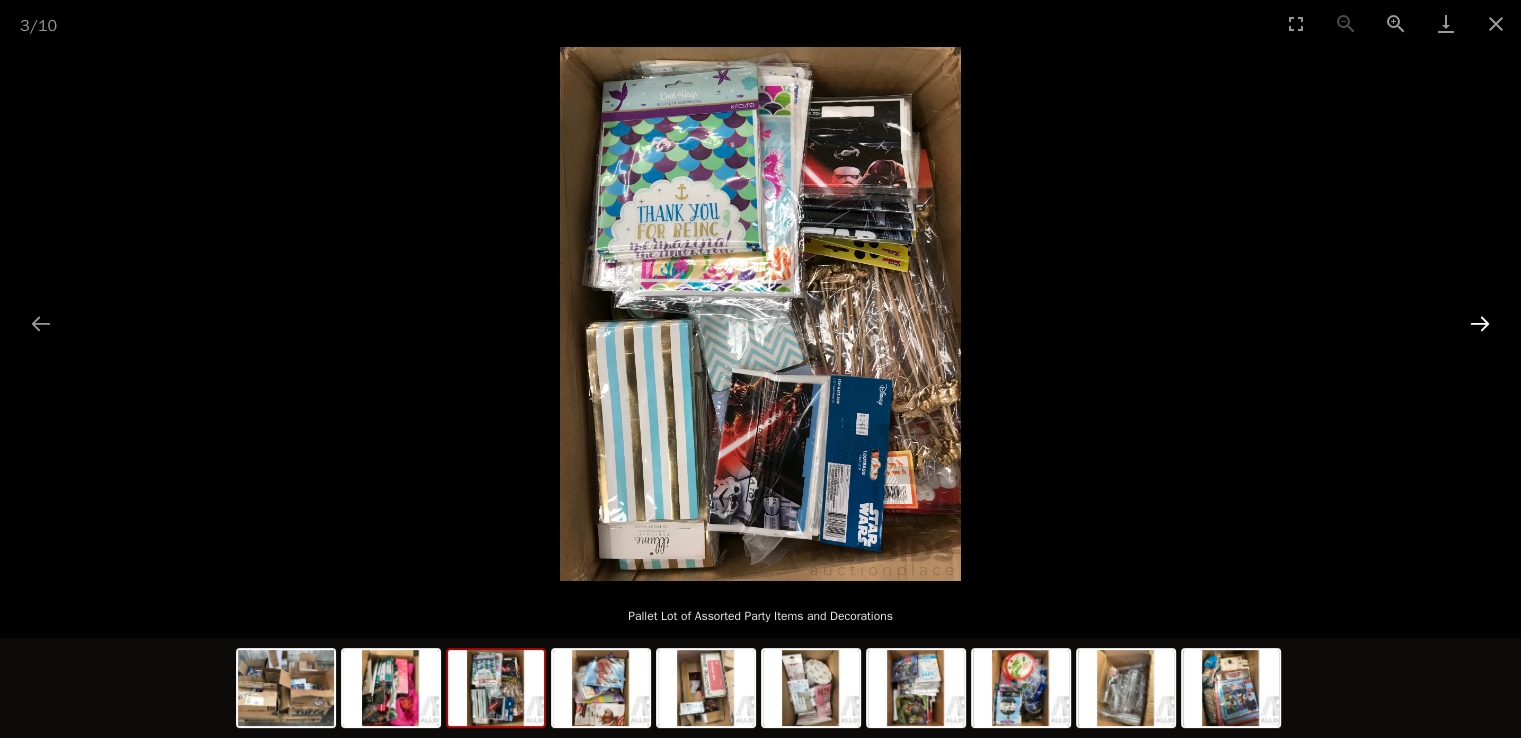 click at bounding box center [1480, 323] 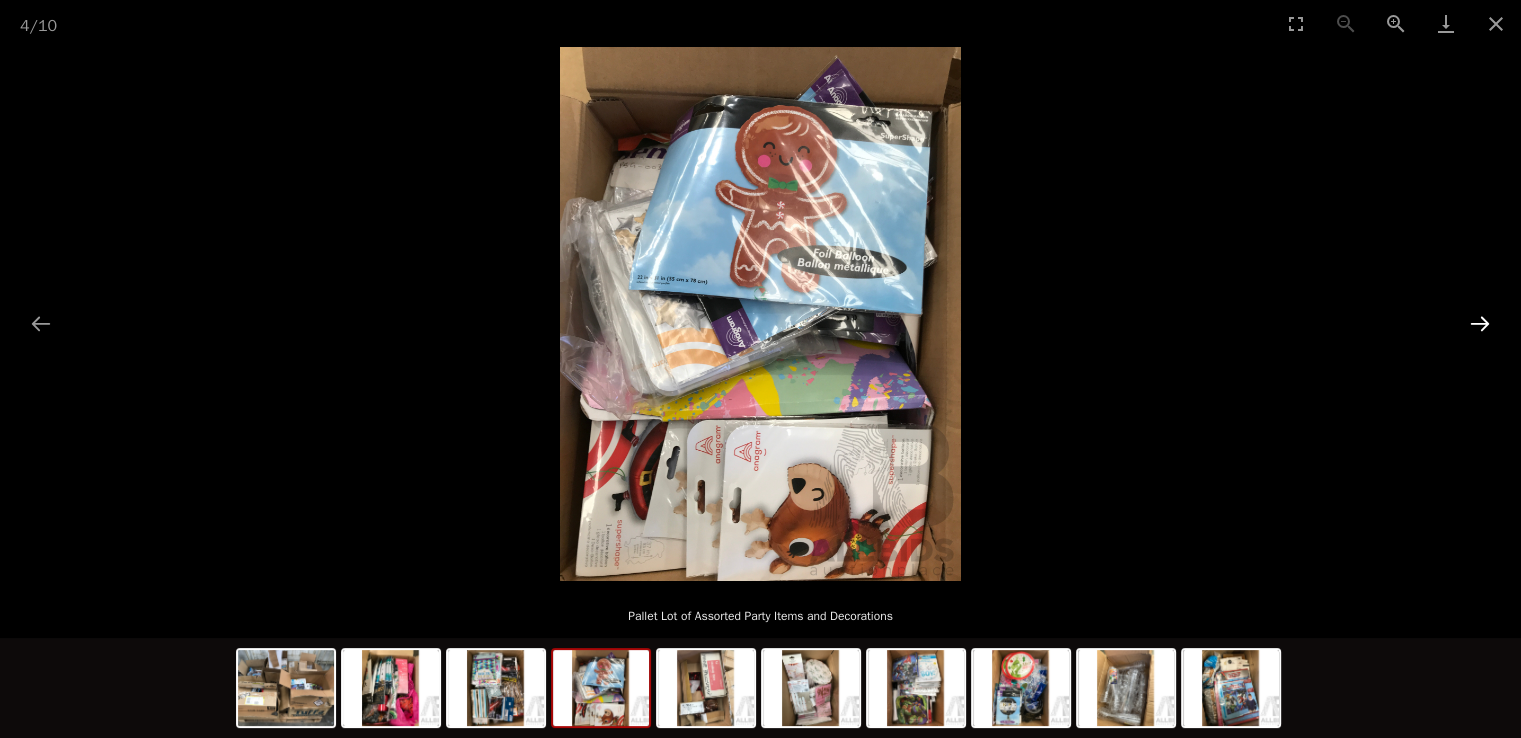 click at bounding box center [1480, 323] 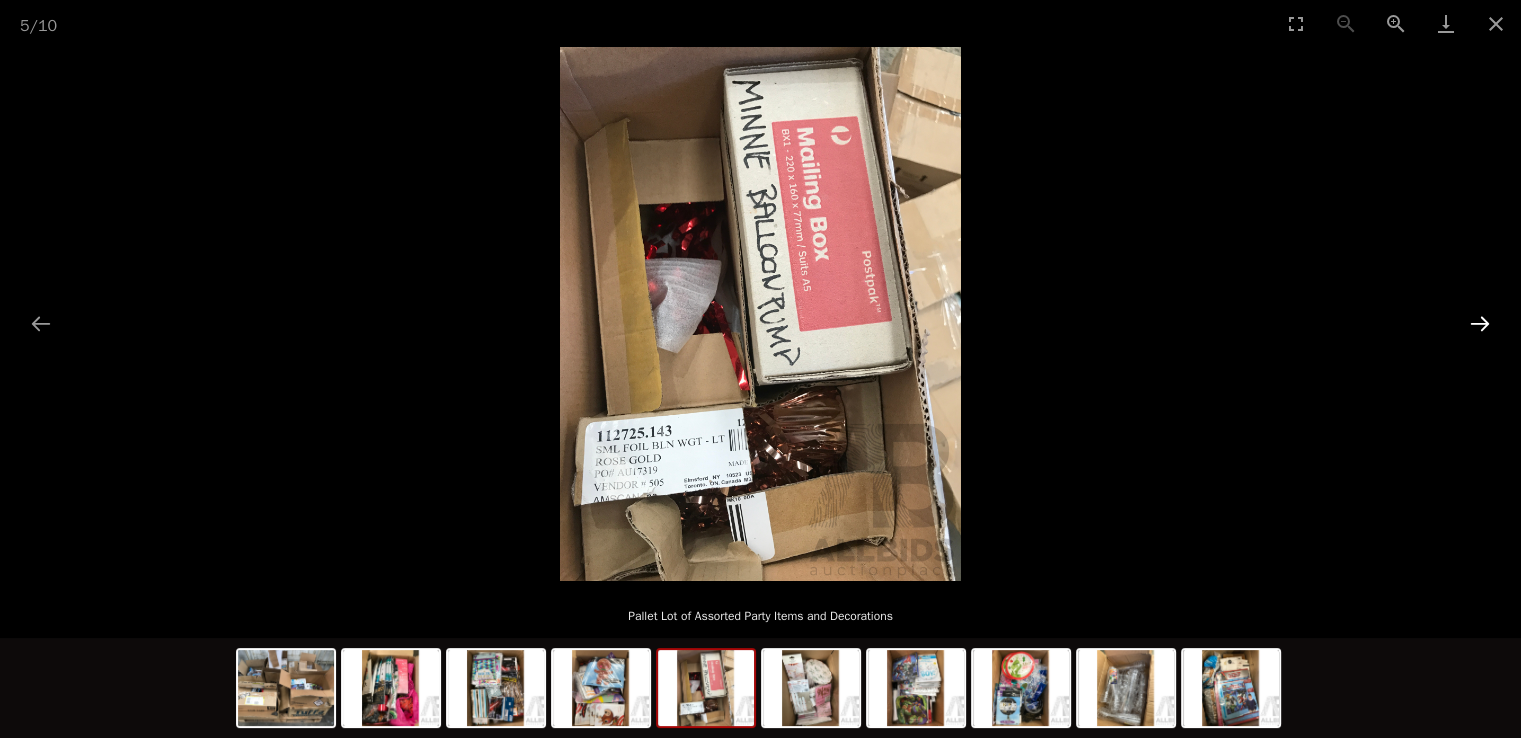 click at bounding box center (1480, 323) 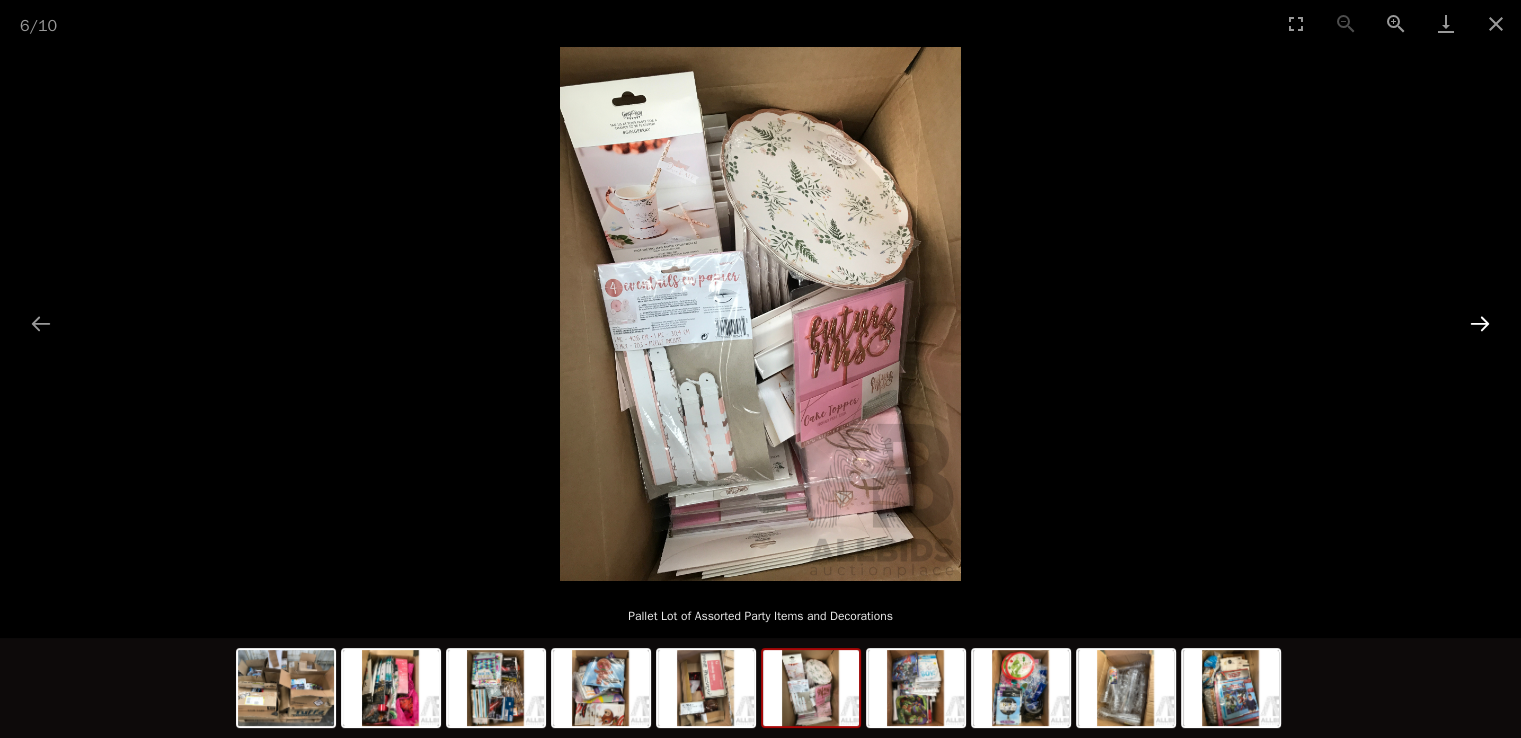 click at bounding box center (1480, 323) 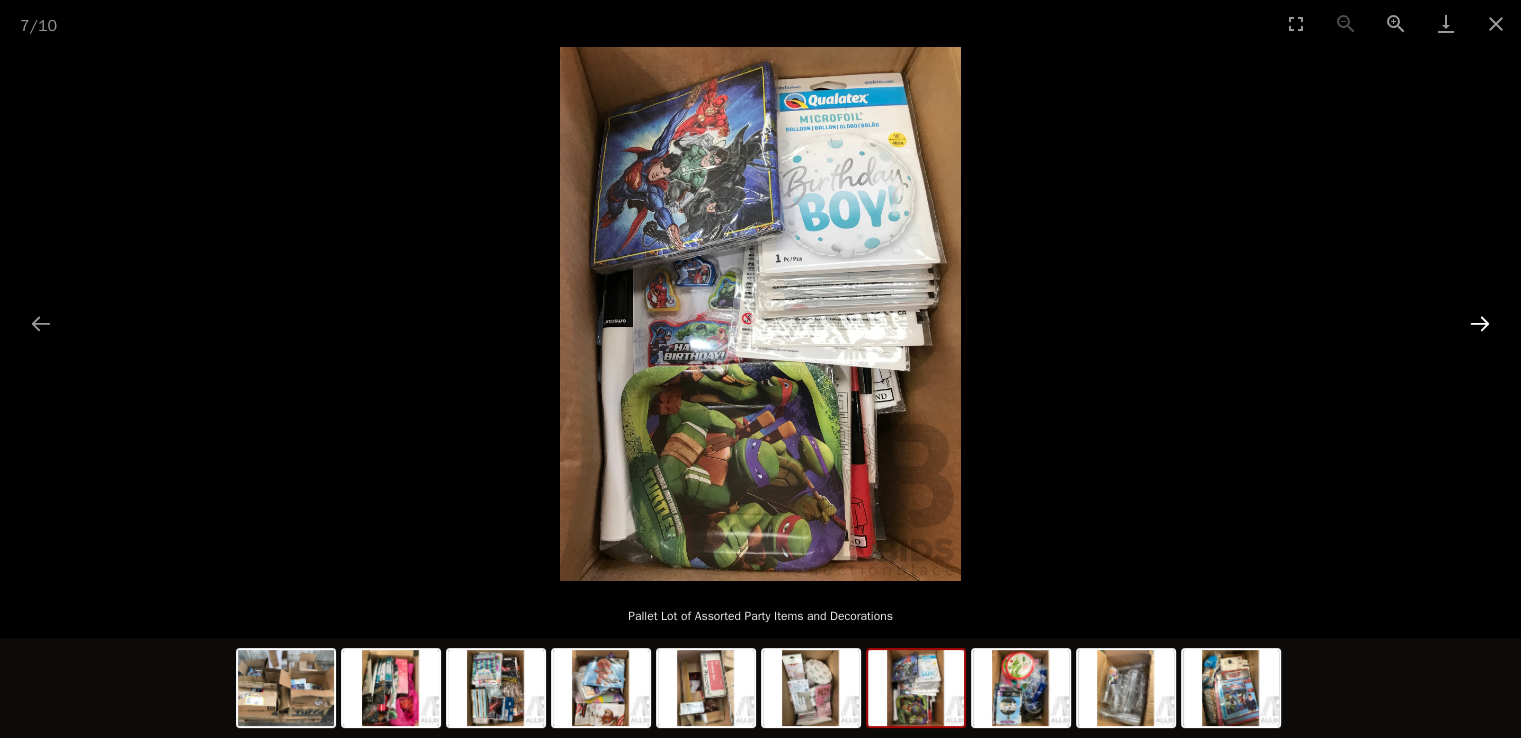 click at bounding box center [1480, 323] 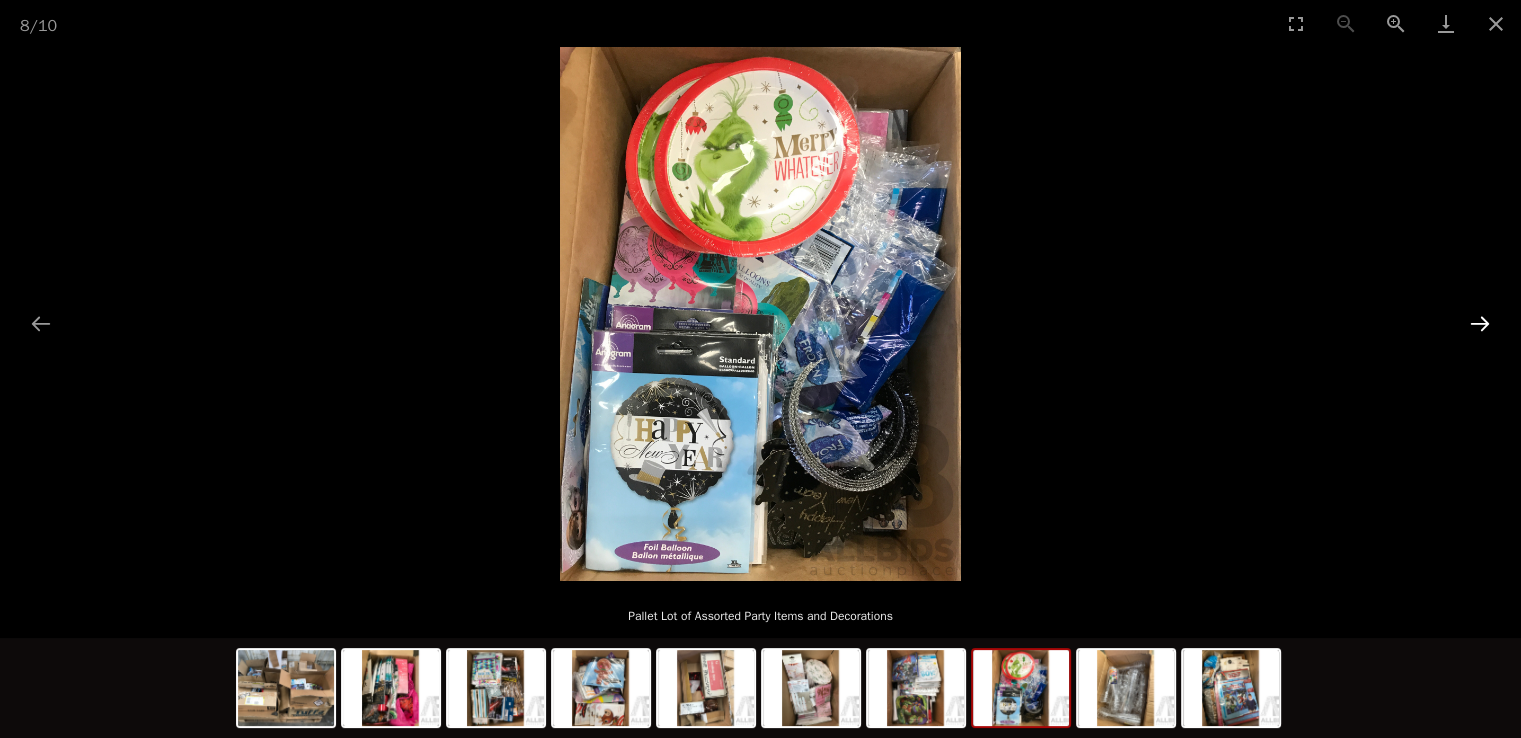 click at bounding box center [1480, 323] 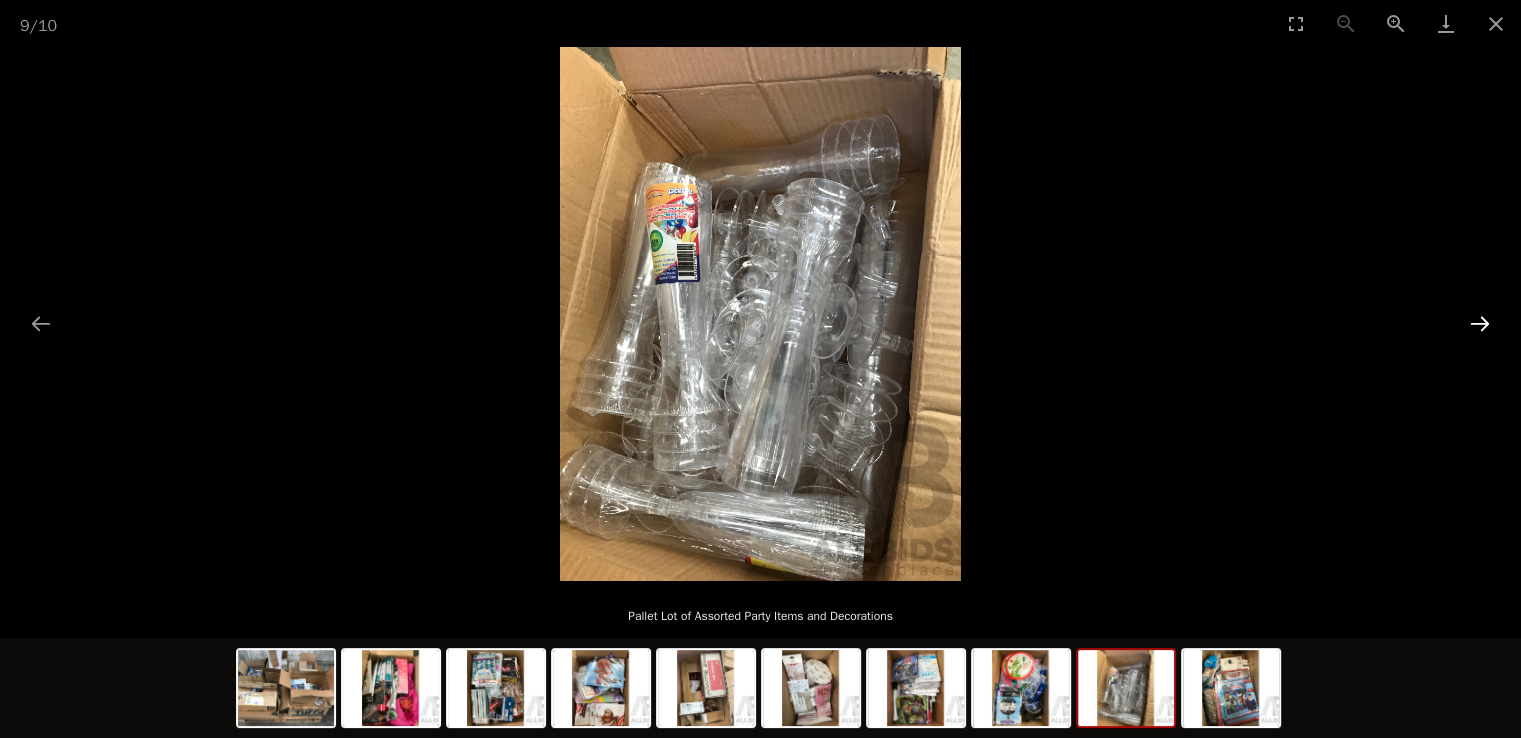 click at bounding box center (1480, 323) 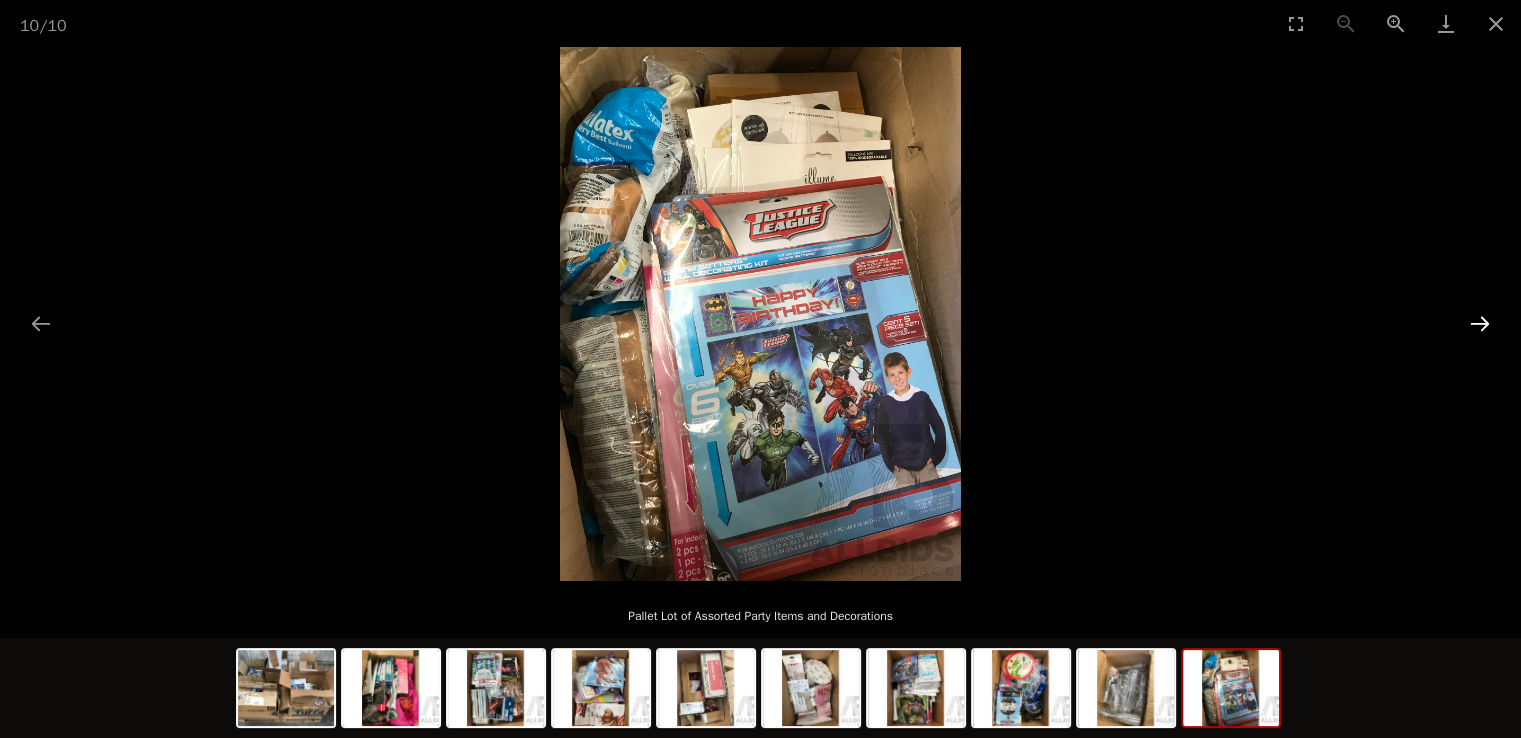 click at bounding box center (1480, 323) 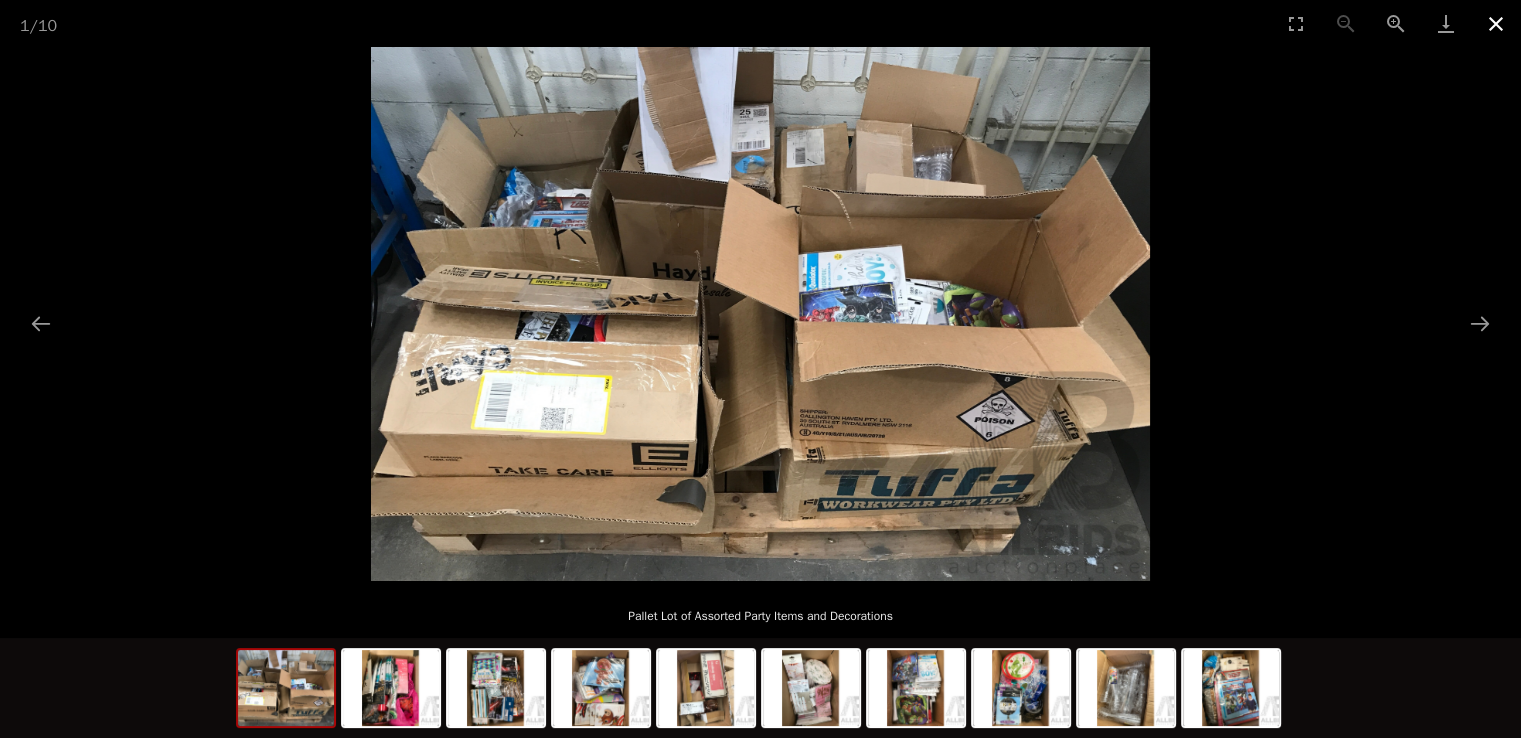 click at bounding box center (1496, 23) 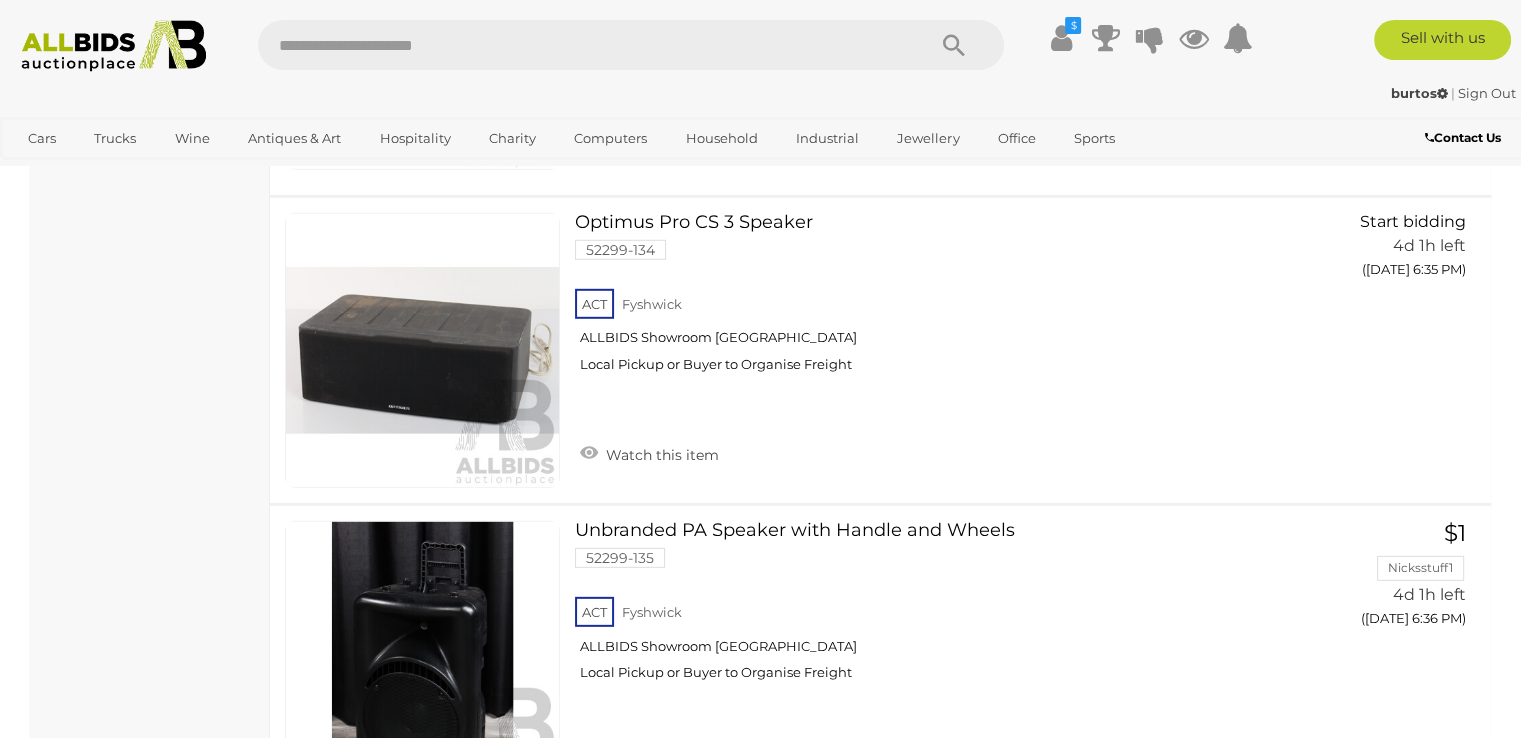 scroll, scrollTop: 13713, scrollLeft: 0, axis: vertical 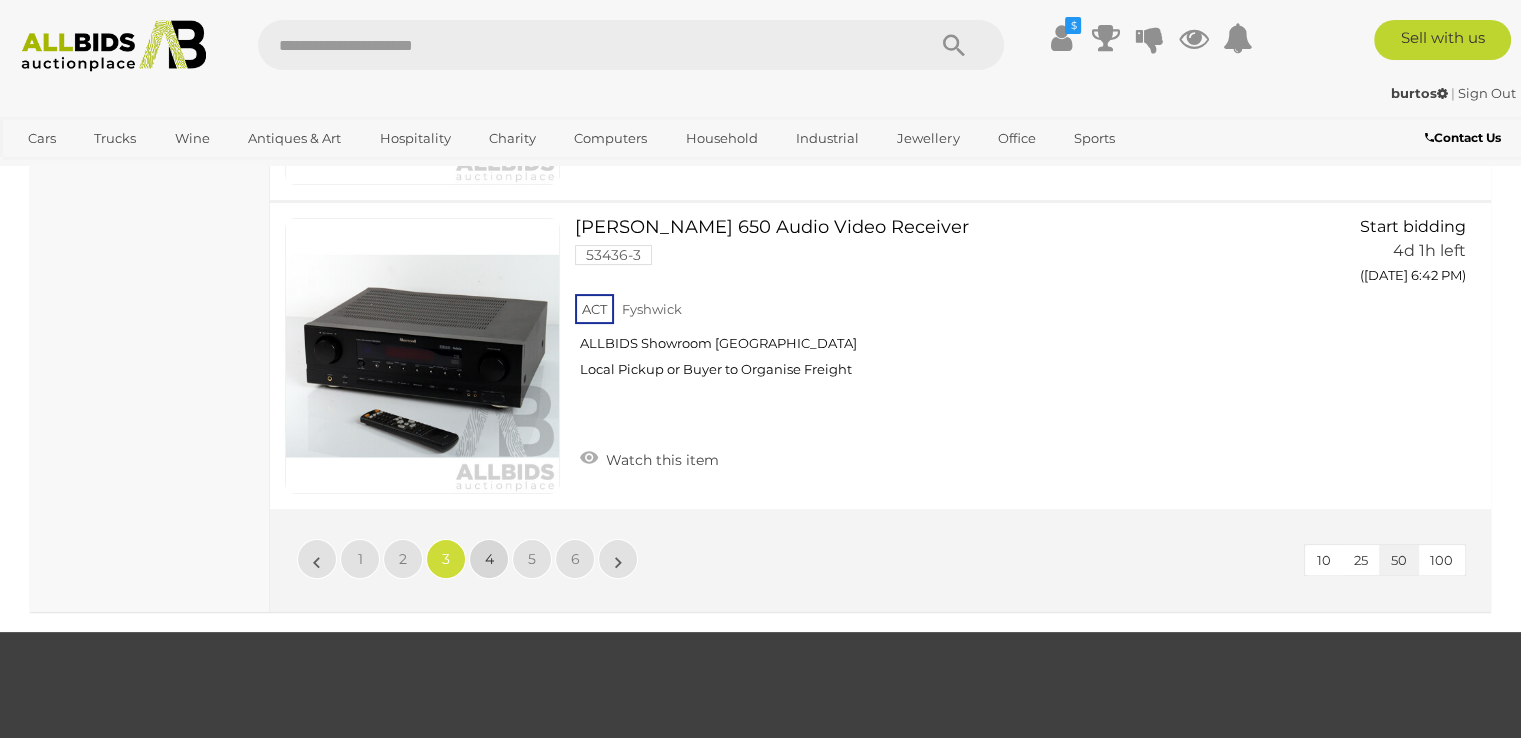 click on "4" at bounding box center [489, 559] 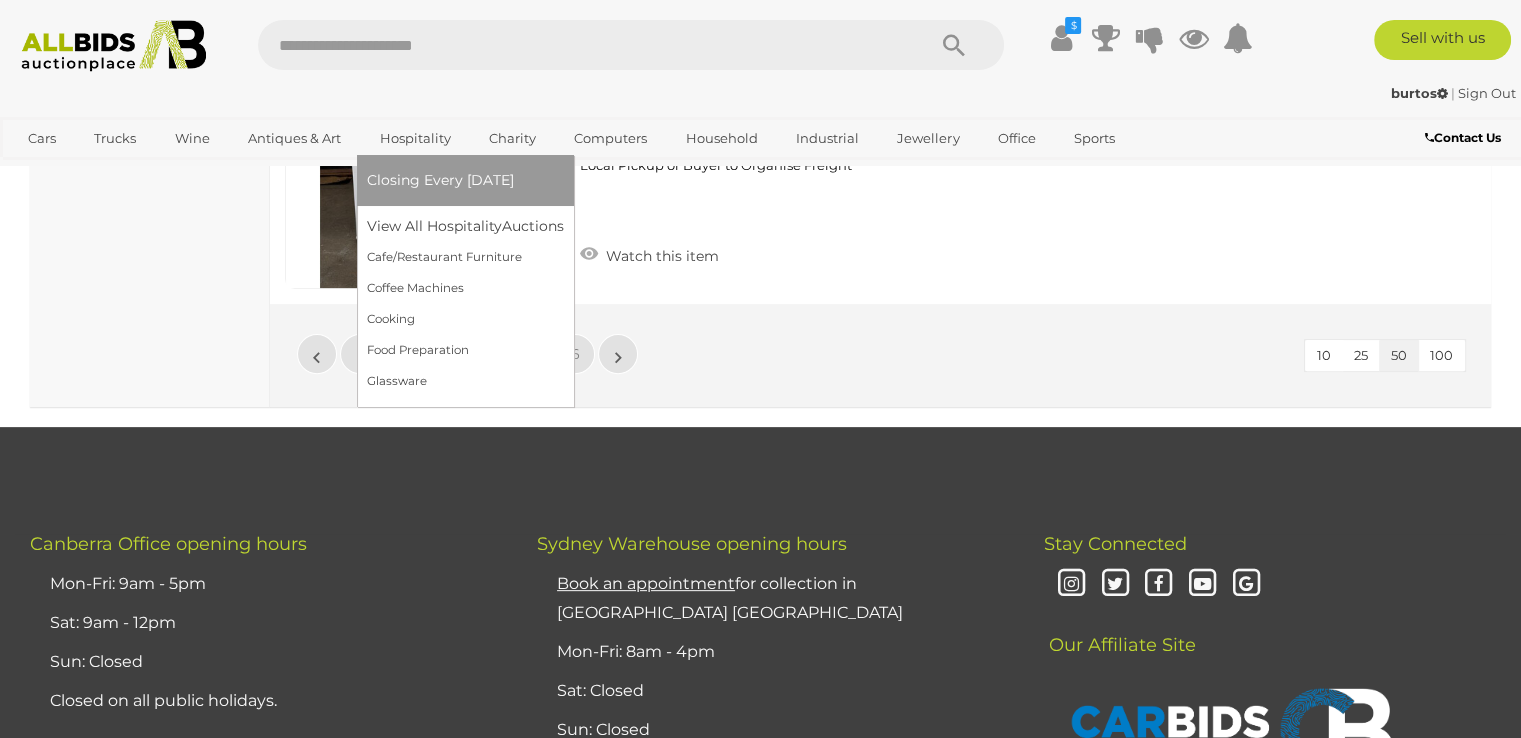 scroll, scrollTop: 15769, scrollLeft: 0, axis: vertical 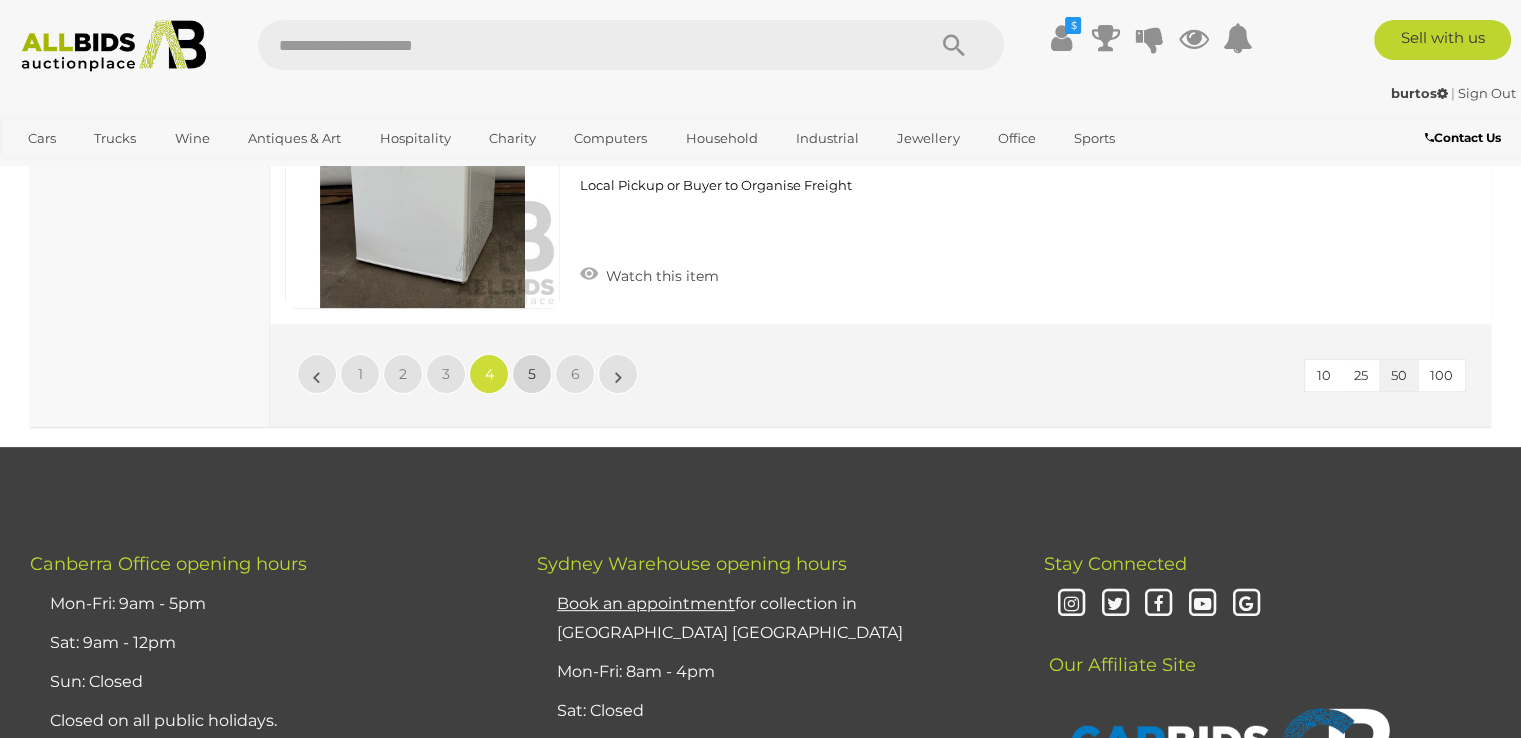 click on "5" at bounding box center [532, 374] 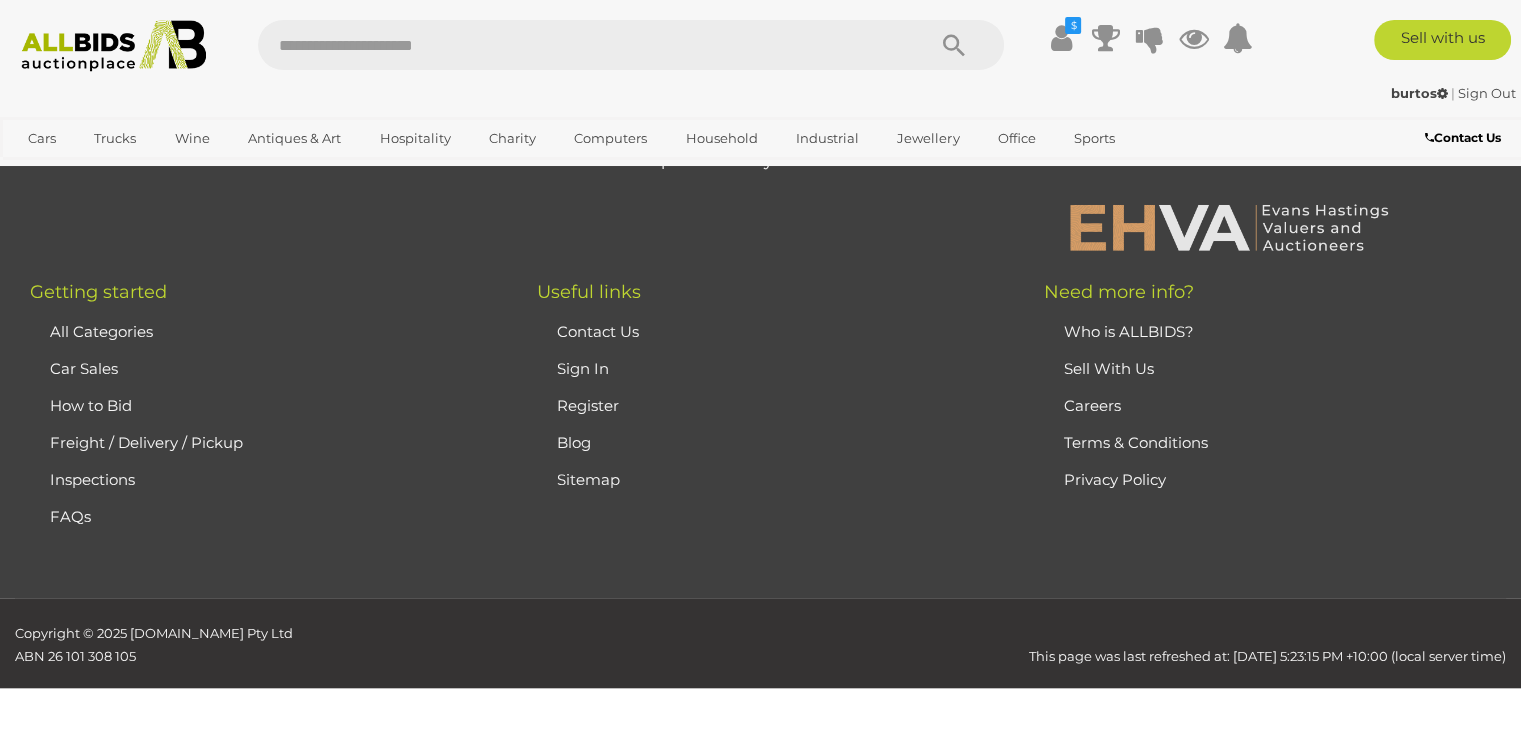 scroll, scrollTop: 269, scrollLeft: 0, axis: vertical 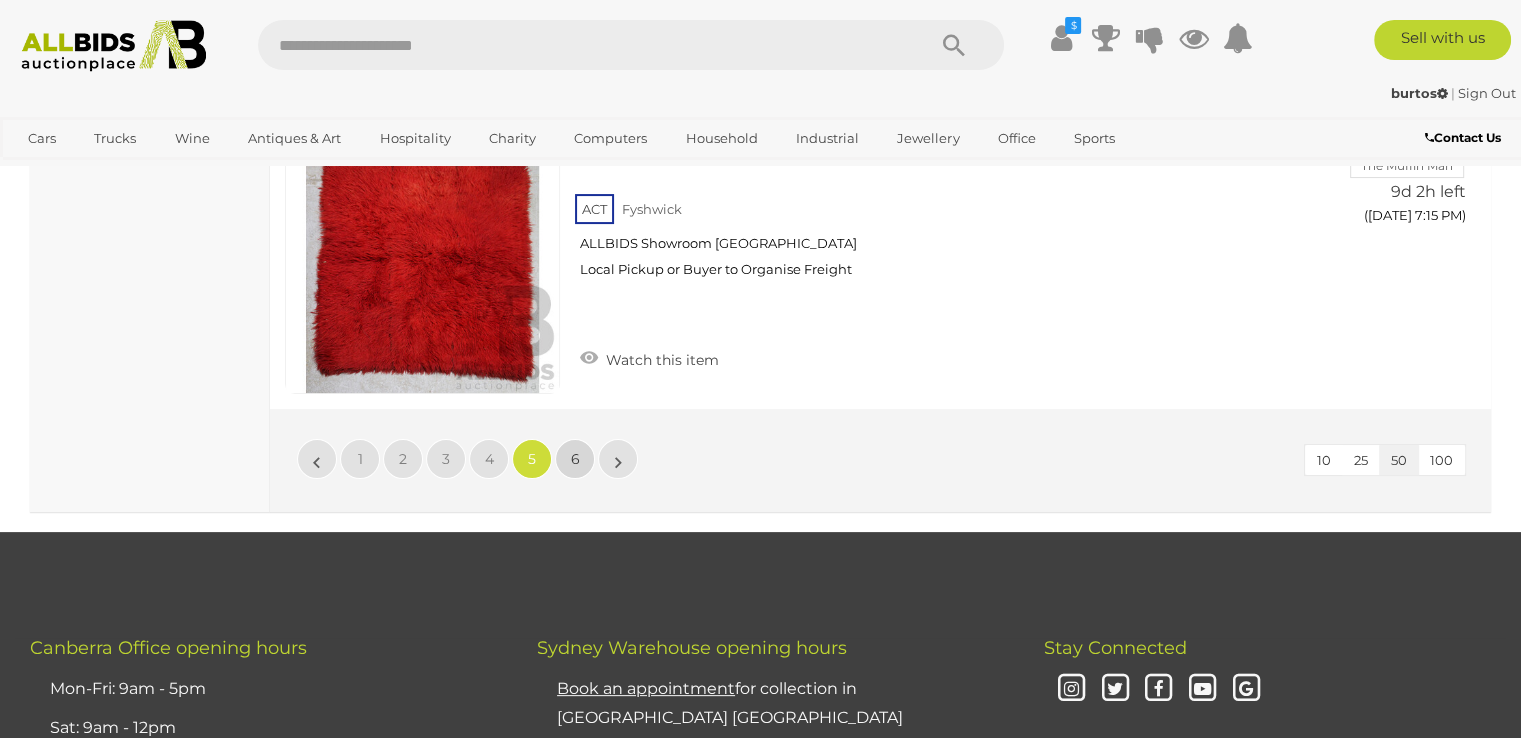 click on "6" at bounding box center [575, 459] 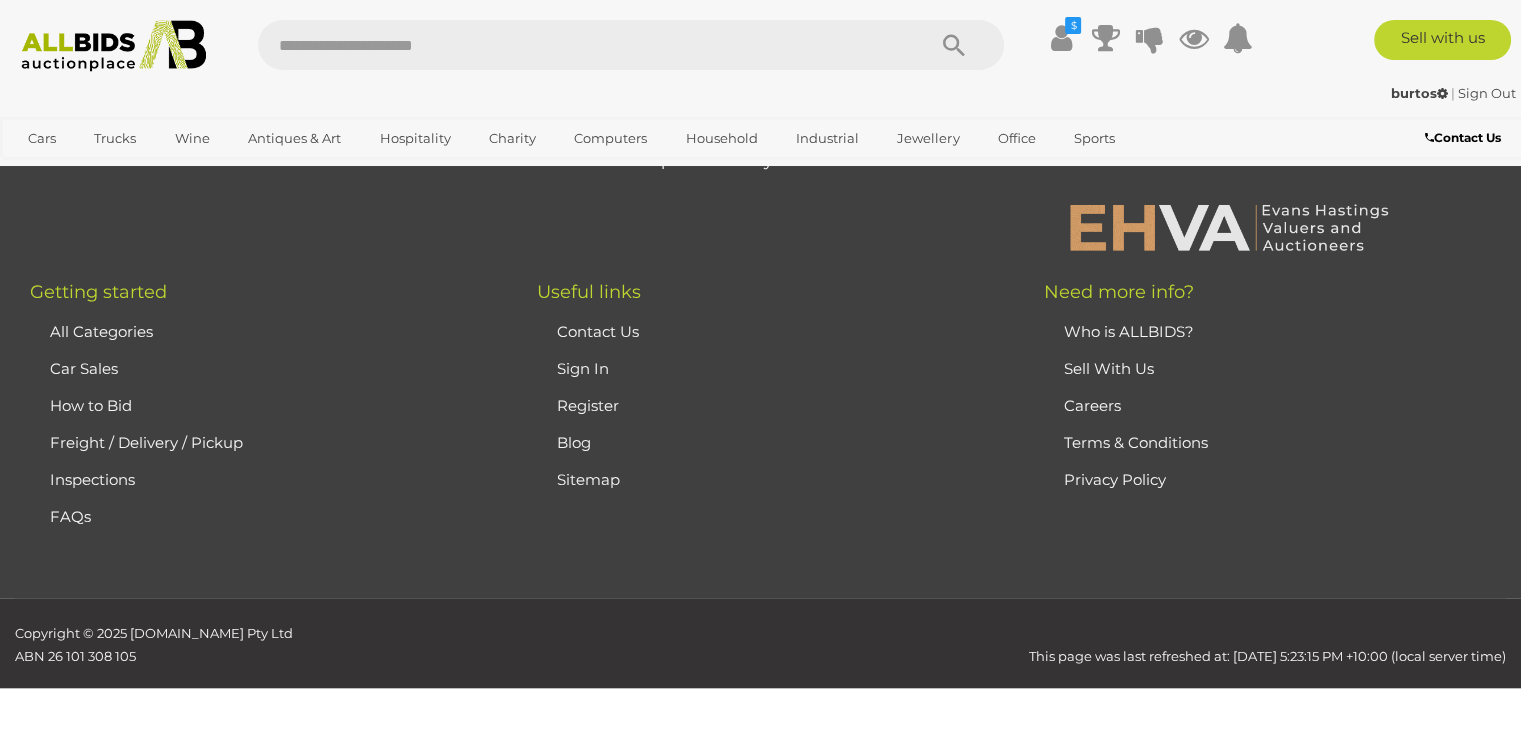 scroll, scrollTop: 269, scrollLeft: 0, axis: vertical 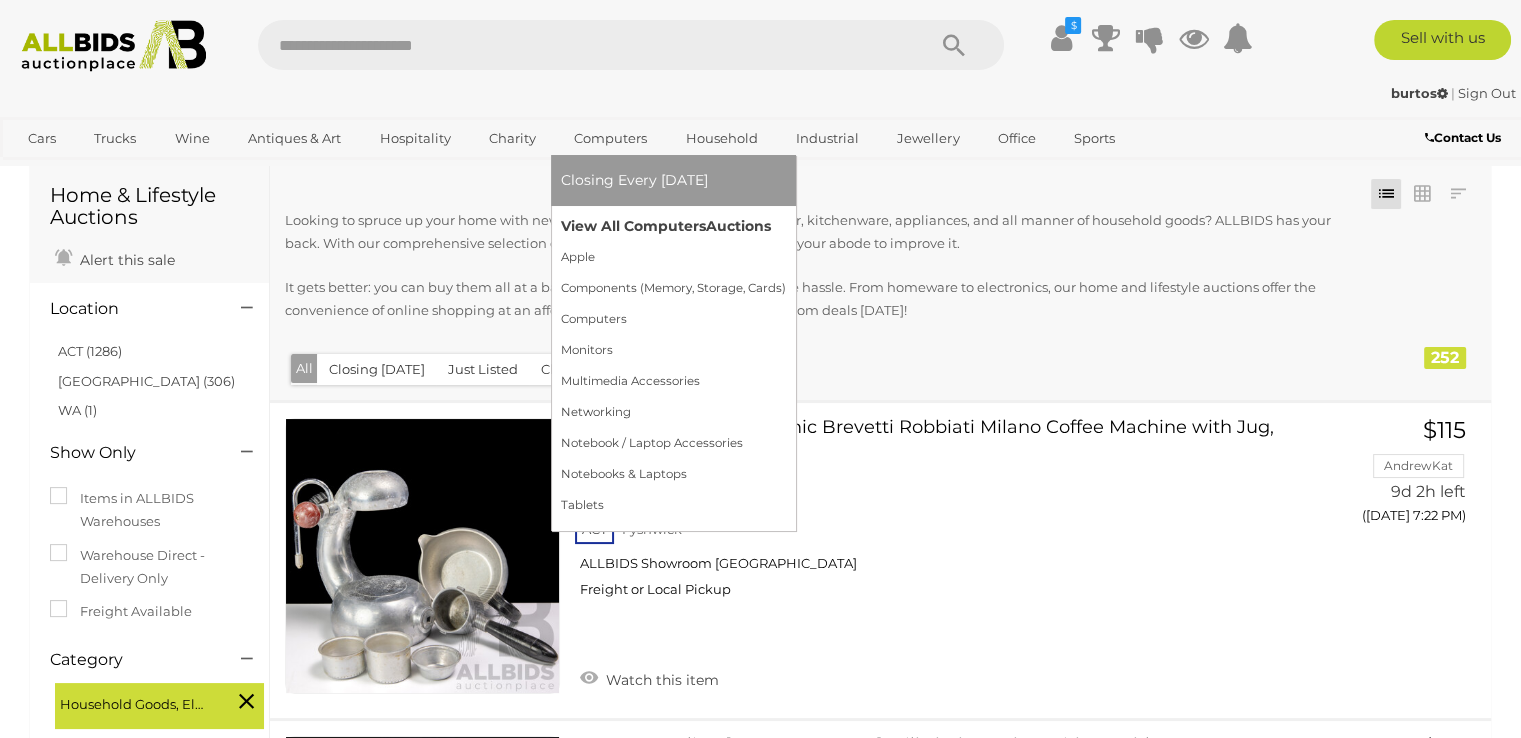 click on "View All Computers  Auctions" at bounding box center (673, 226) 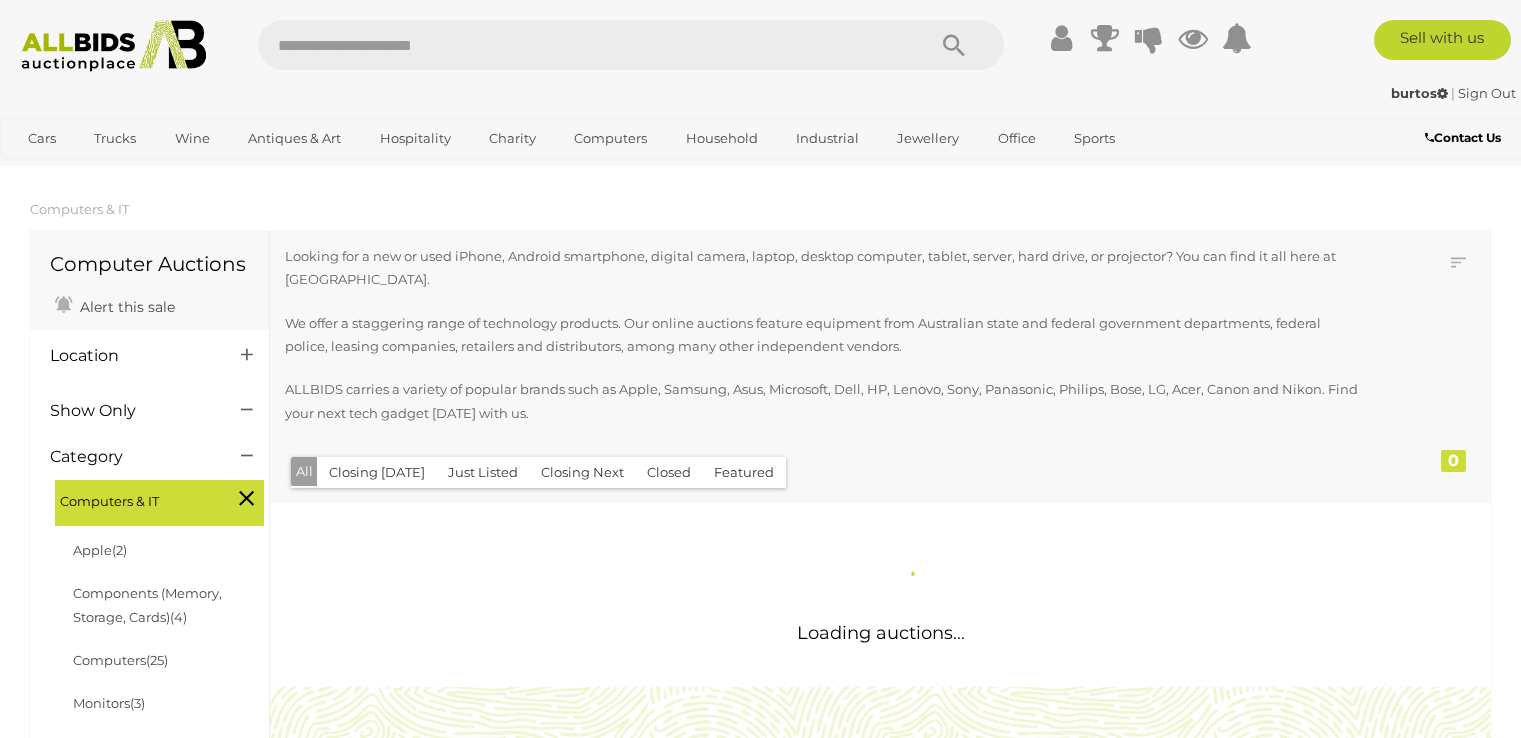 scroll, scrollTop: 0, scrollLeft: 0, axis: both 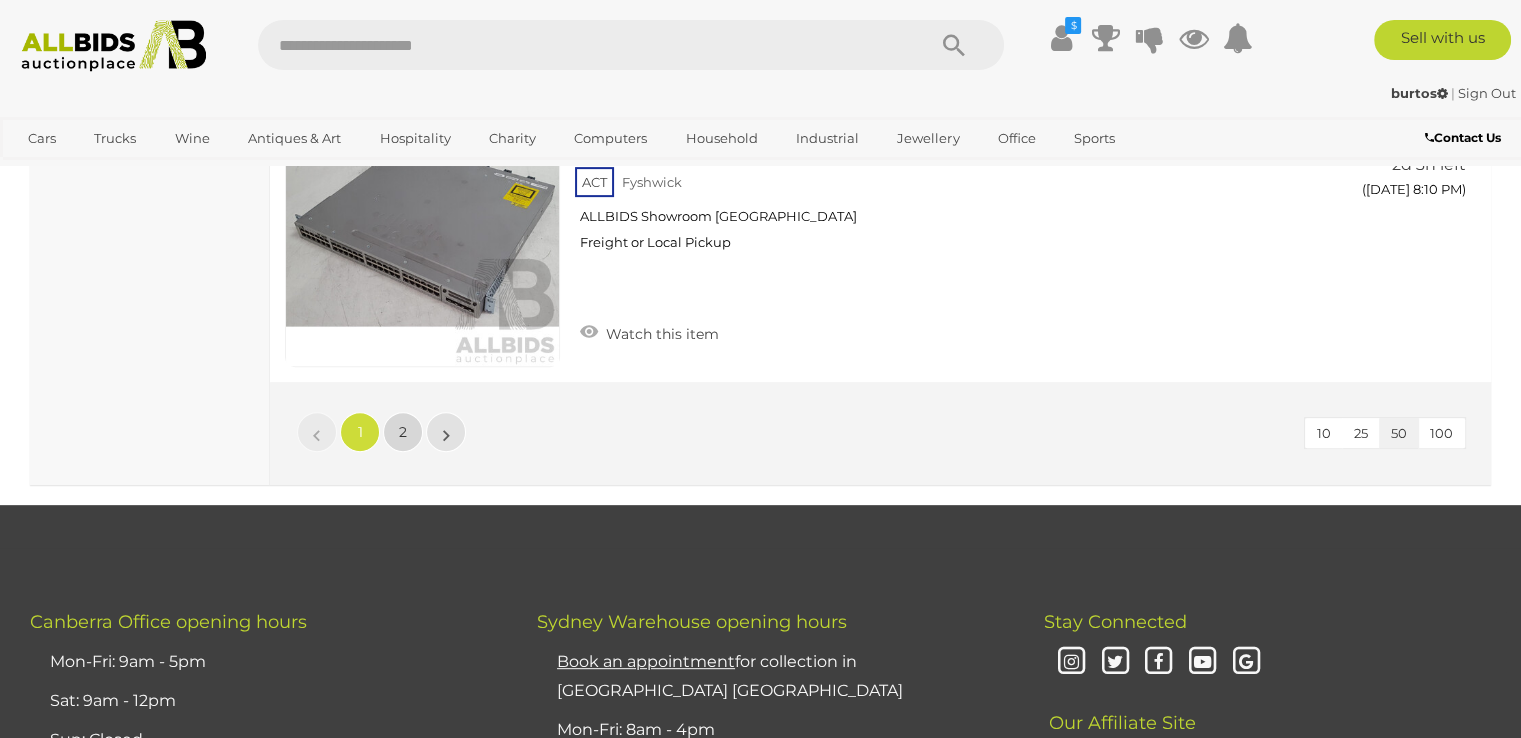 click on "2" at bounding box center [403, 432] 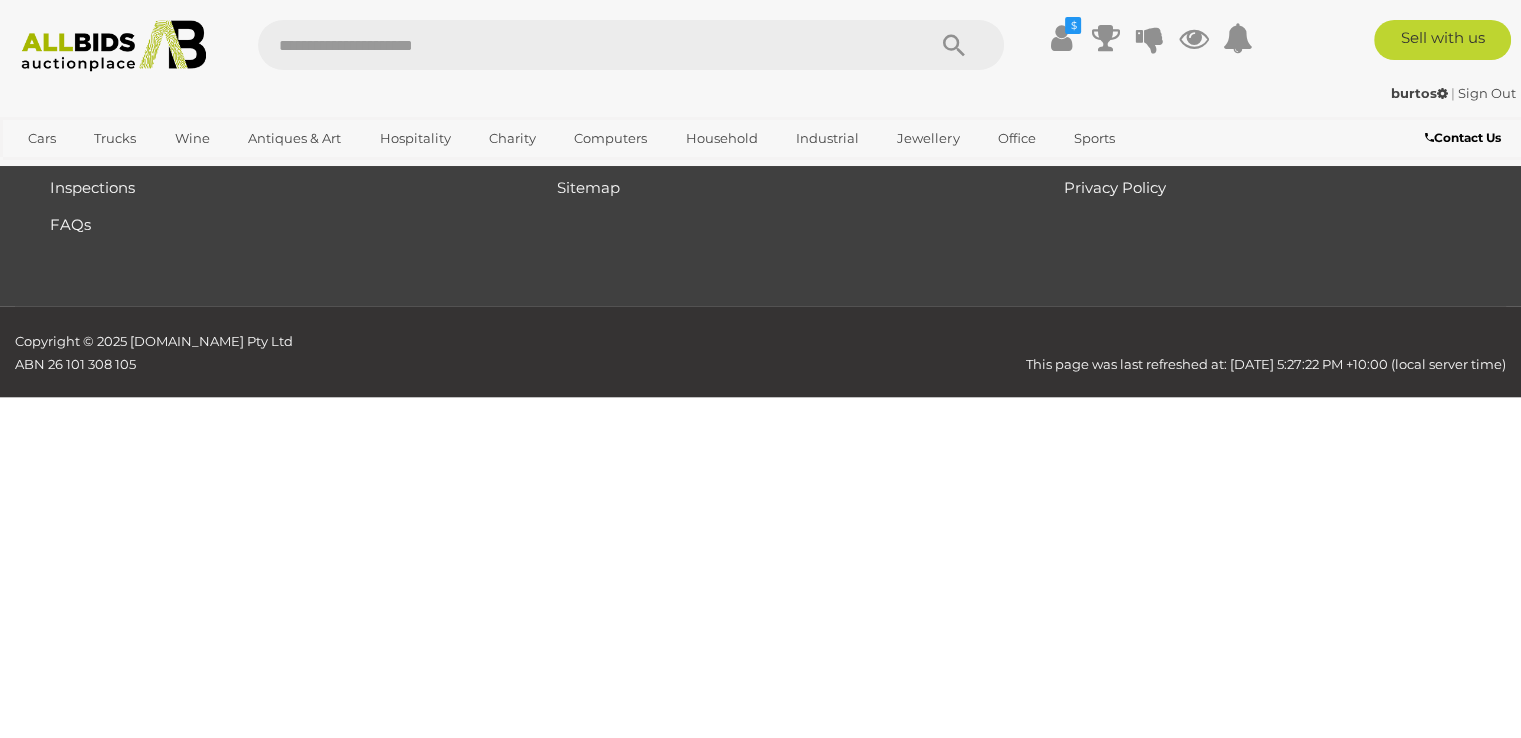 scroll, scrollTop: 336, scrollLeft: 0, axis: vertical 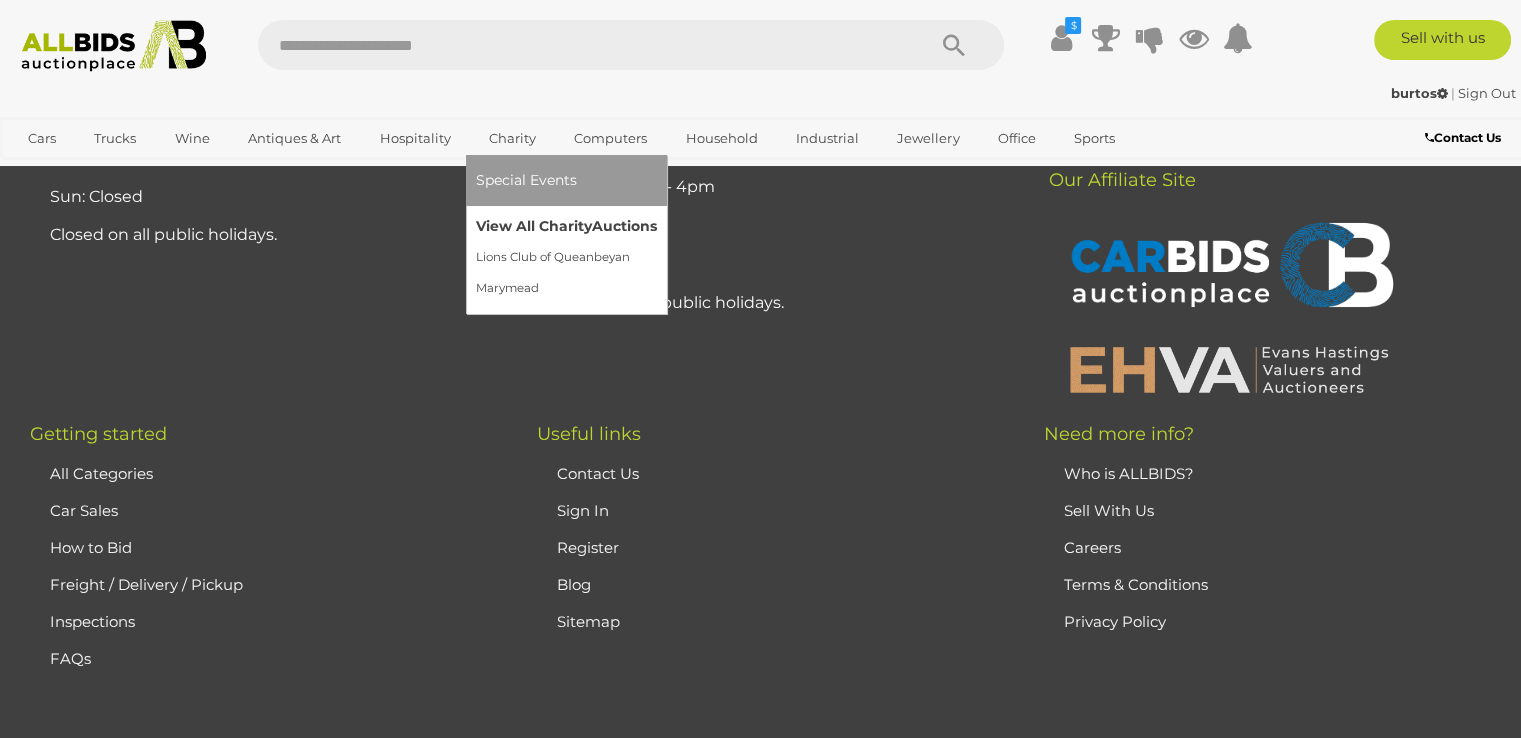 click on "View All Charity  Auctions" at bounding box center (566, 226) 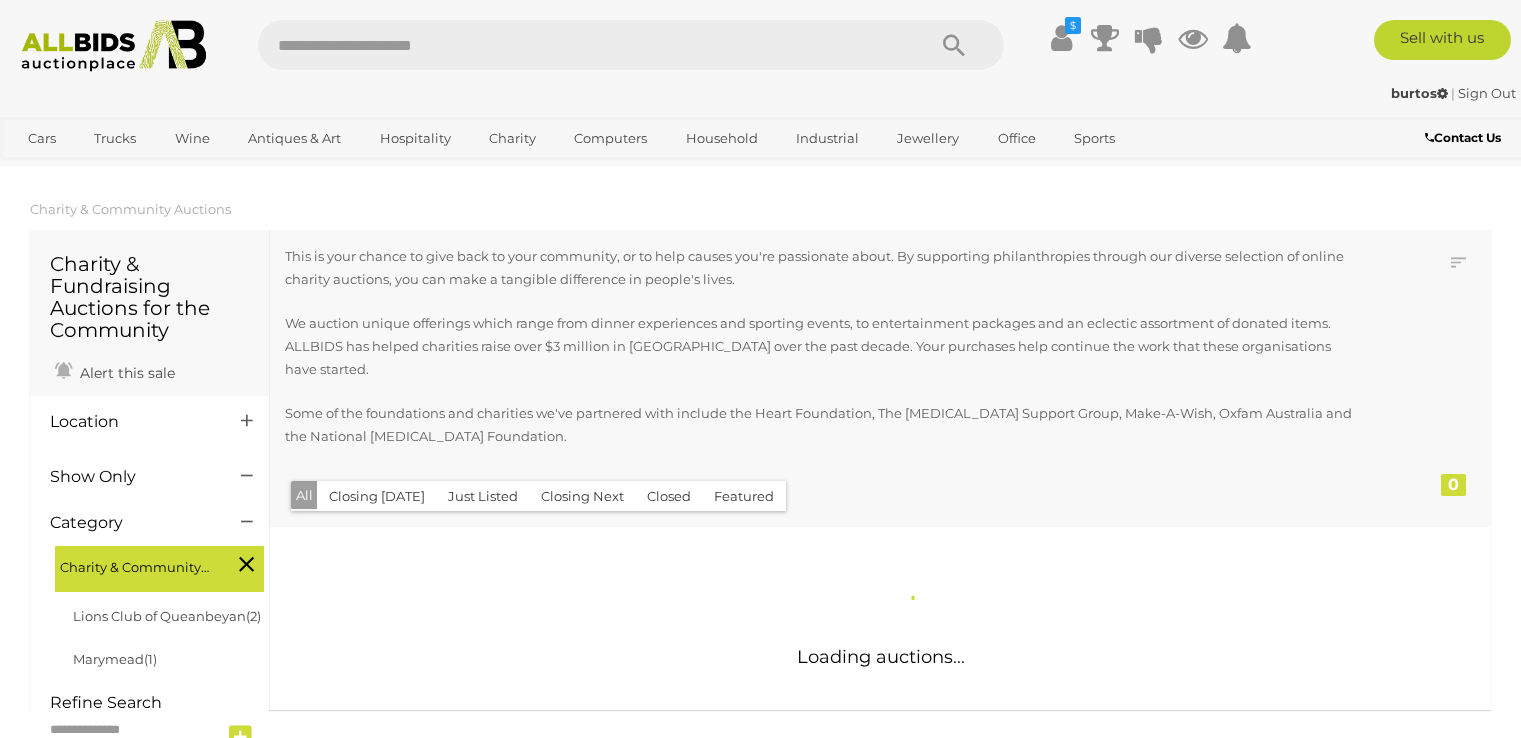 scroll, scrollTop: 0, scrollLeft: 0, axis: both 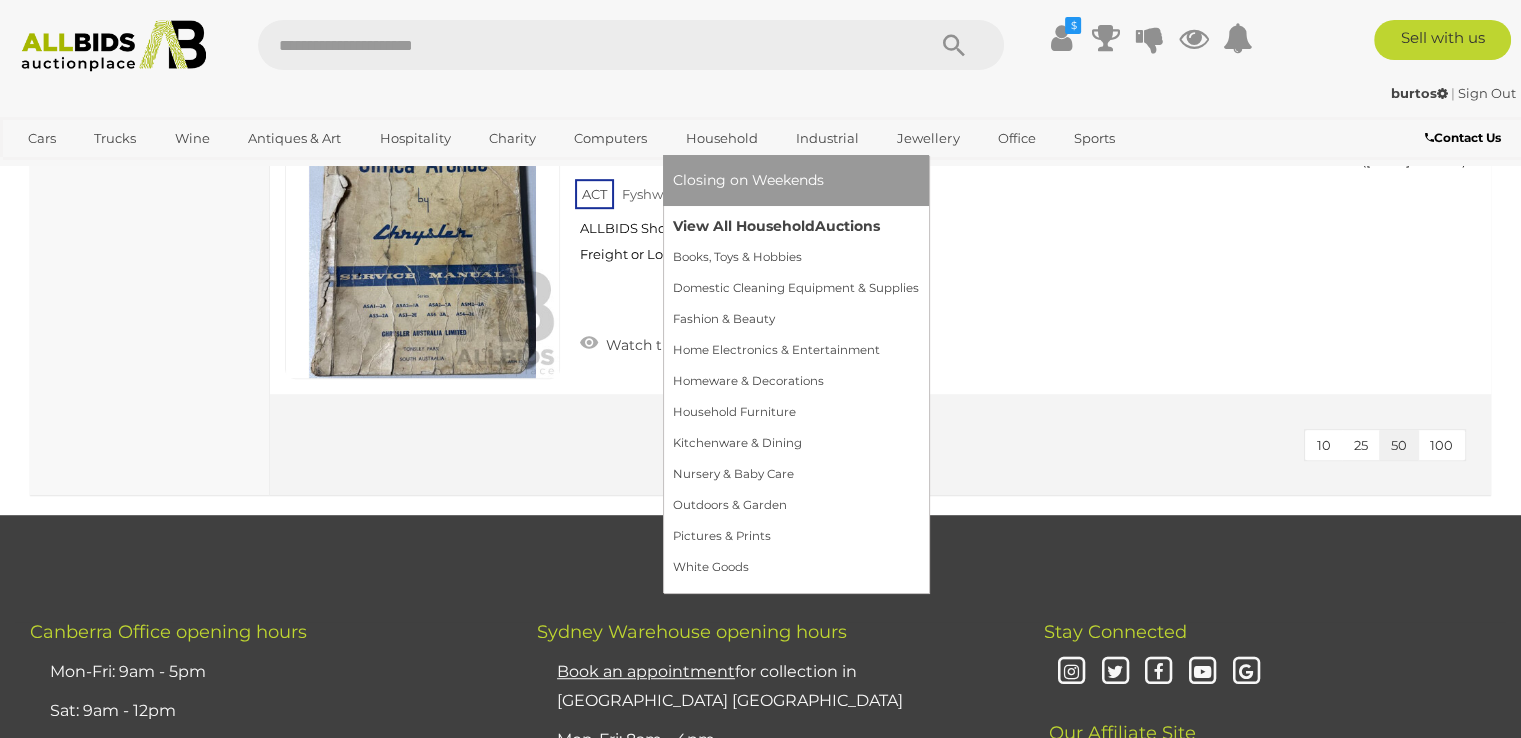 click on "View All Household  Auctions" at bounding box center (796, 226) 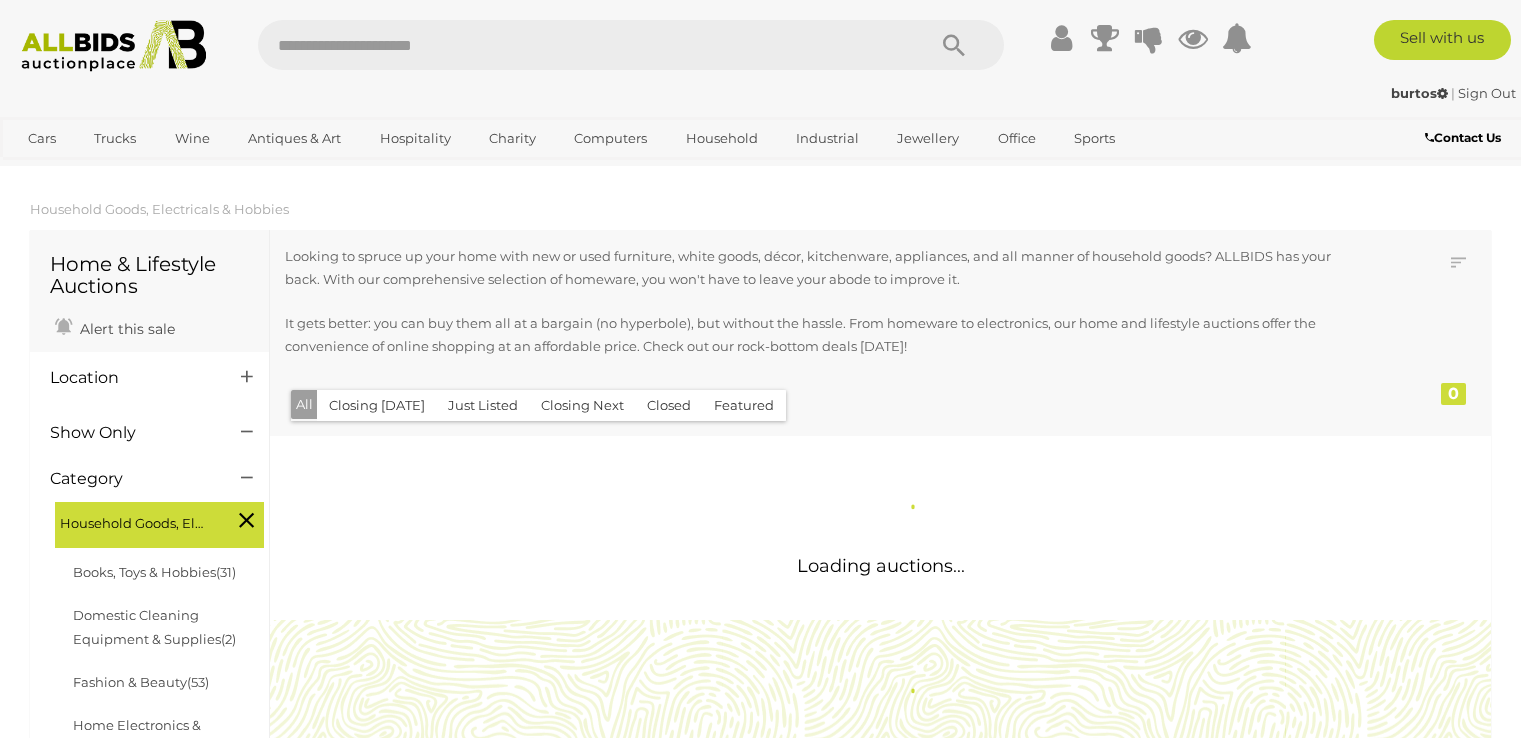scroll, scrollTop: 0, scrollLeft: 0, axis: both 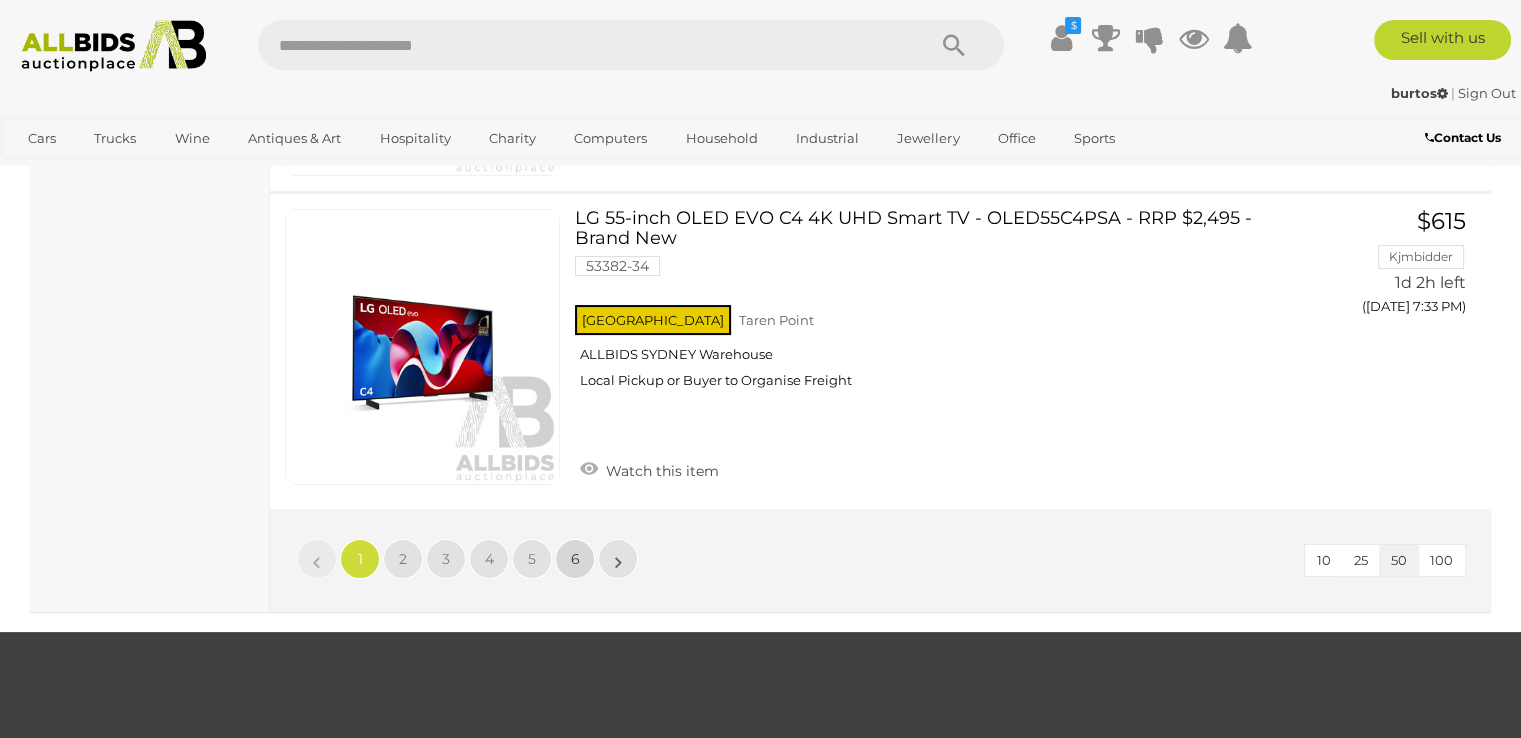 click on "6" at bounding box center (575, 559) 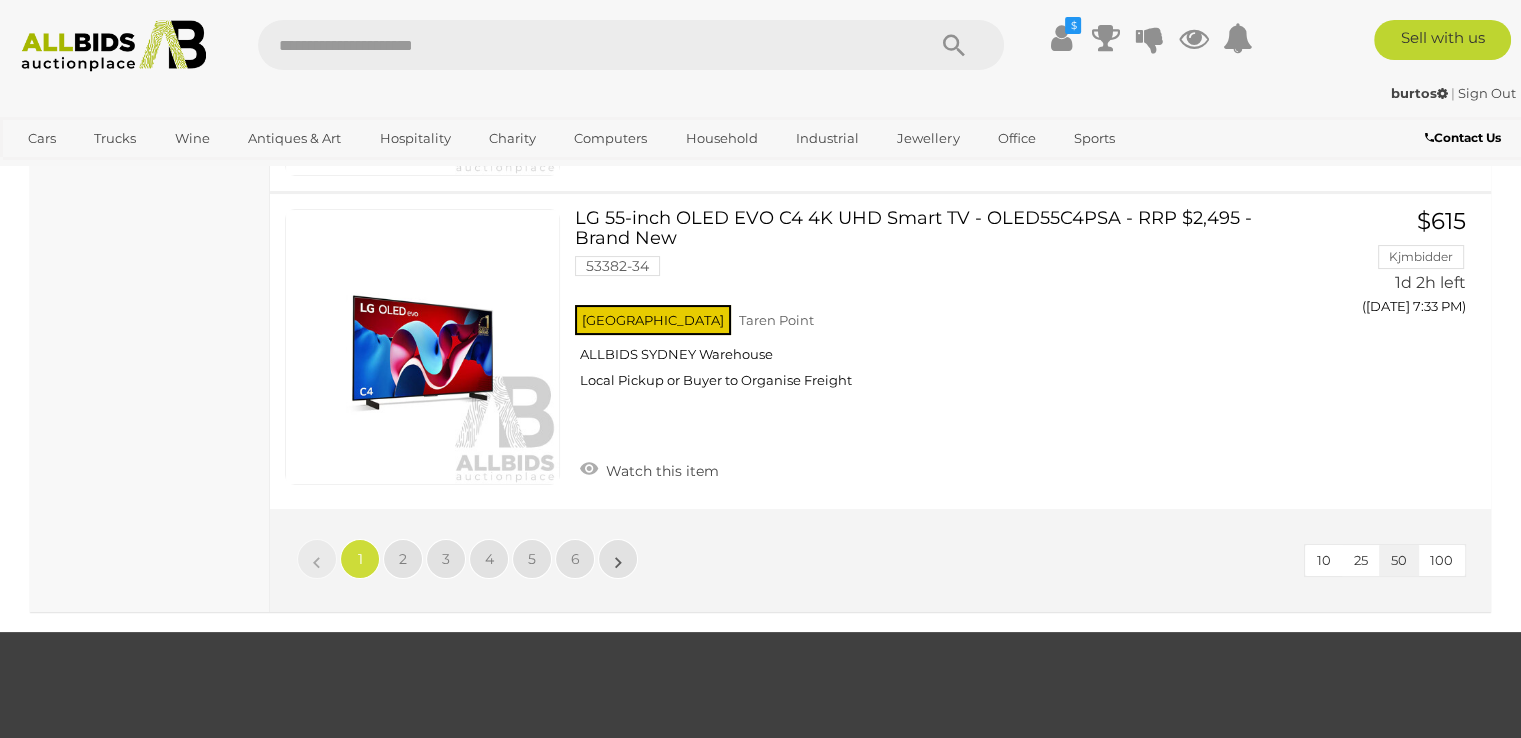 scroll, scrollTop: 269, scrollLeft: 0, axis: vertical 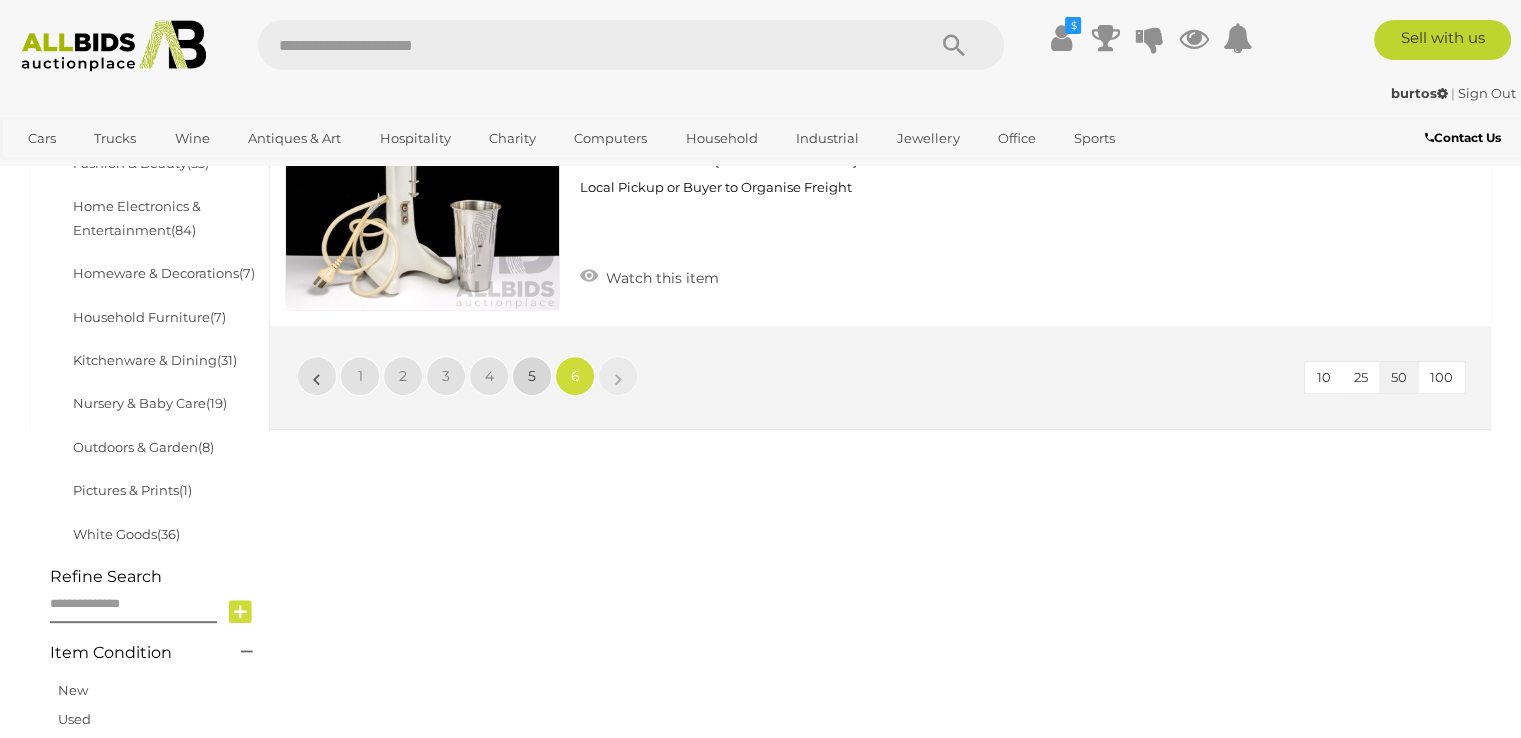 click on "5" at bounding box center (532, 376) 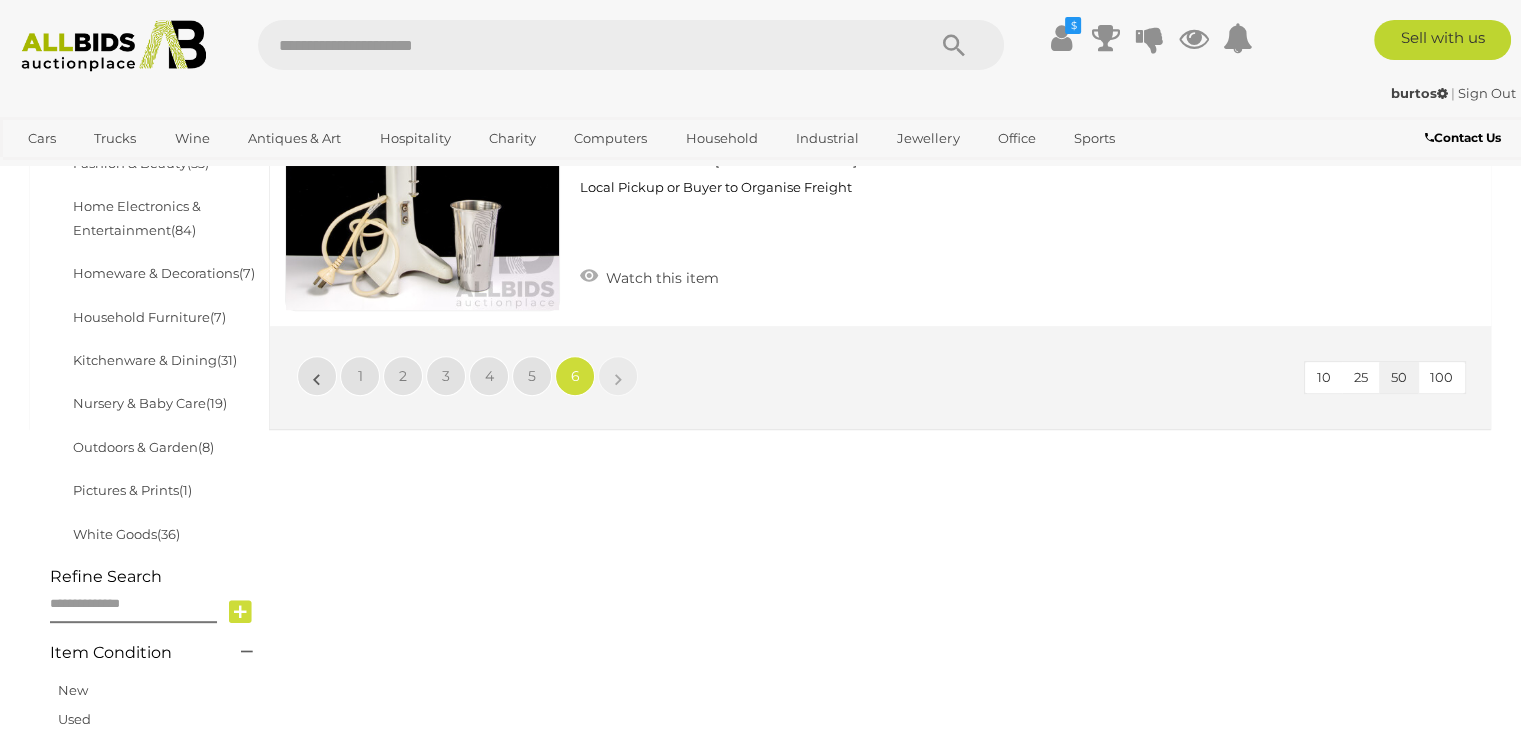 scroll, scrollTop: 269, scrollLeft: 0, axis: vertical 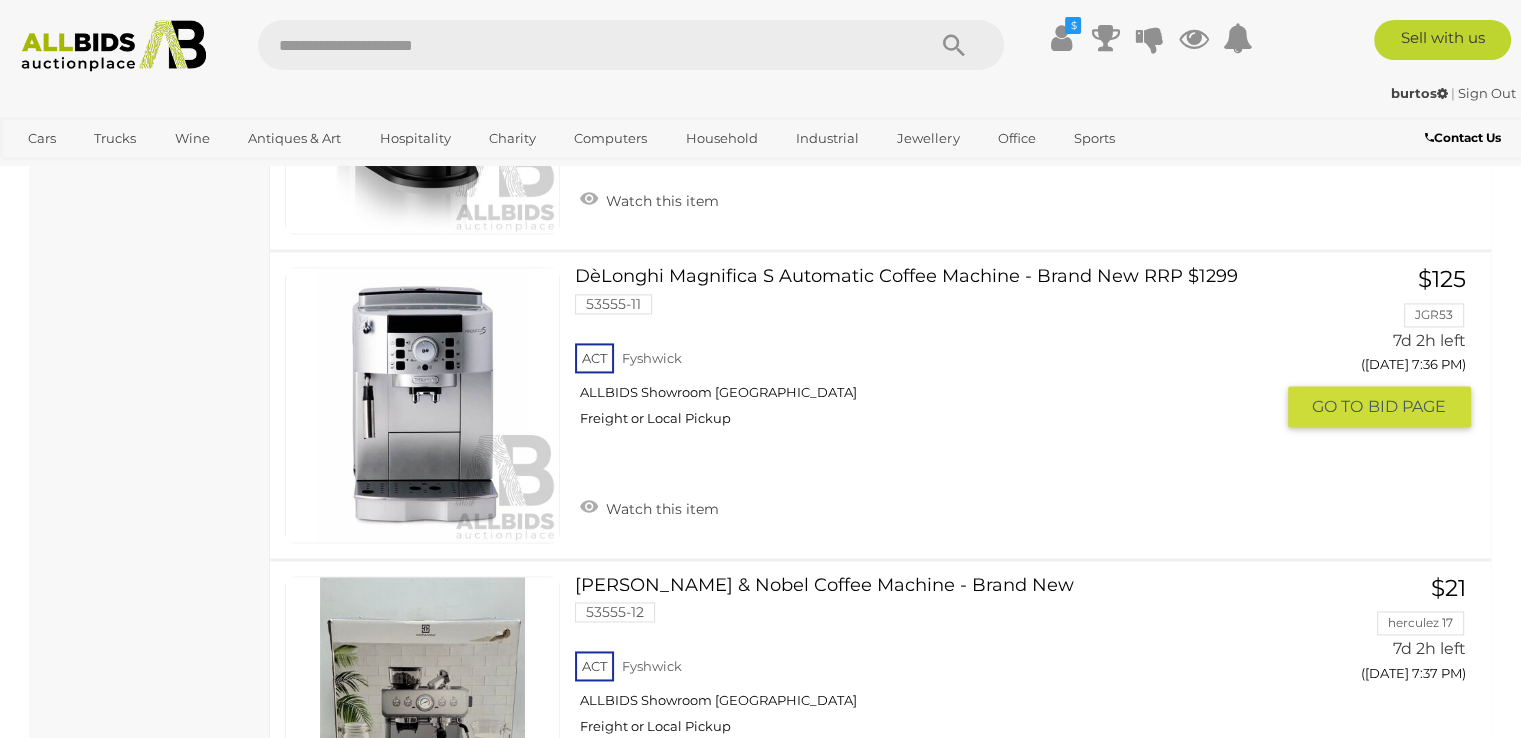 click at bounding box center [422, 404] 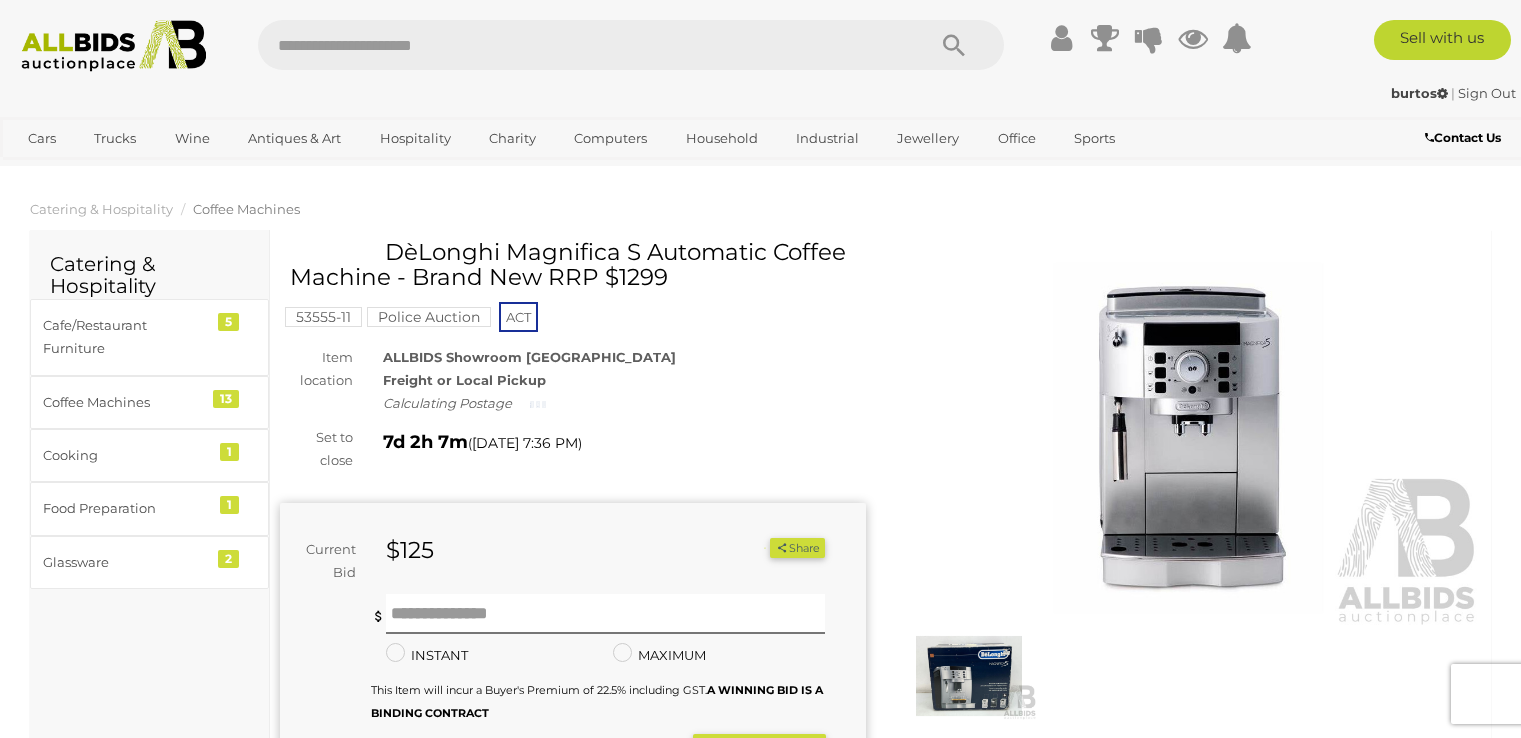scroll, scrollTop: 0, scrollLeft: 0, axis: both 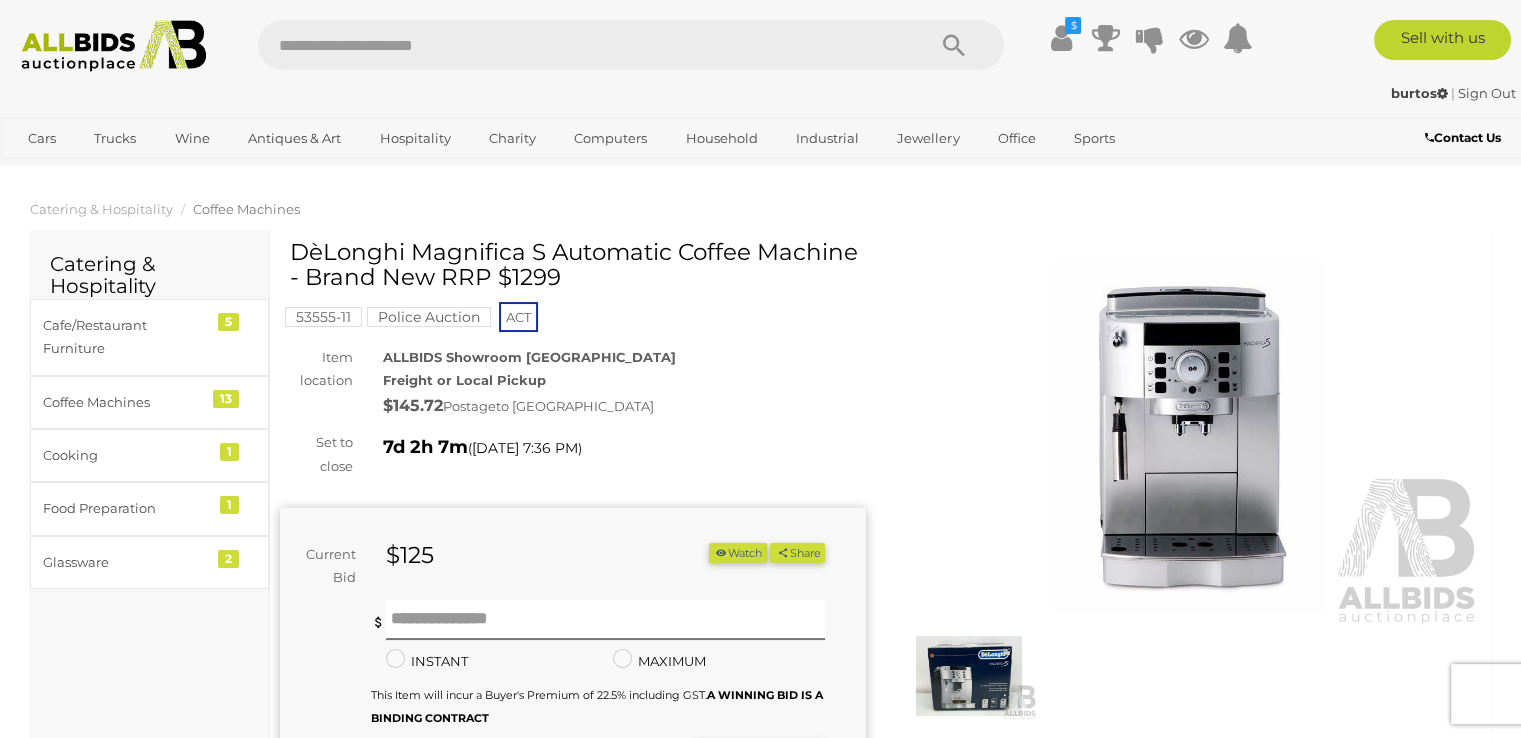 click at bounding box center (1189, 438) 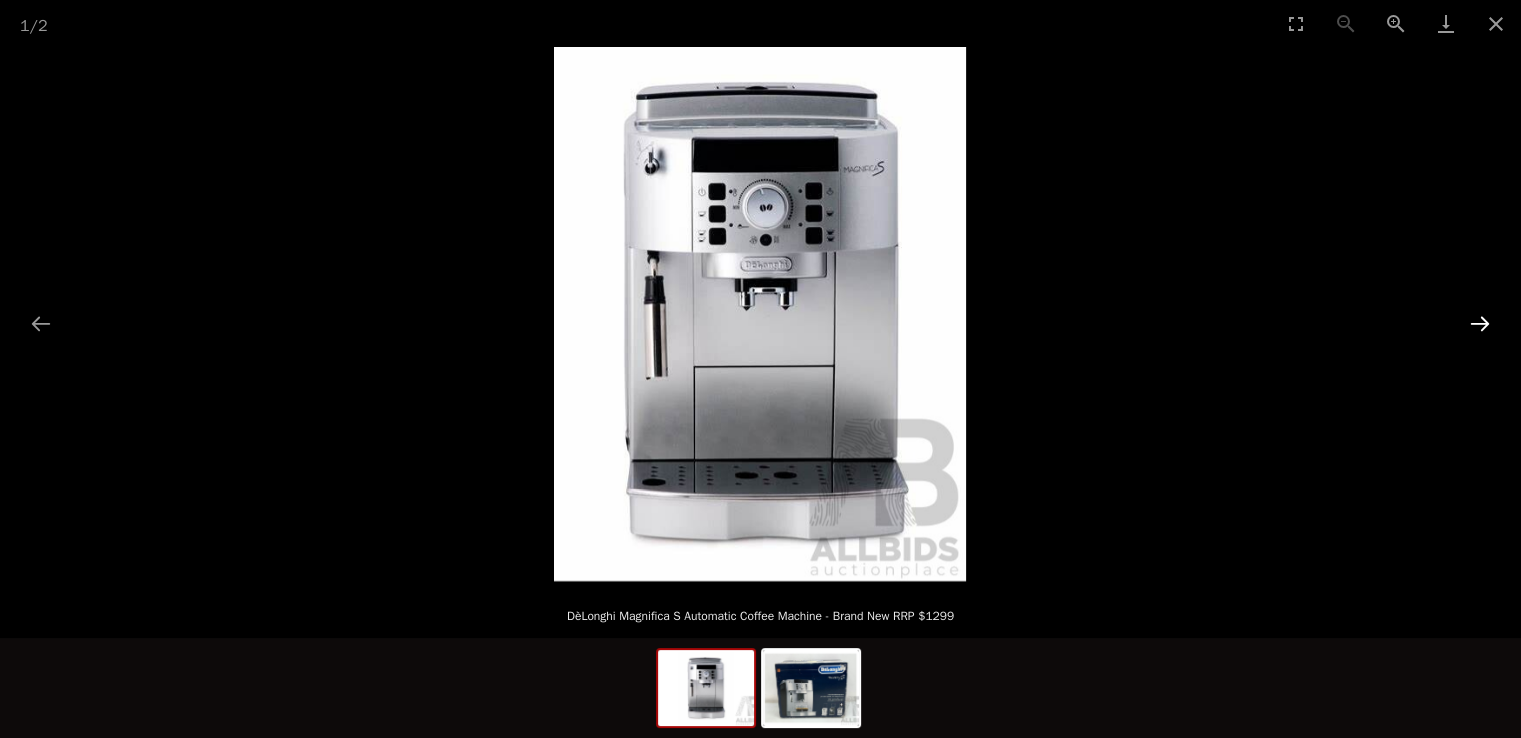 click at bounding box center (1480, 323) 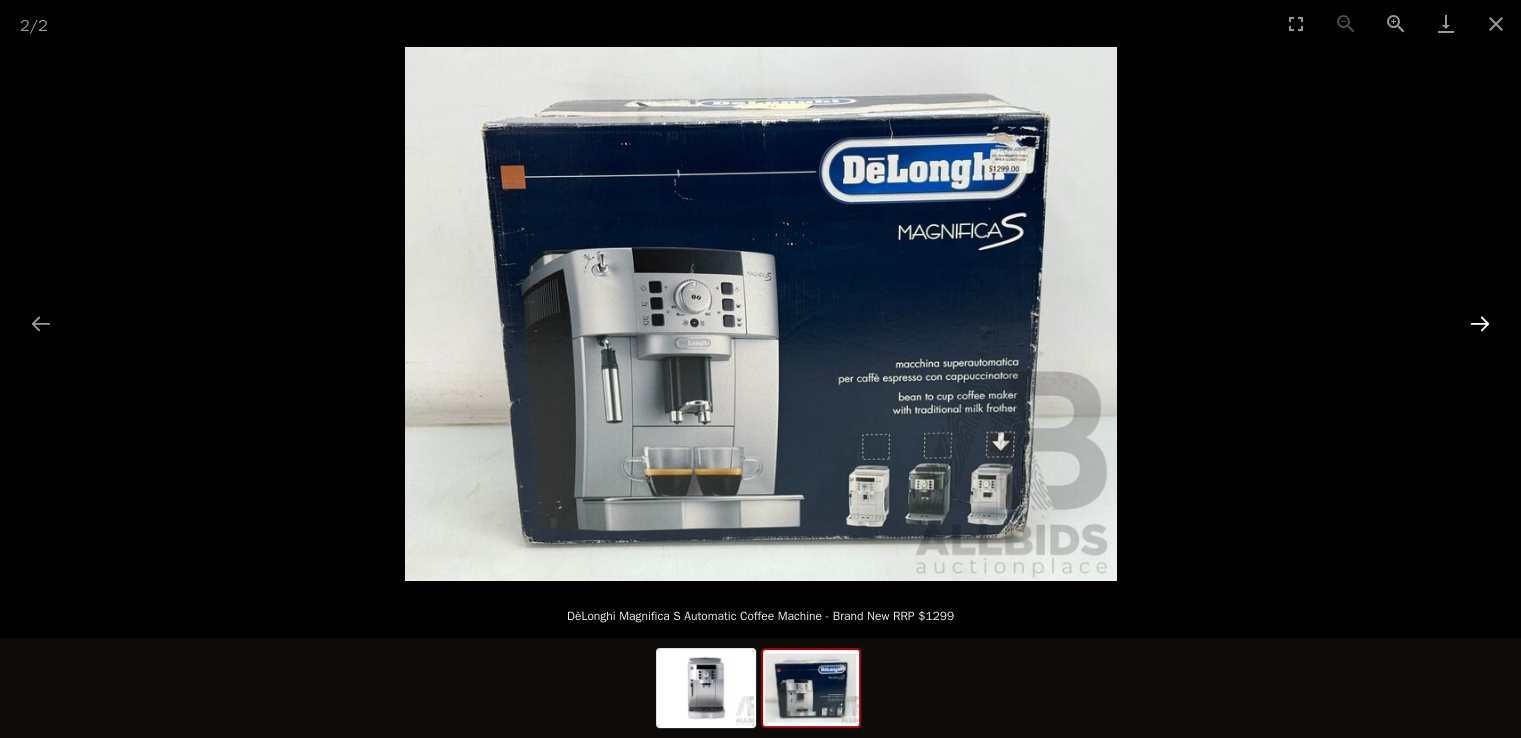 click at bounding box center [1480, 323] 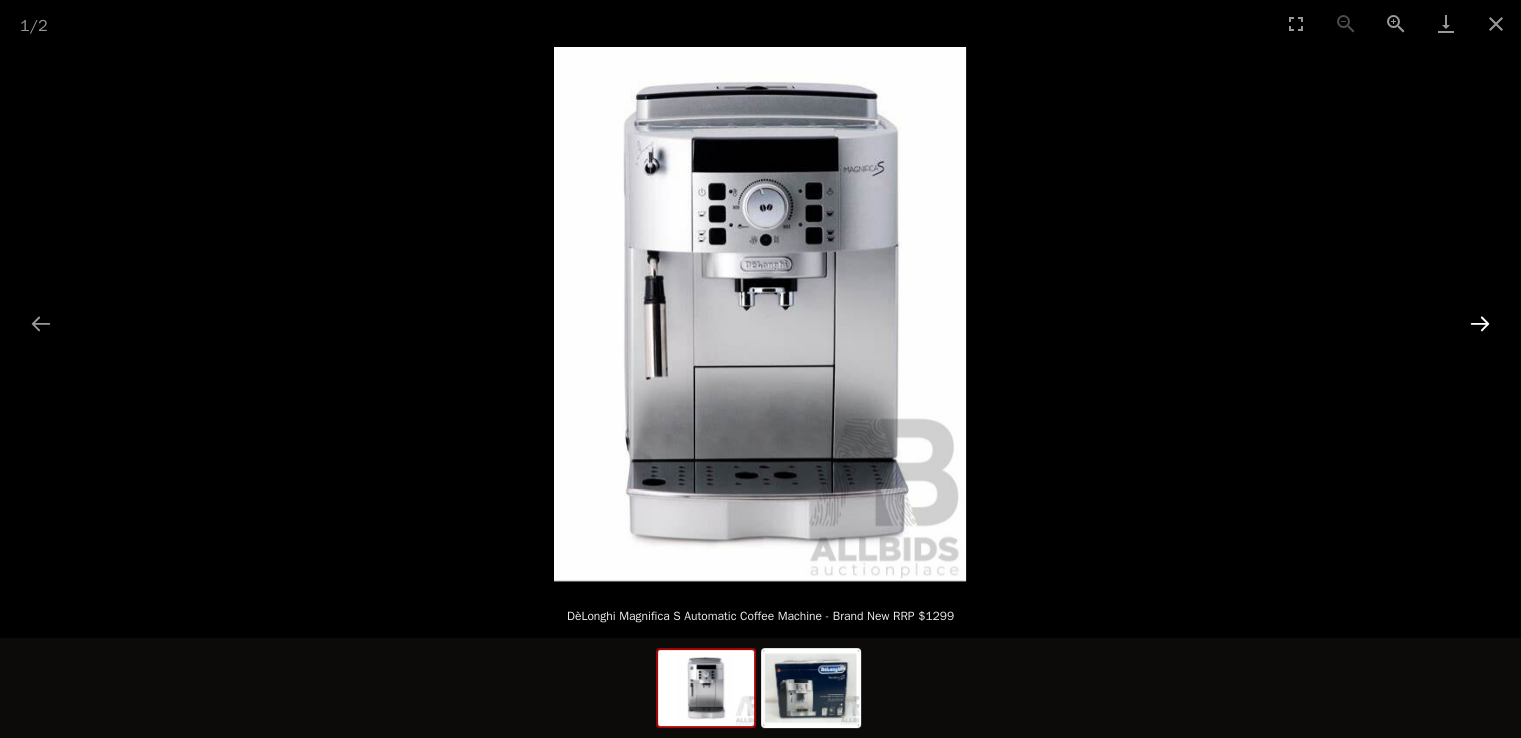 click at bounding box center [1480, 323] 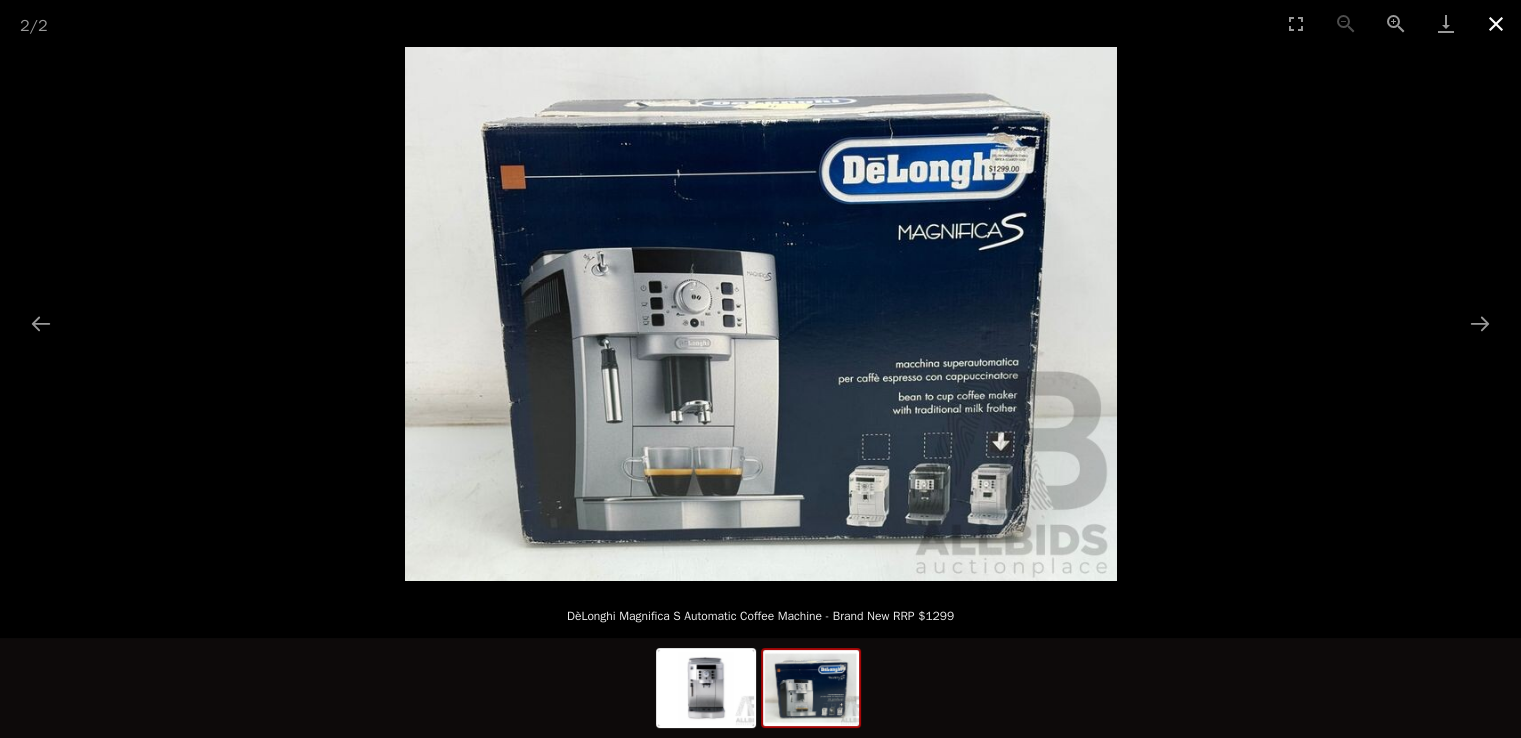click at bounding box center [1496, 23] 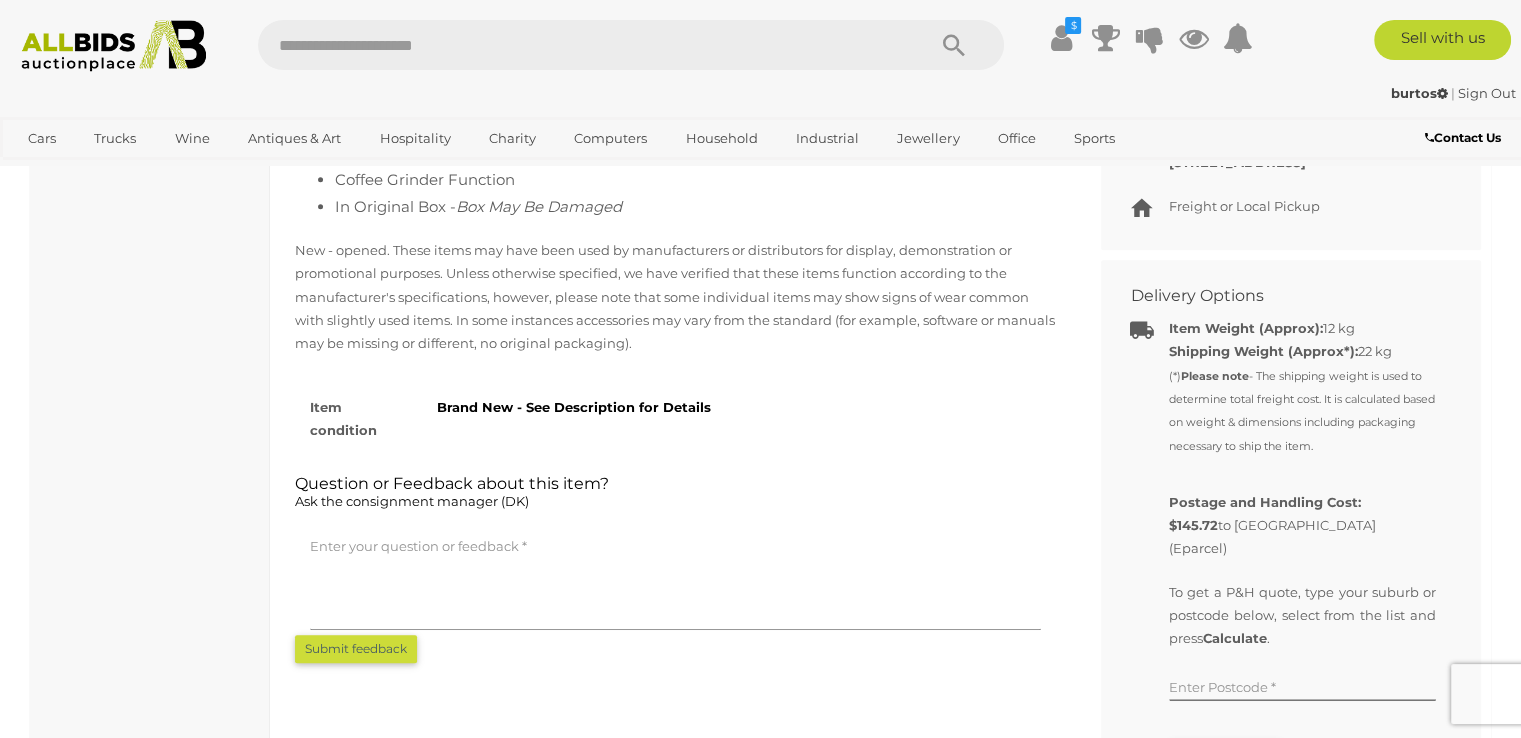 scroll, scrollTop: 1100, scrollLeft: 0, axis: vertical 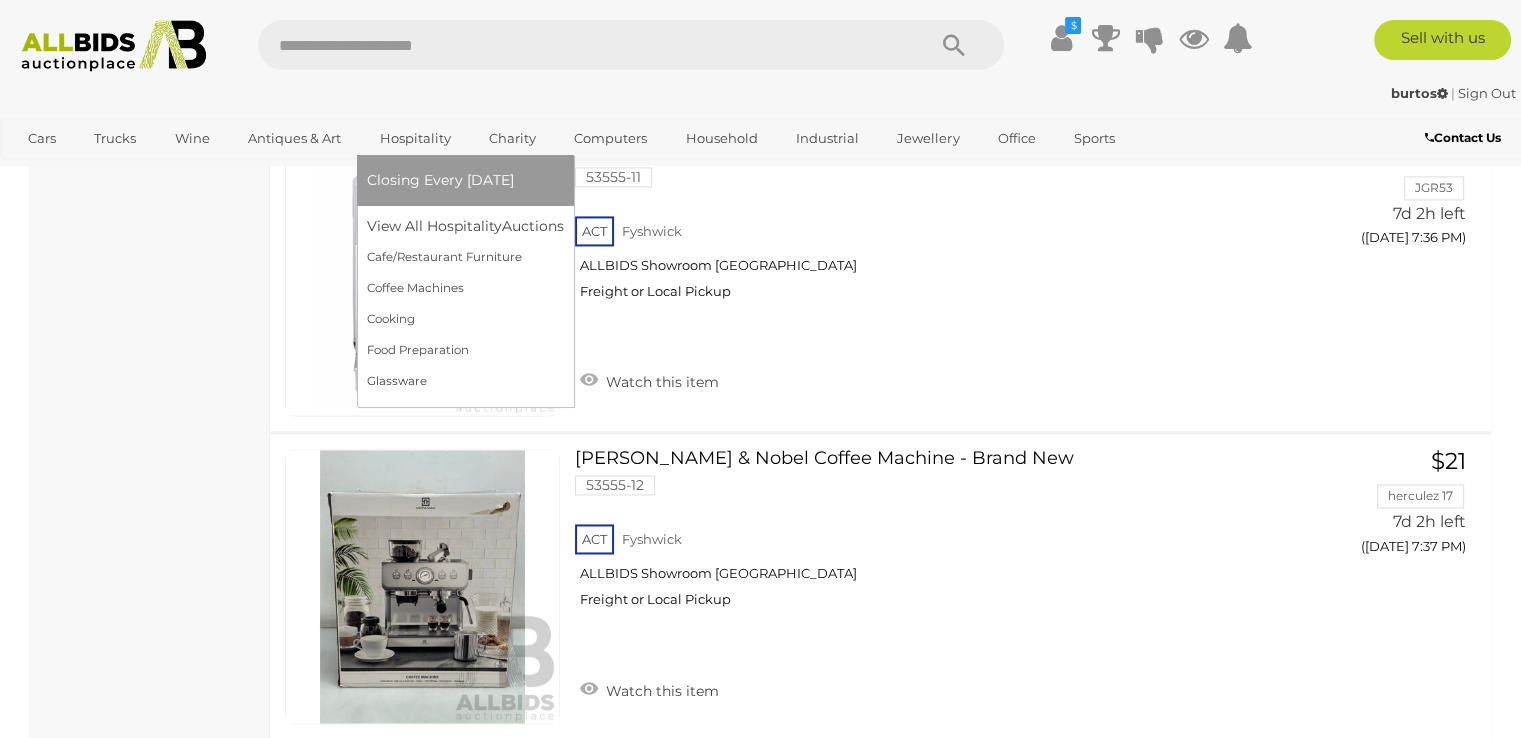 click on "Closing Every [DATE]" at bounding box center (440, 180) 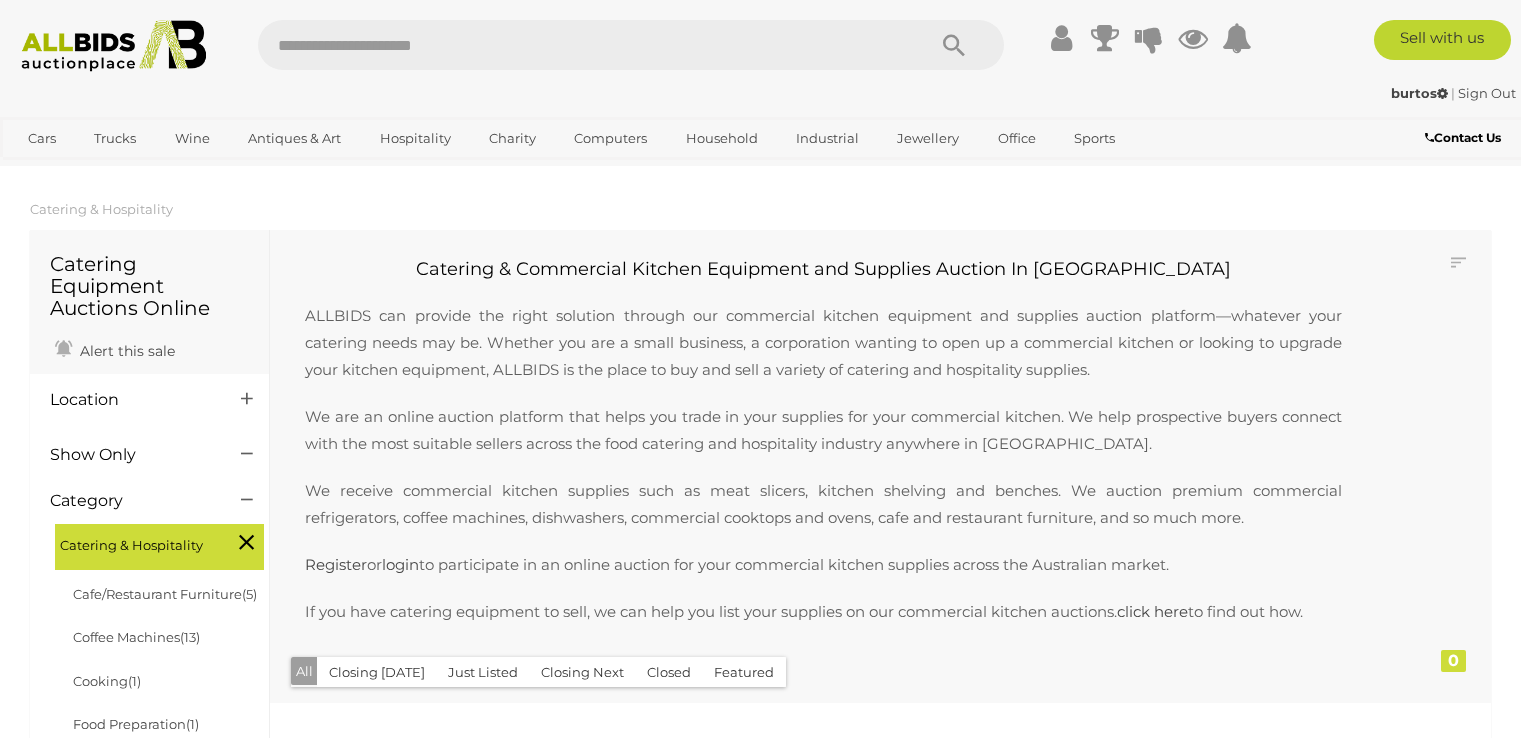 scroll, scrollTop: 0, scrollLeft: 0, axis: both 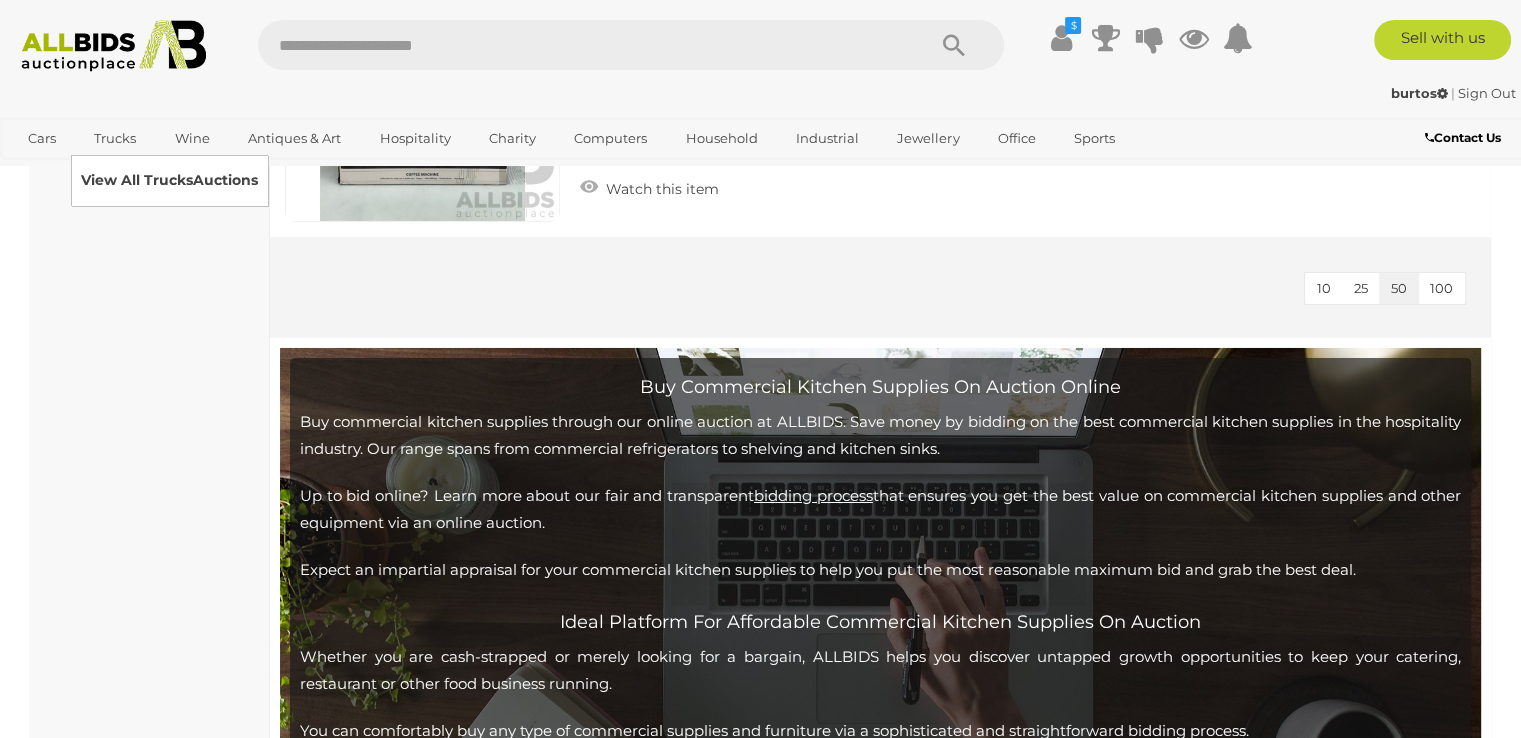 click on "View All Trucks  Auctions" at bounding box center (169, 180) 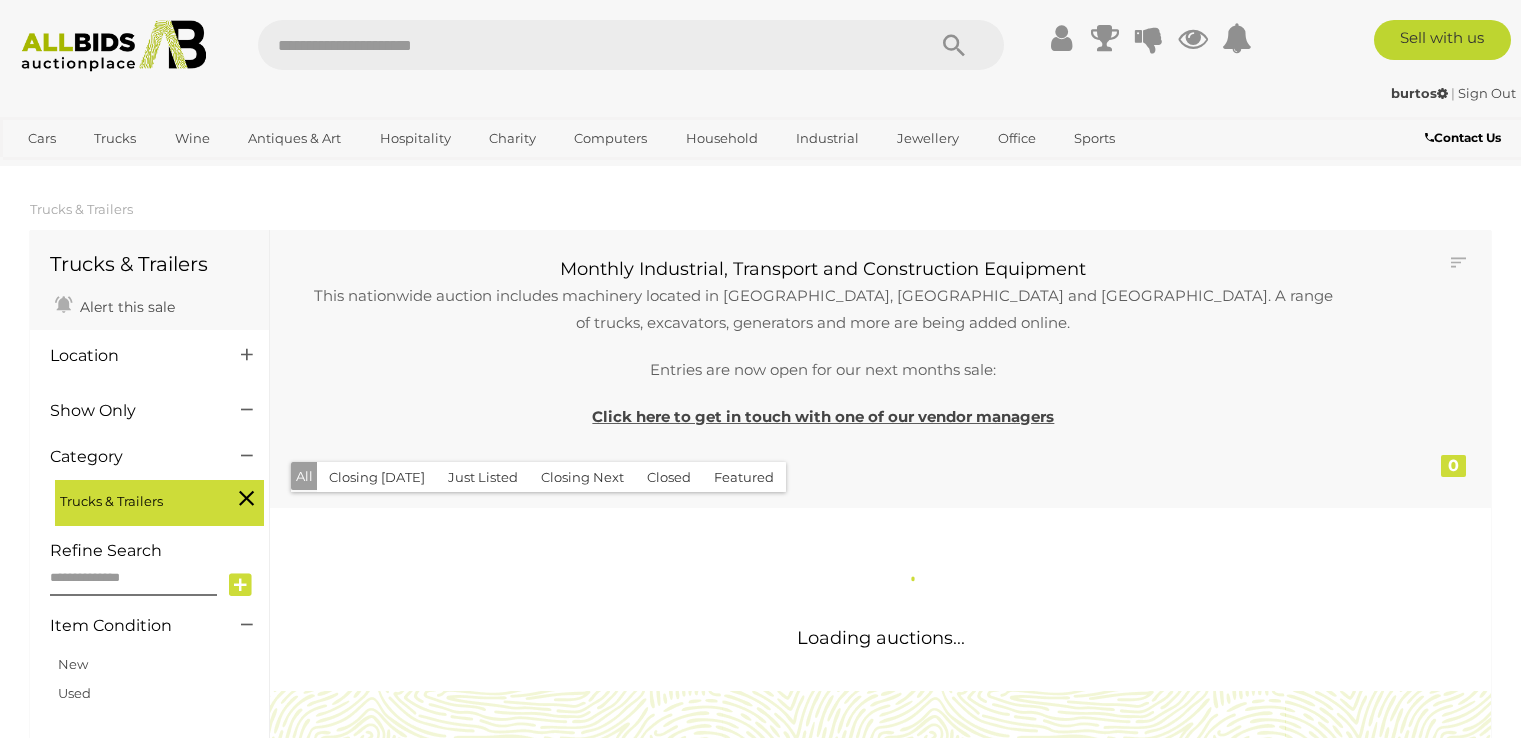 scroll, scrollTop: 0, scrollLeft: 0, axis: both 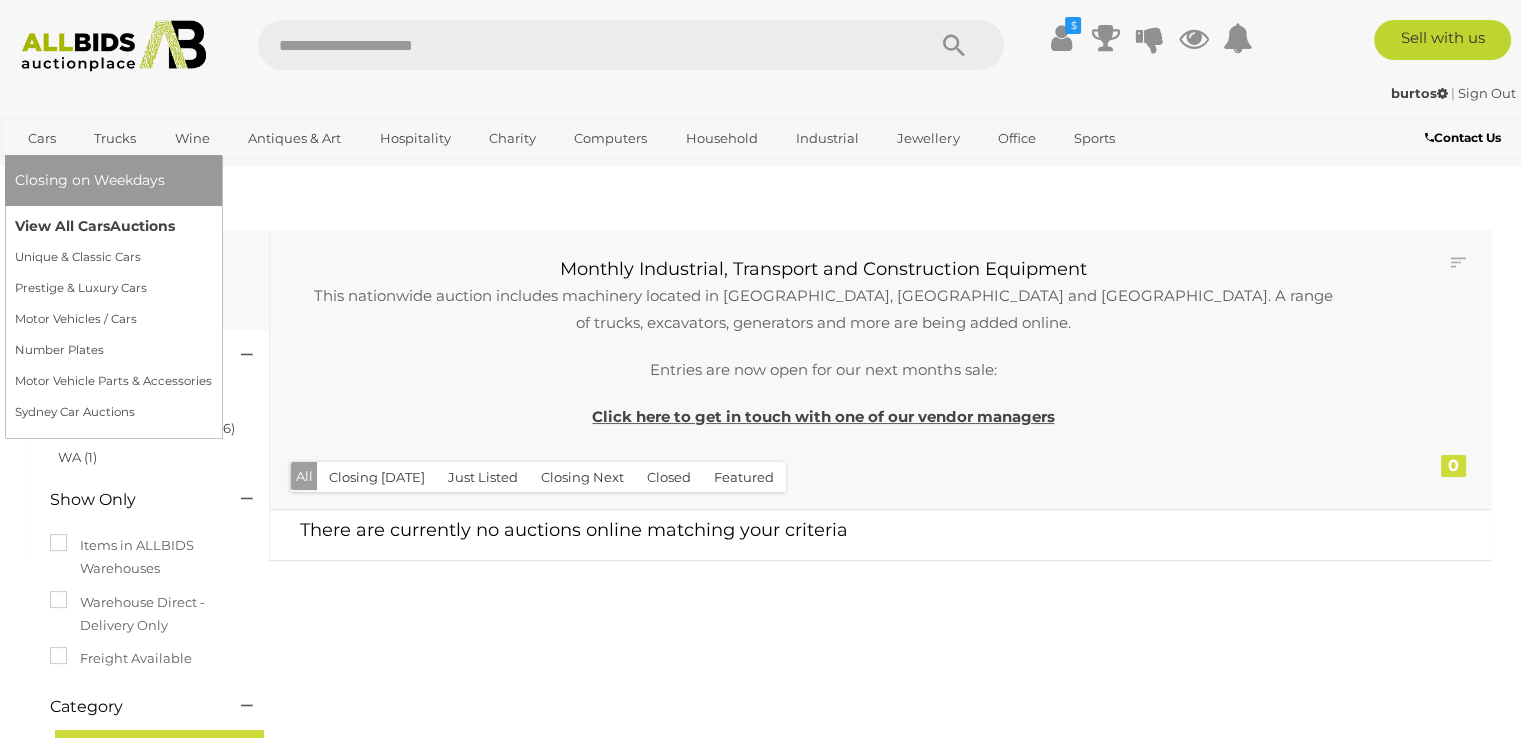 click on "View All Cars  Auctions" at bounding box center (113, 226) 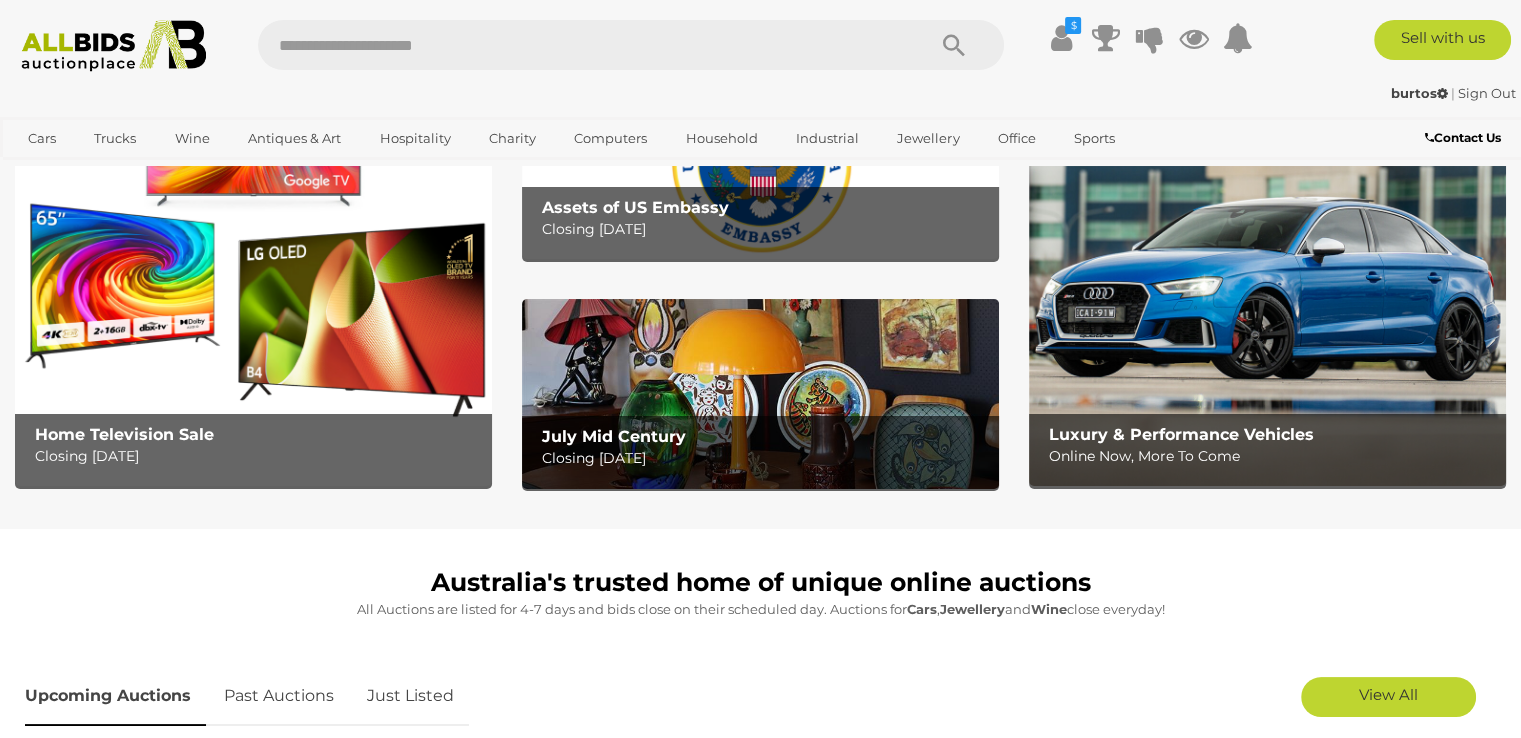 scroll, scrollTop: 100, scrollLeft: 0, axis: vertical 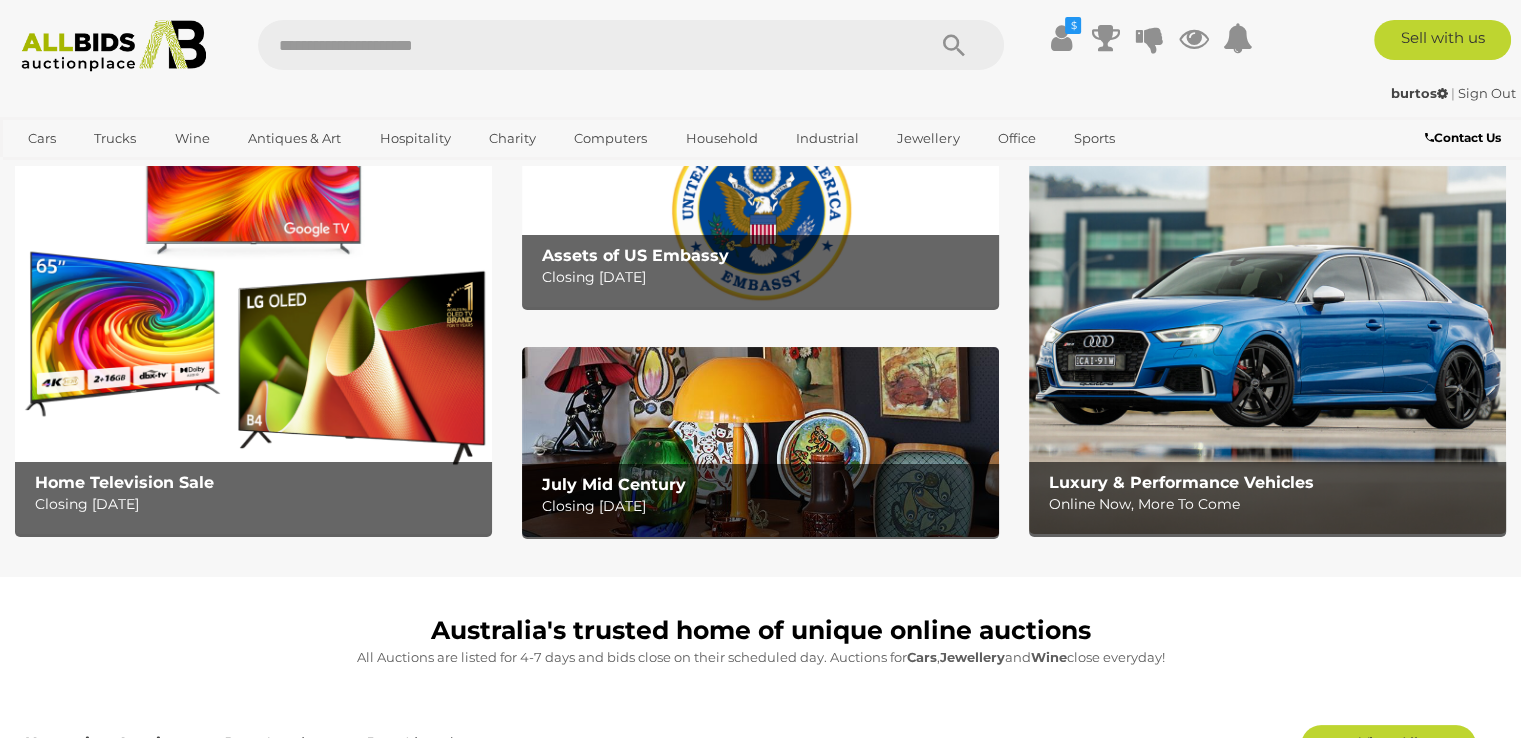 click at bounding box center (760, 442) 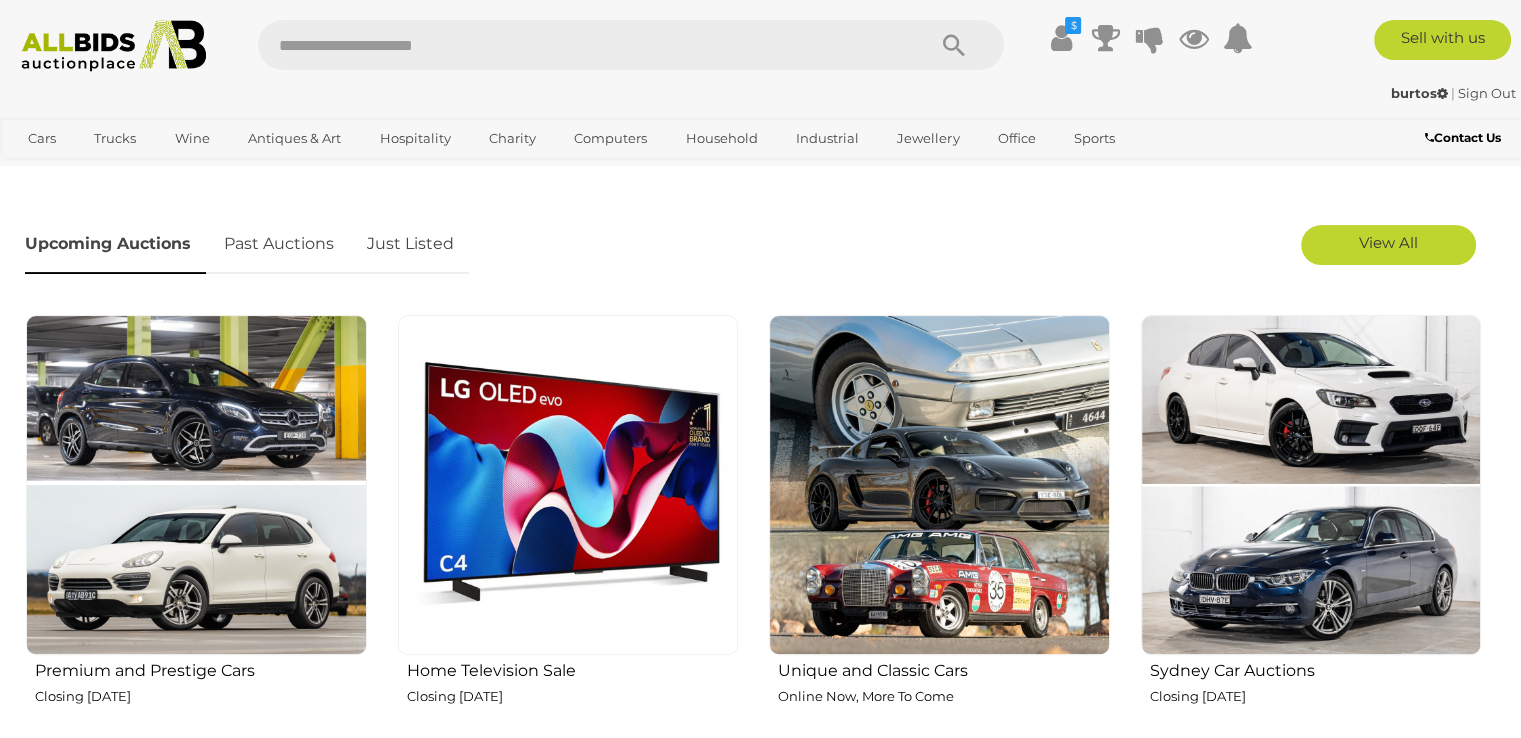 scroll, scrollTop: 700, scrollLeft: 0, axis: vertical 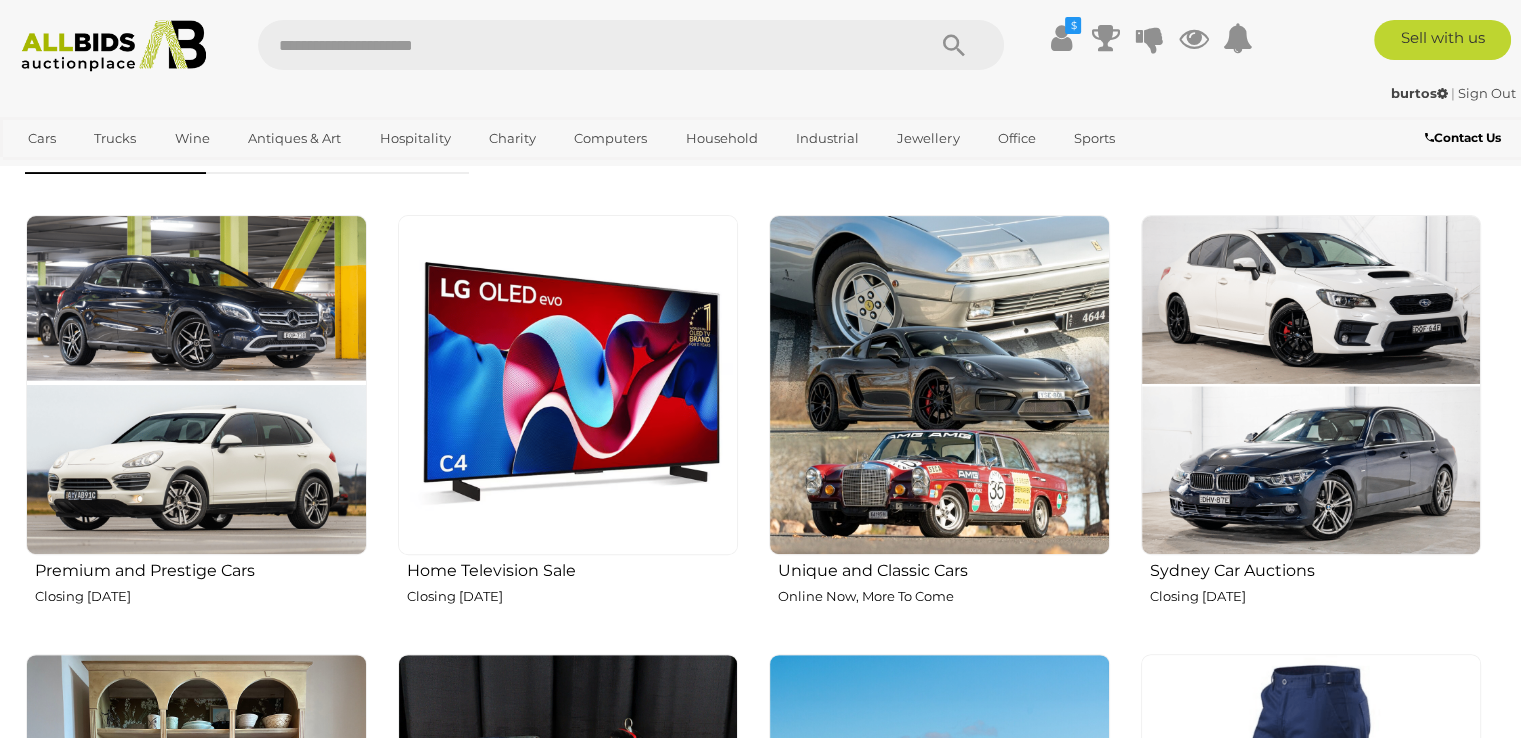 click at bounding box center [939, 385] 